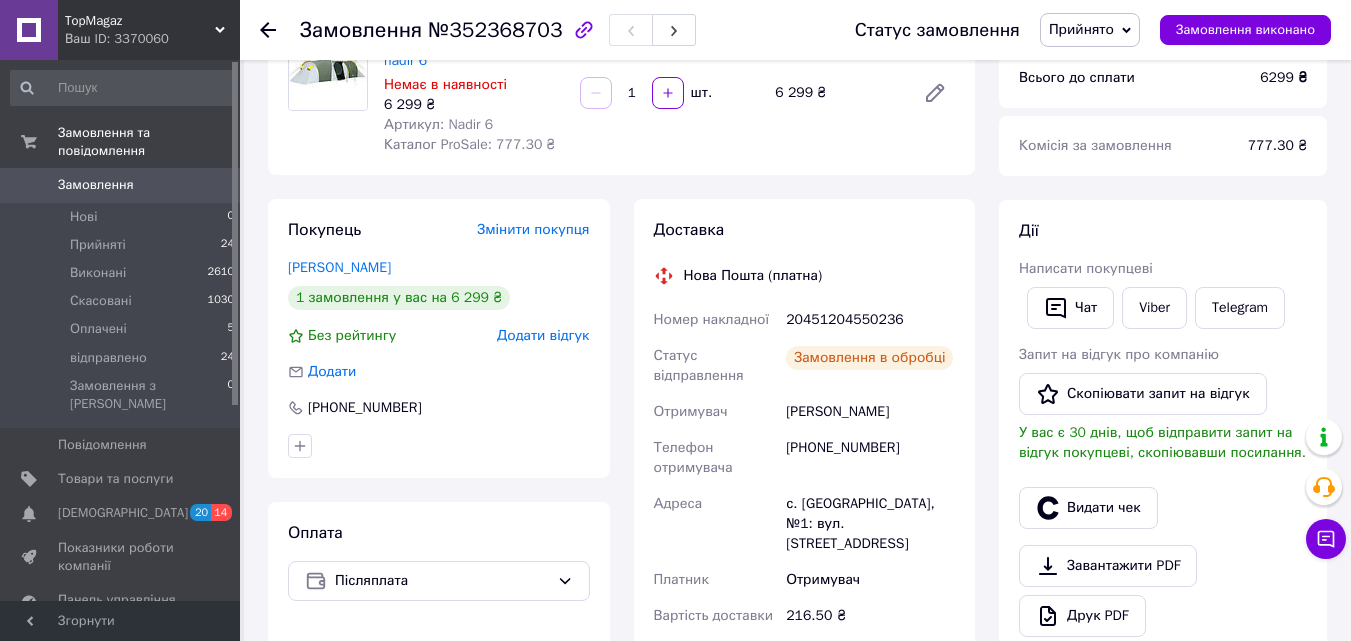 scroll, scrollTop: 200, scrollLeft: 0, axis: vertical 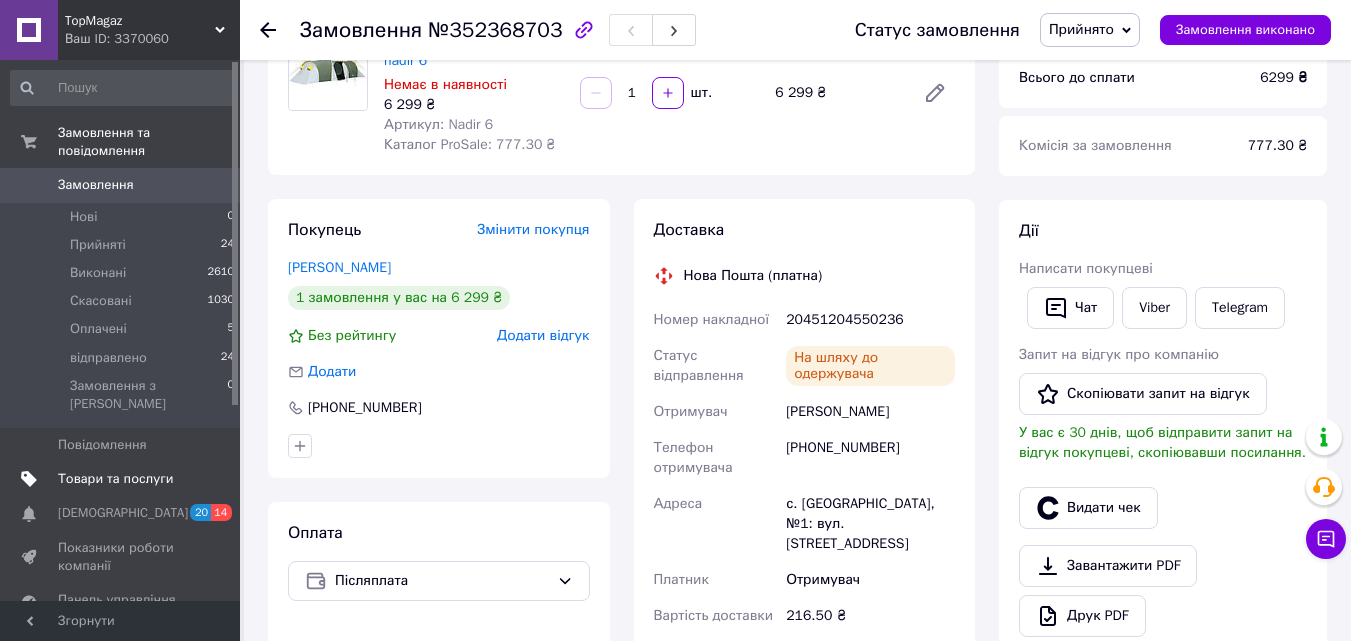 click on "Товари та послуги" at bounding box center [123, 479] 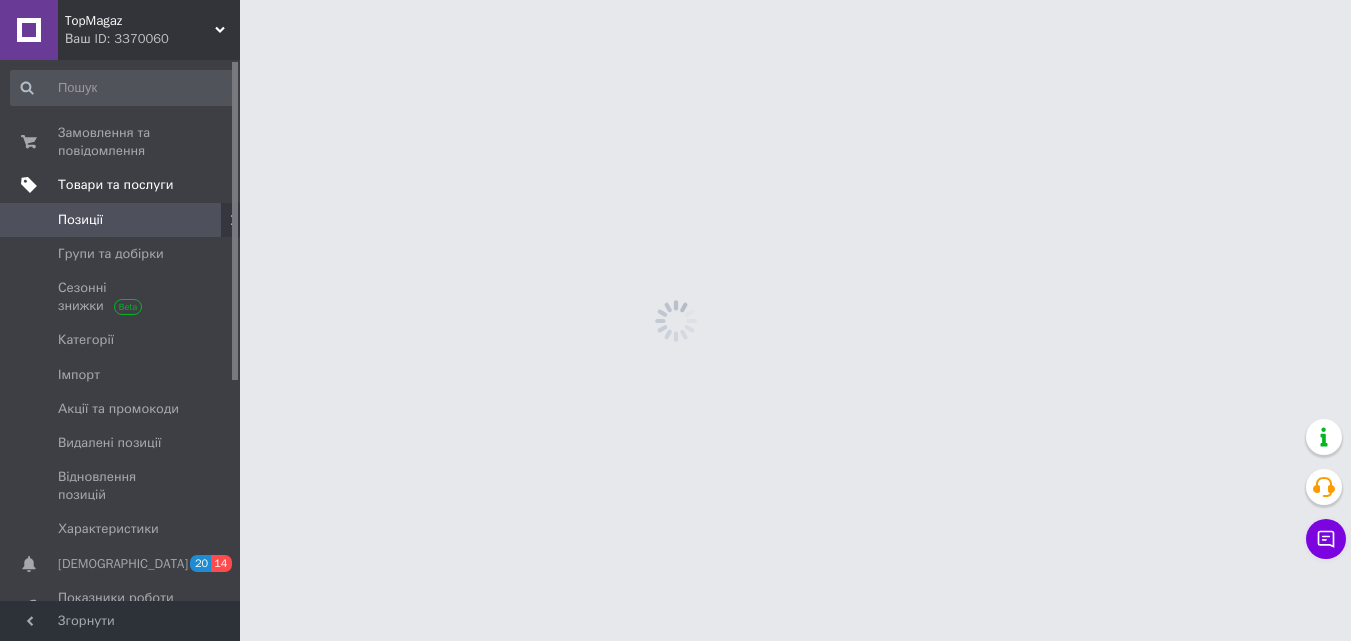 scroll, scrollTop: 0, scrollLeft: 0, axis: both 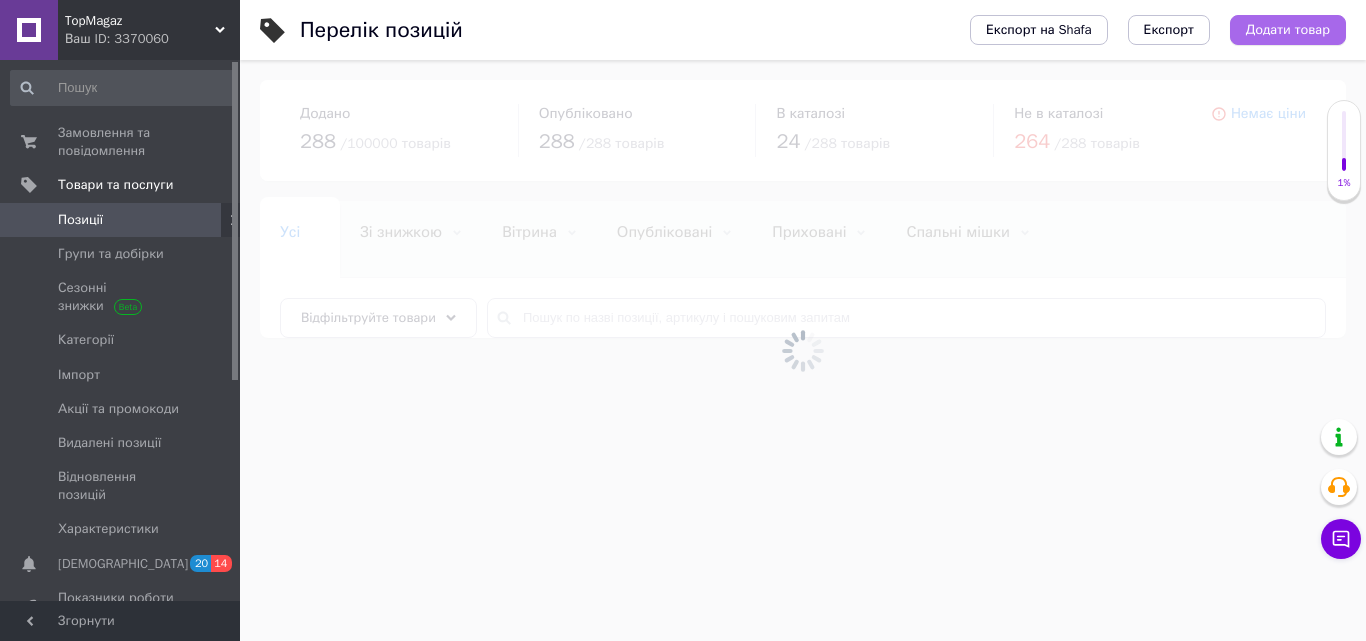 click on "Додати товар" at bounding box center [1288, 30] 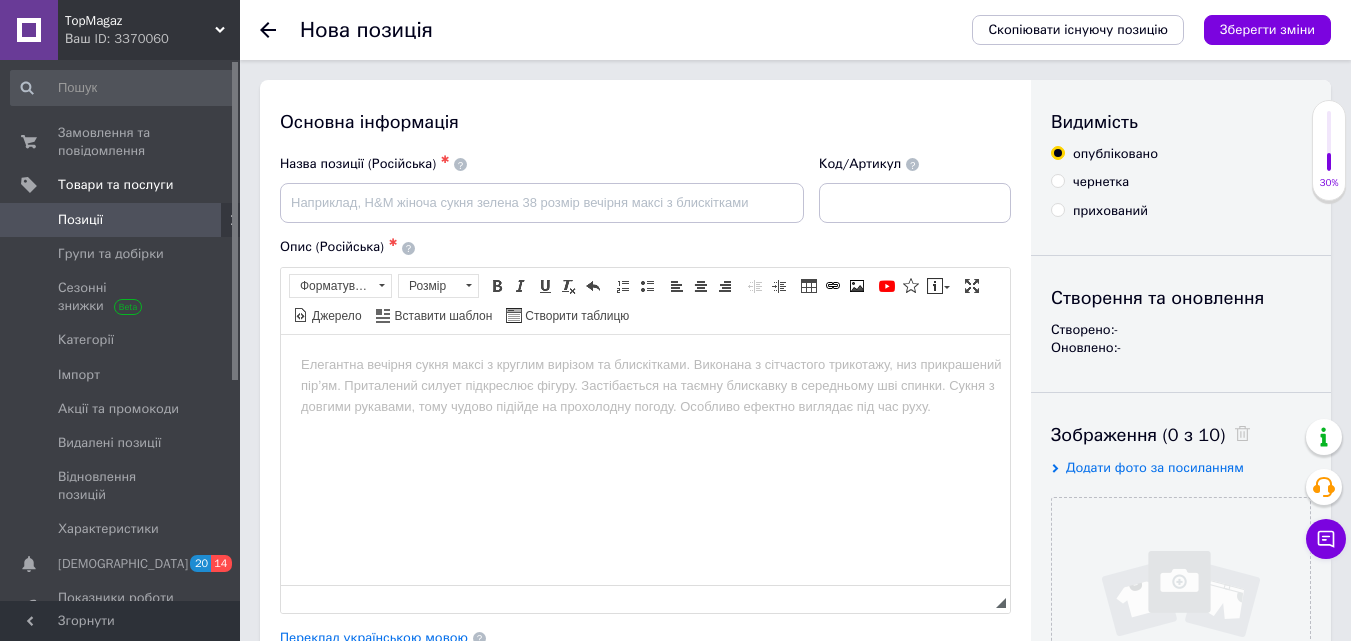 scroll, scrollTop: 0, scrollLeft: 0, axis: both 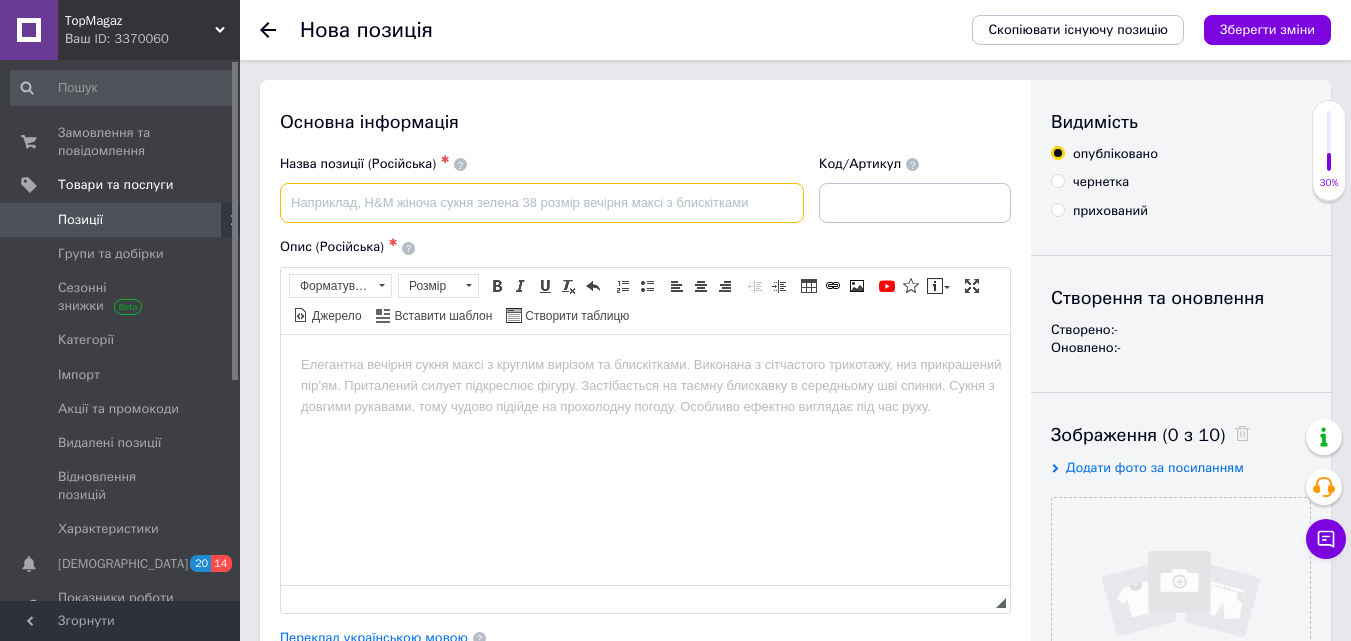 click at bounding box center (542, 203) 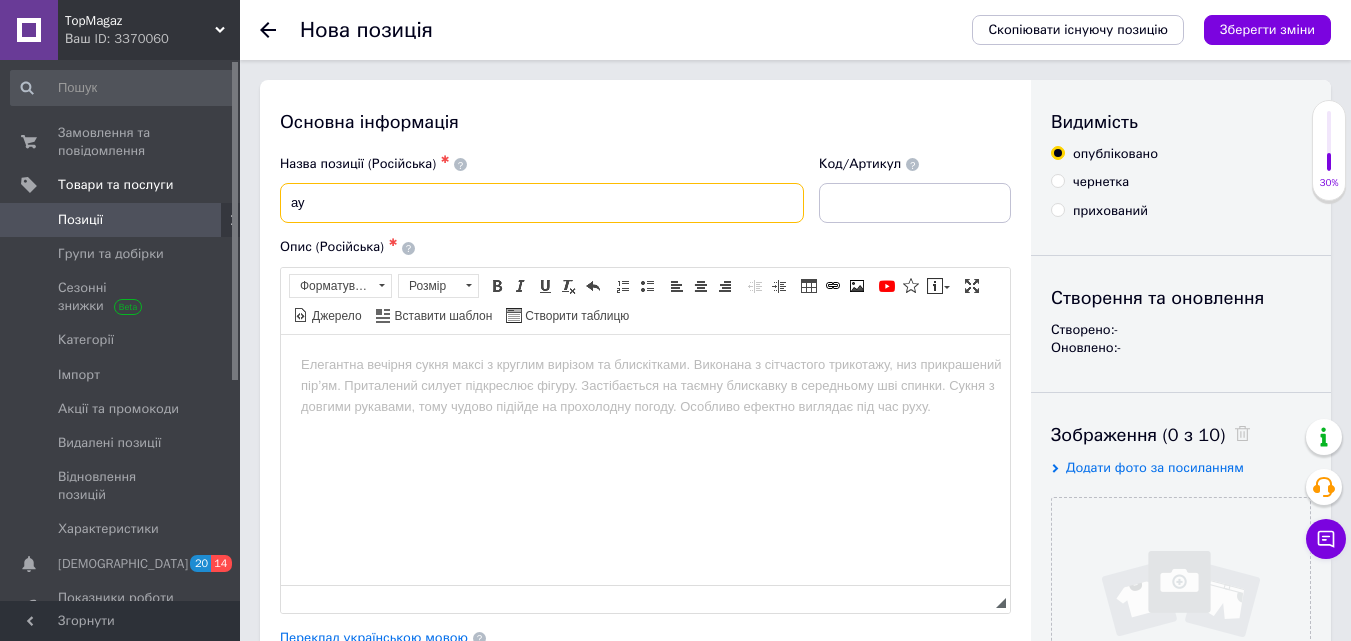 type on "а" 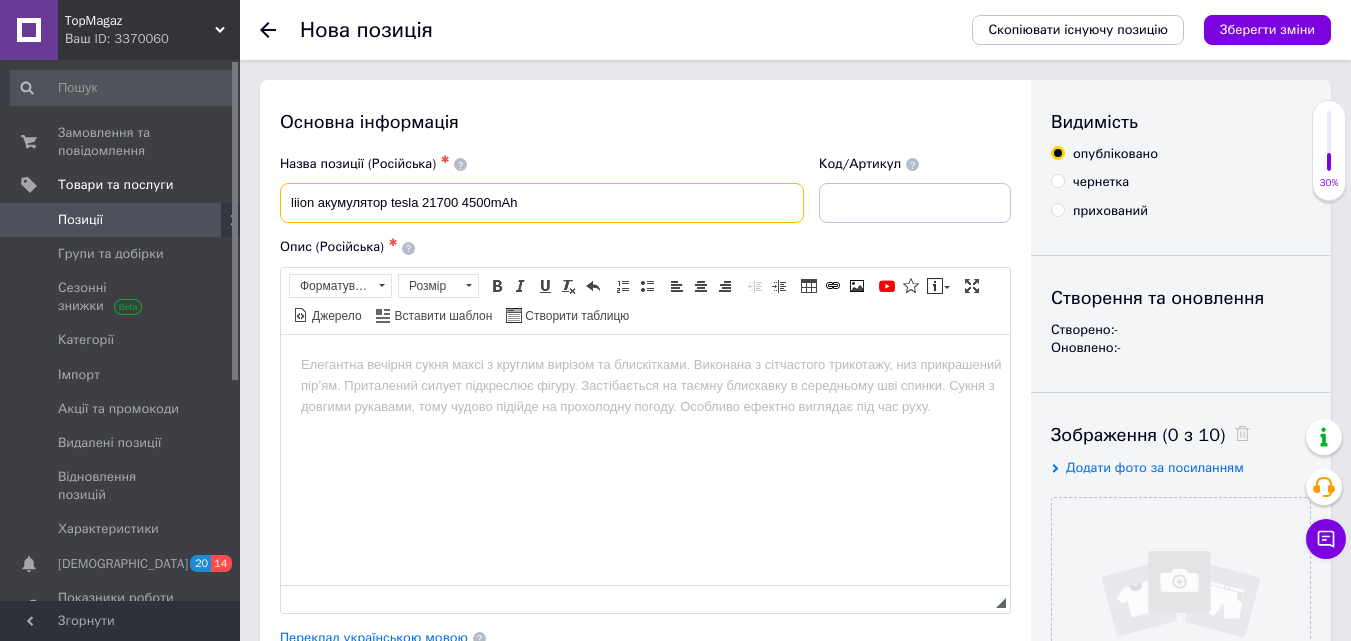 type on "liion акумулятор tesla 21700 4500mAh" 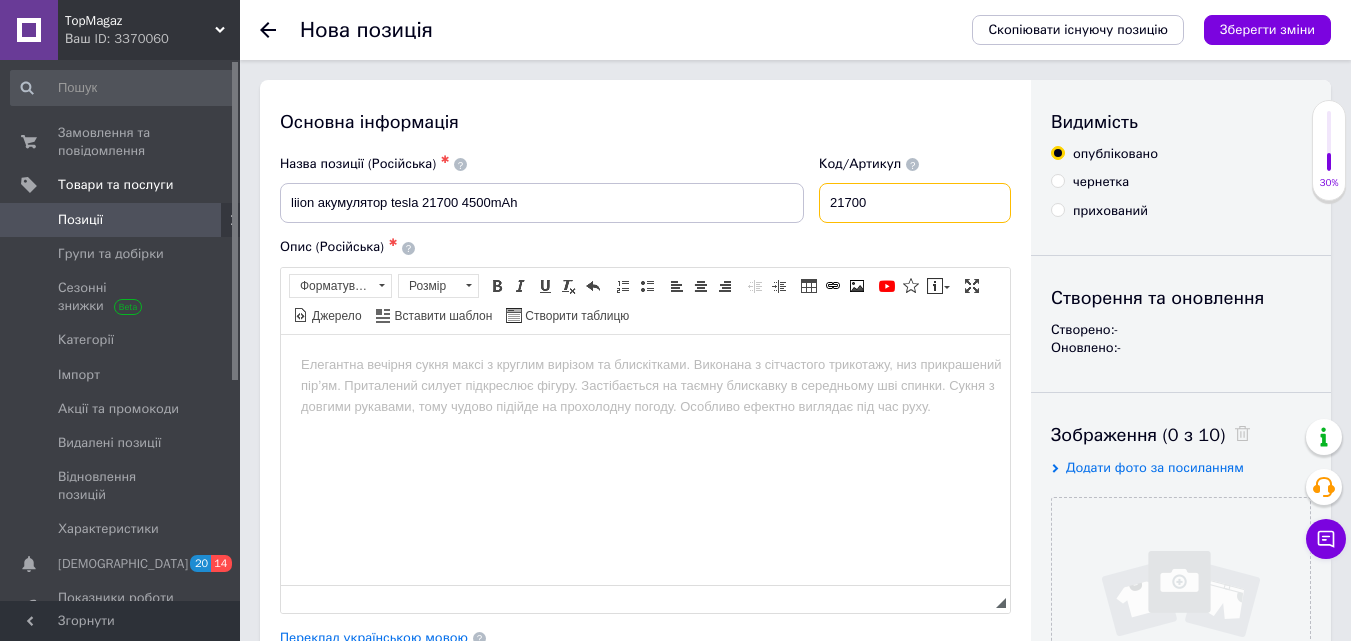 type on "21700" 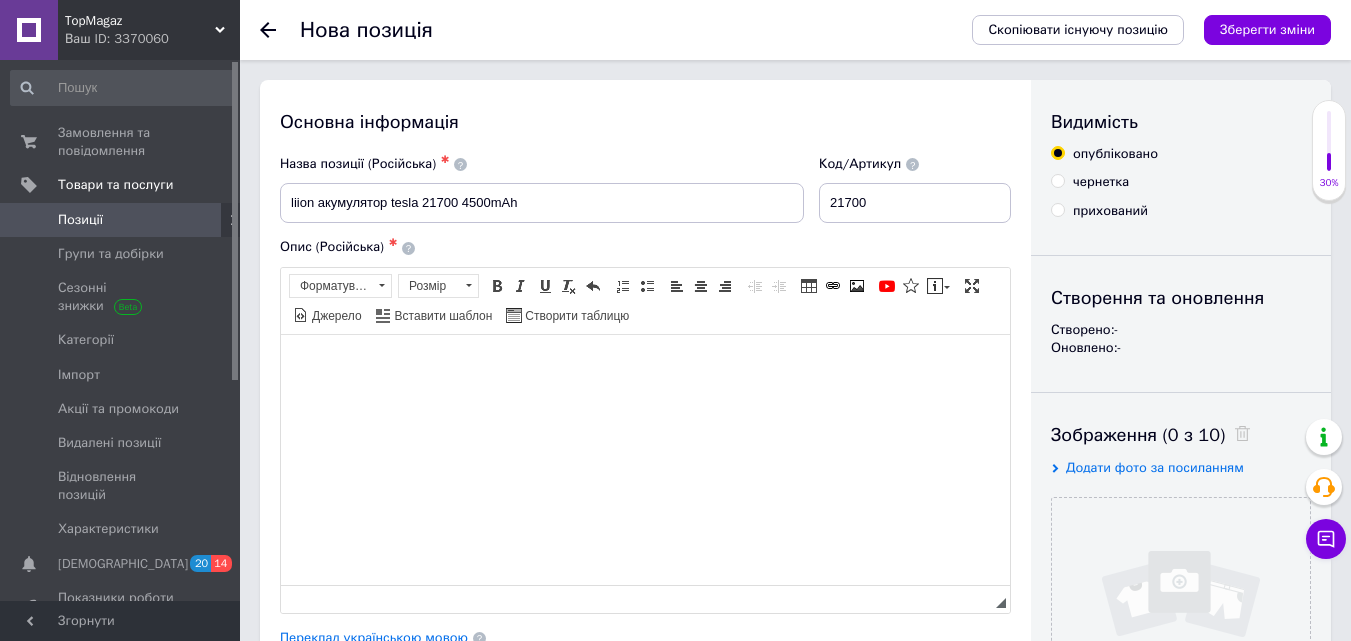 scroll, scrollTop: 432, scrollLeft: 0, axis: vertical 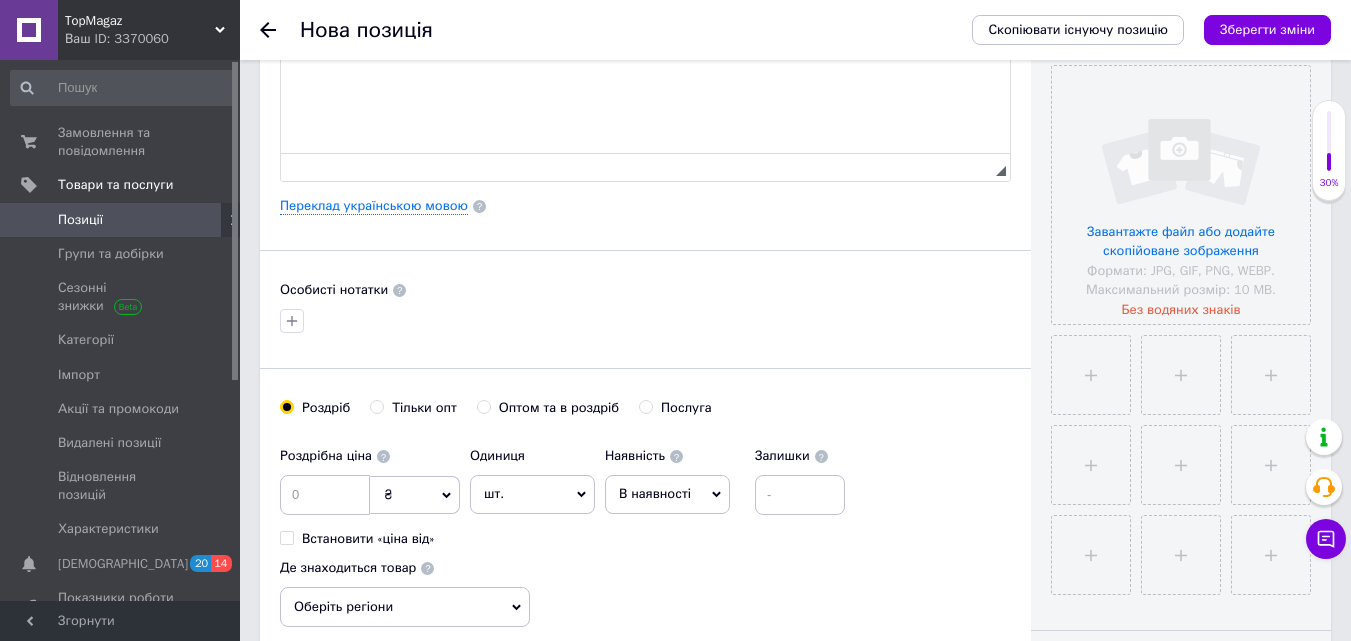 type 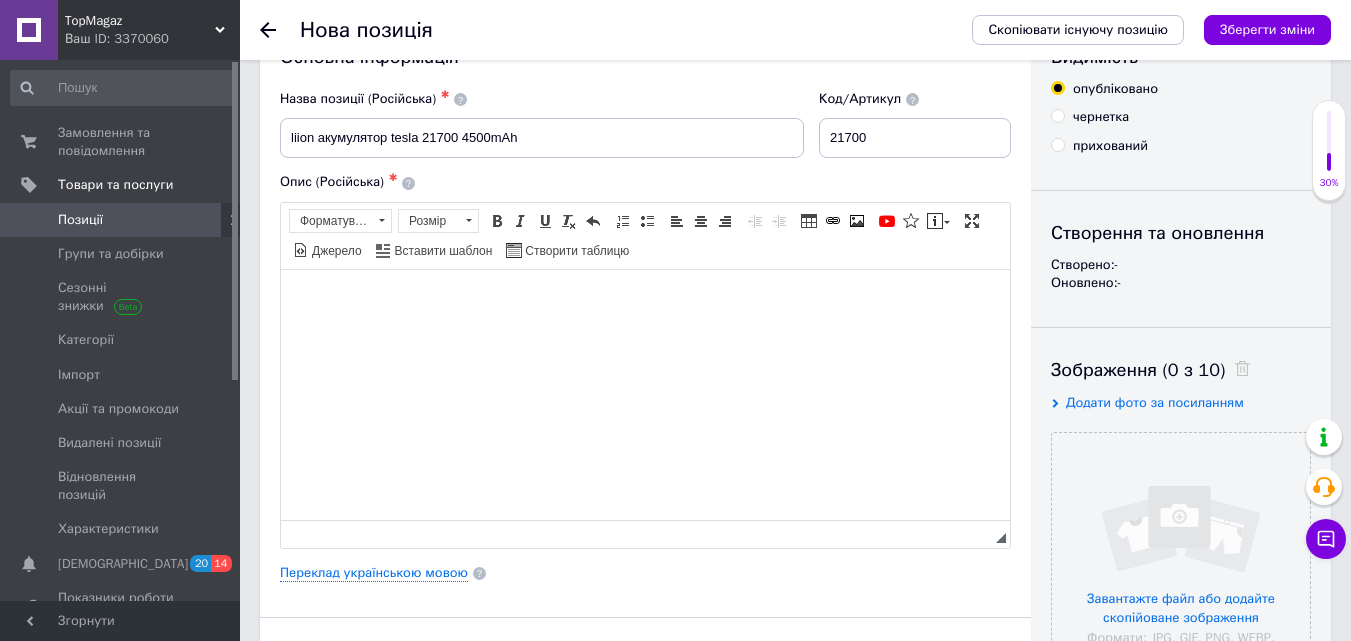 scroll, scrollTop: 0, scrollLeft: 0, axis: both 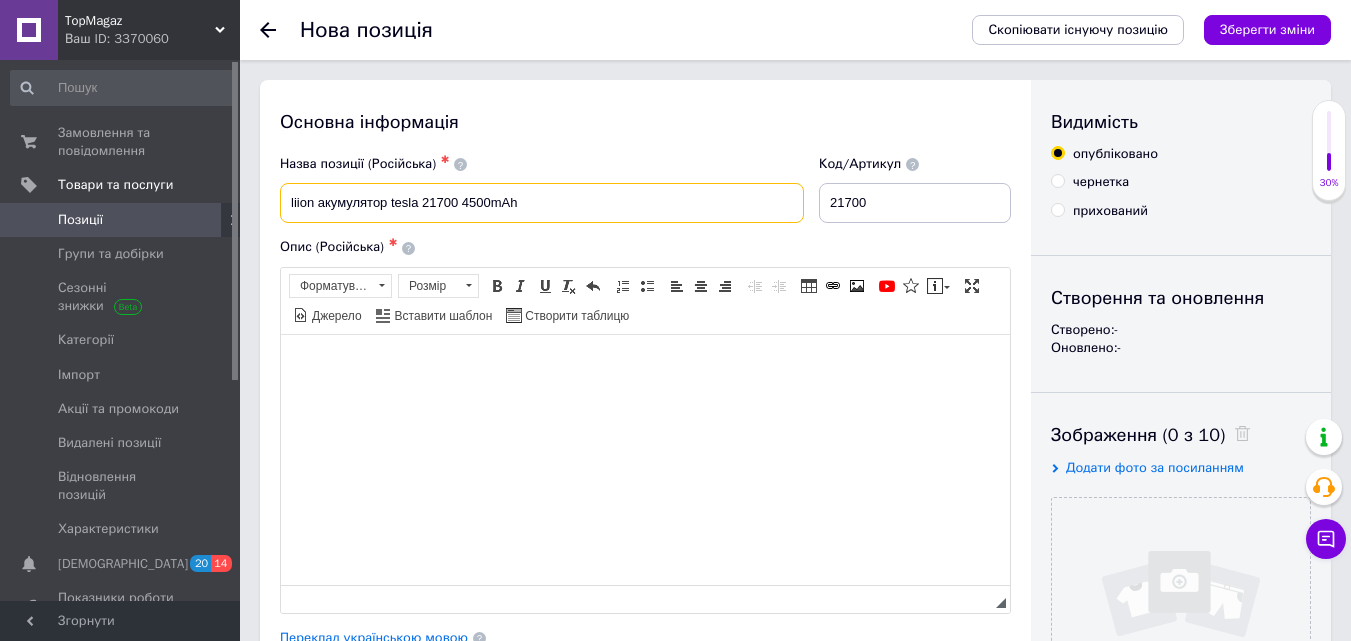 click on "liion акумулятор tesla 21700 4500mAh" at bounding box center (542, 203) 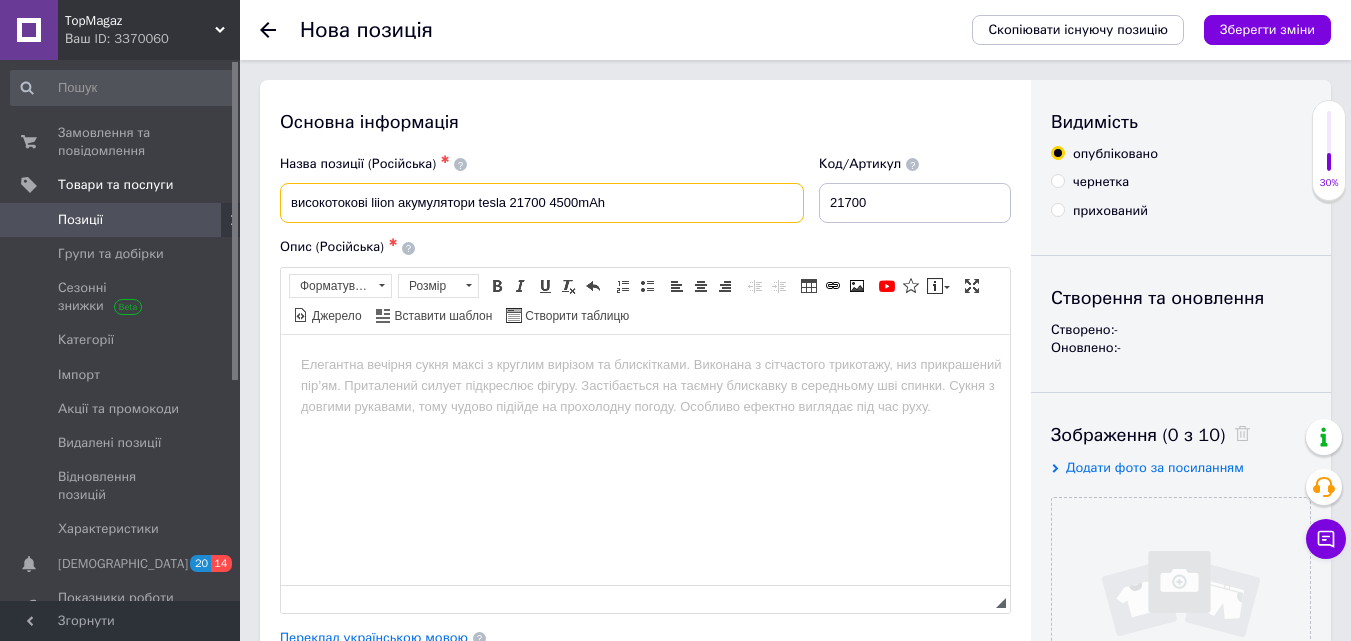 type on "високотокові liion акумулятори tesla 21700 4500mAh" 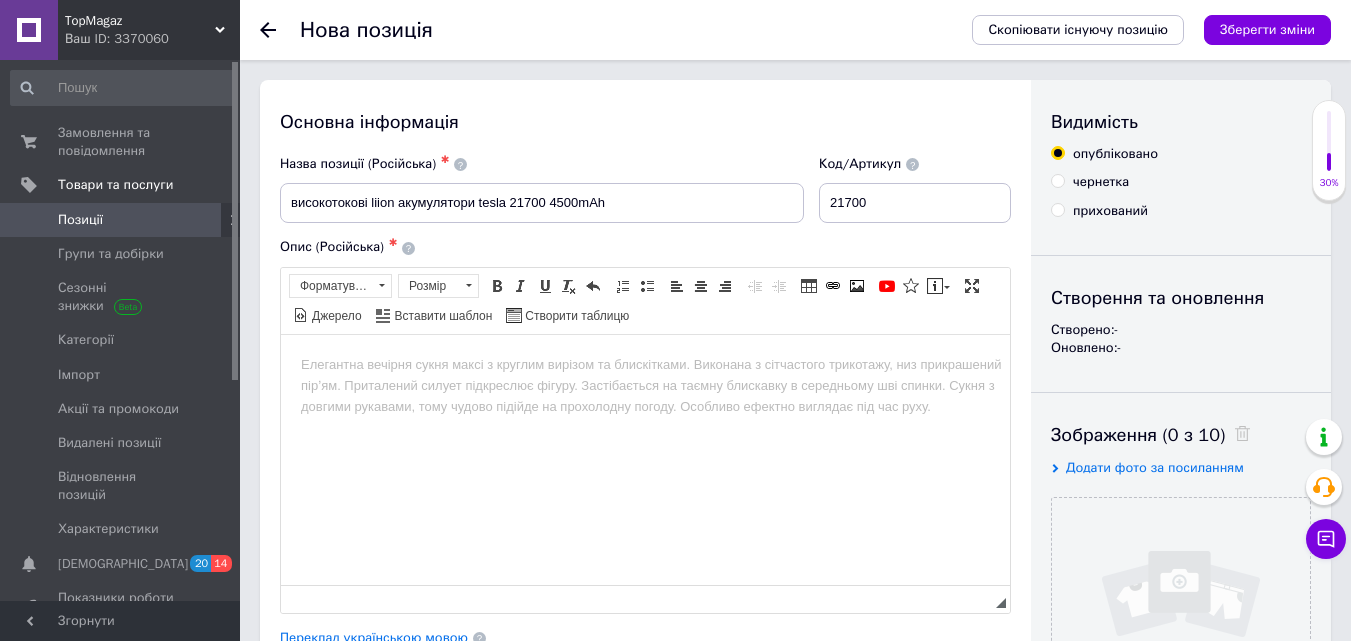 click at bounding box center [645, 364] 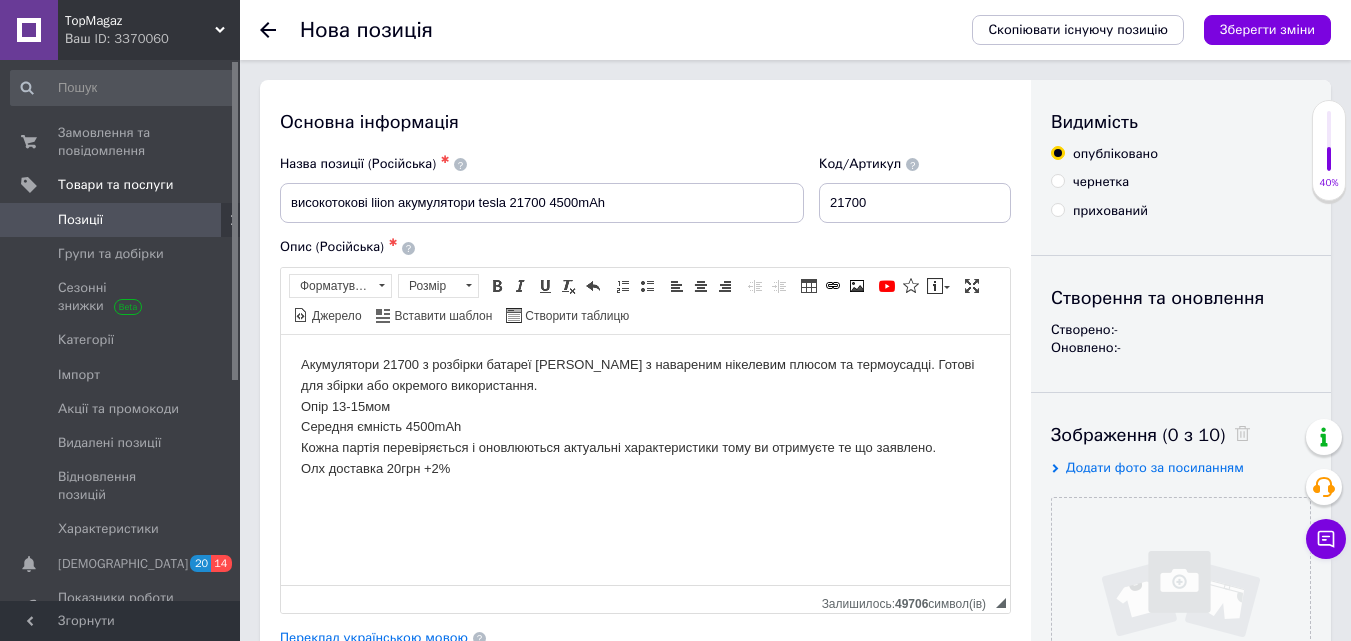 type 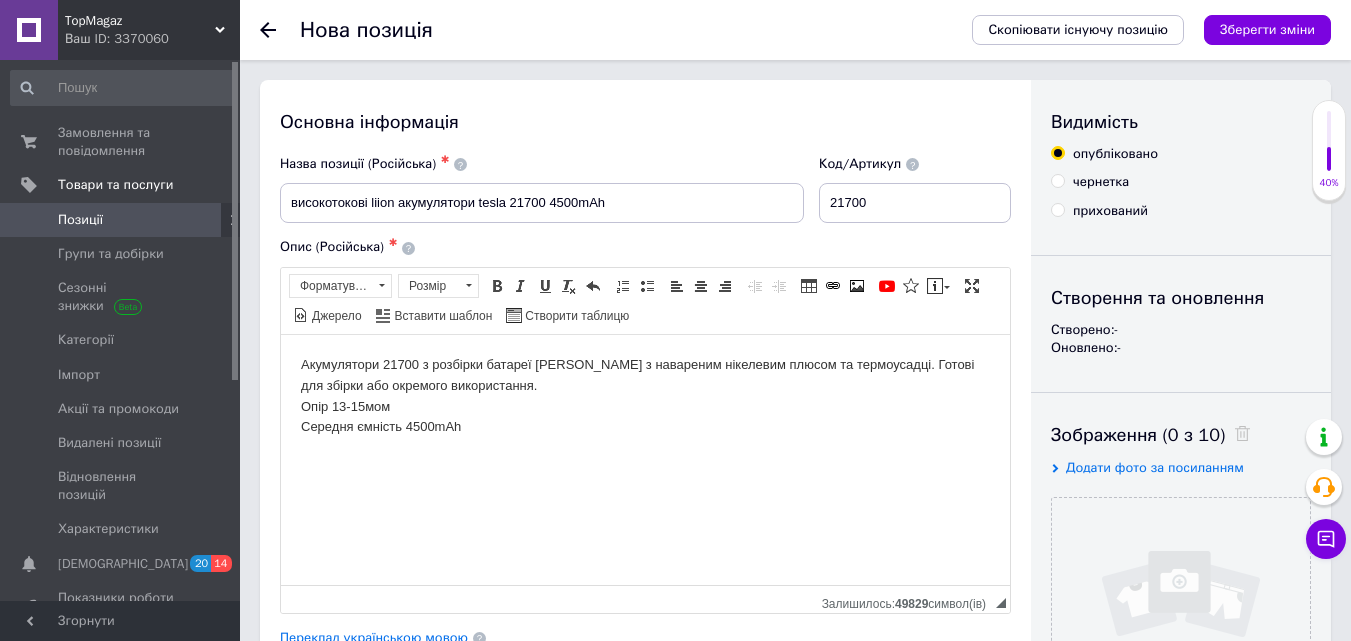 click on "Акумулятори 21700 з розбірки батареї tesla з навареним нікелевим плюсом та термоусадці. Готові для збірки або окремого використання. Опір 13-15мом Середня ємність 4500mAh" at bounding box center [645, 395] 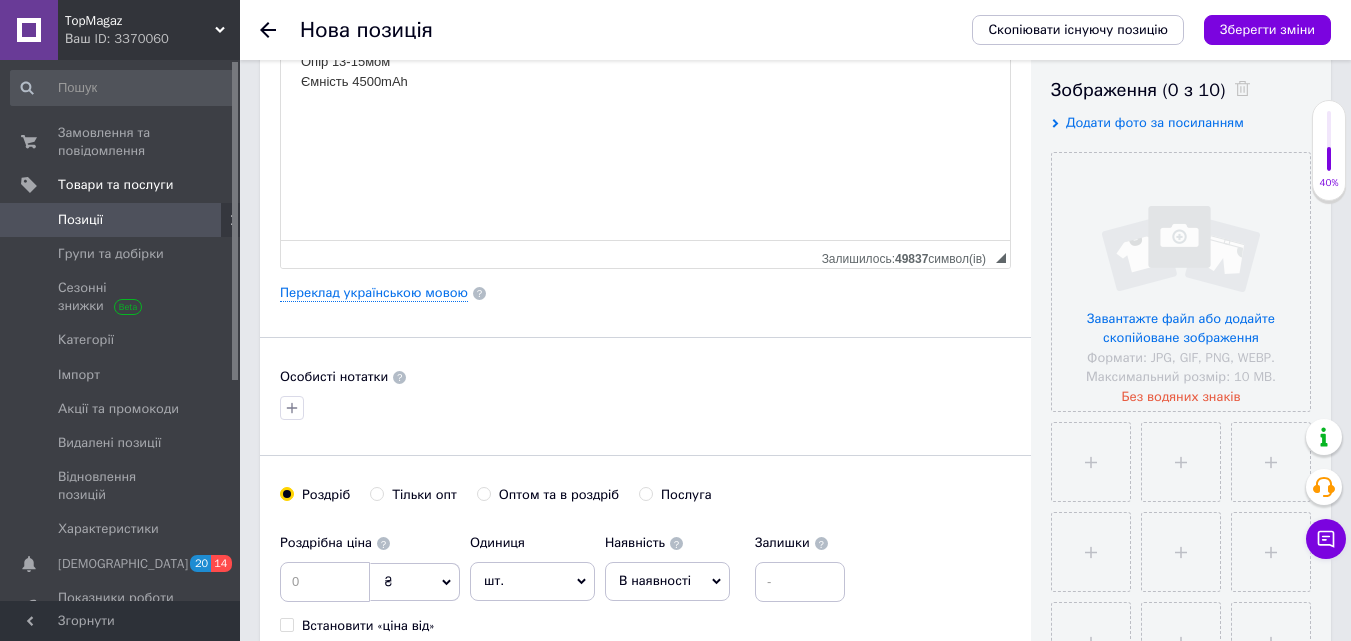 scroll, scrollTop: 349, scrollLeft: 0, axis: vertical 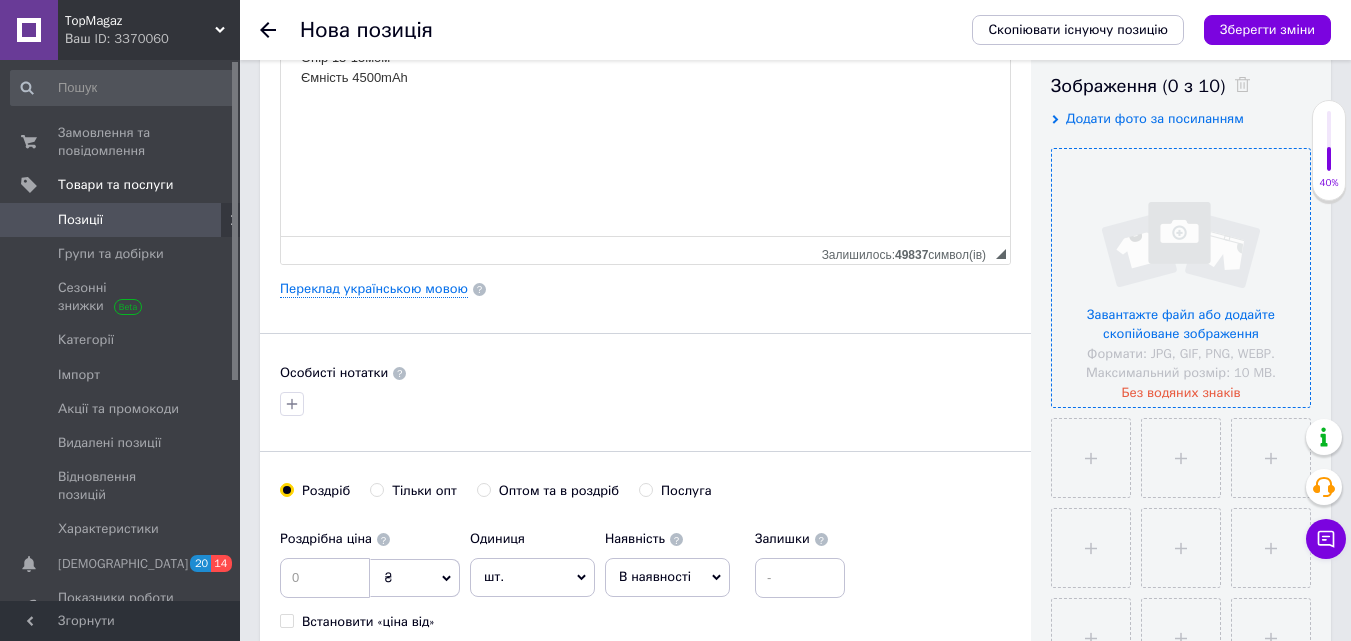 click at bounding box center (1181, 278) 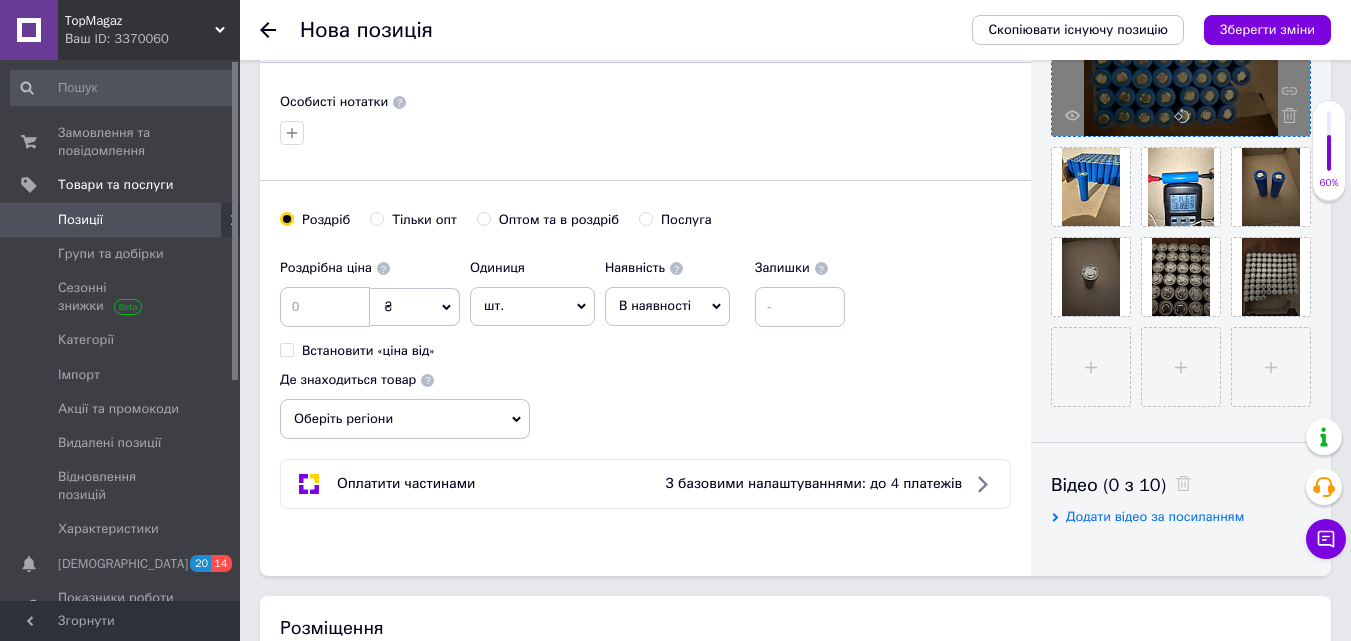 scroll, scrollTop: 560, scrollLeft: 0, axis: vertical 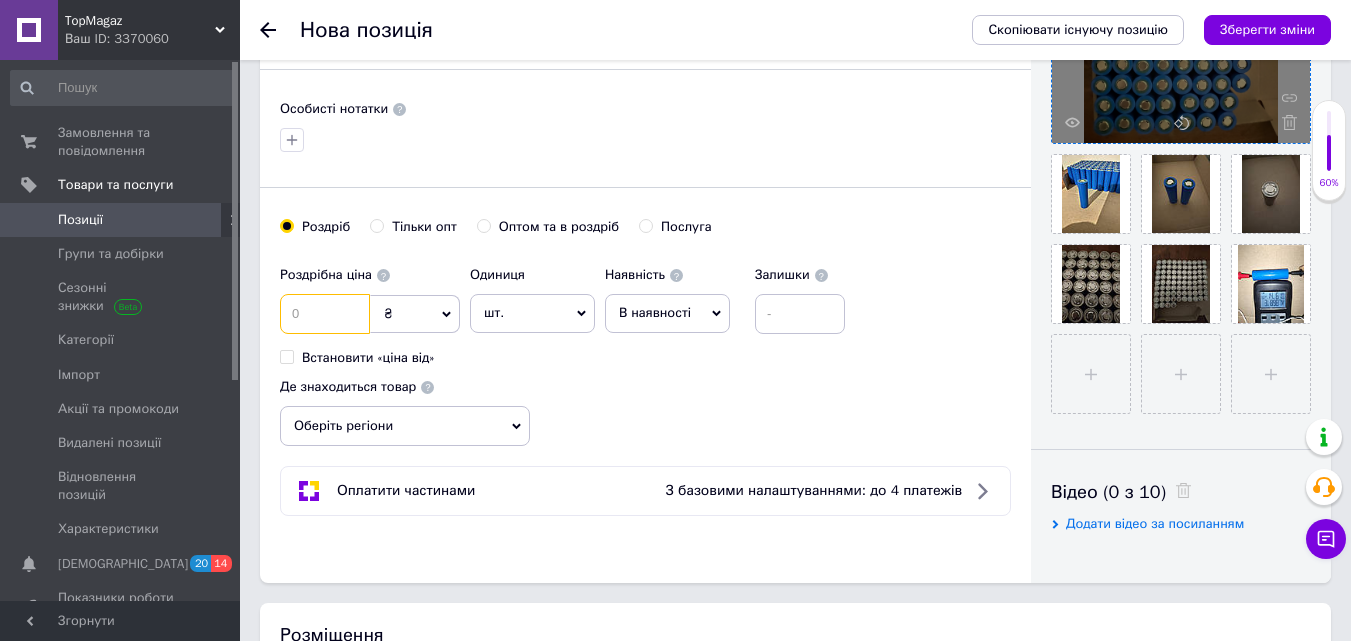 click at bounding box center (325, 314) 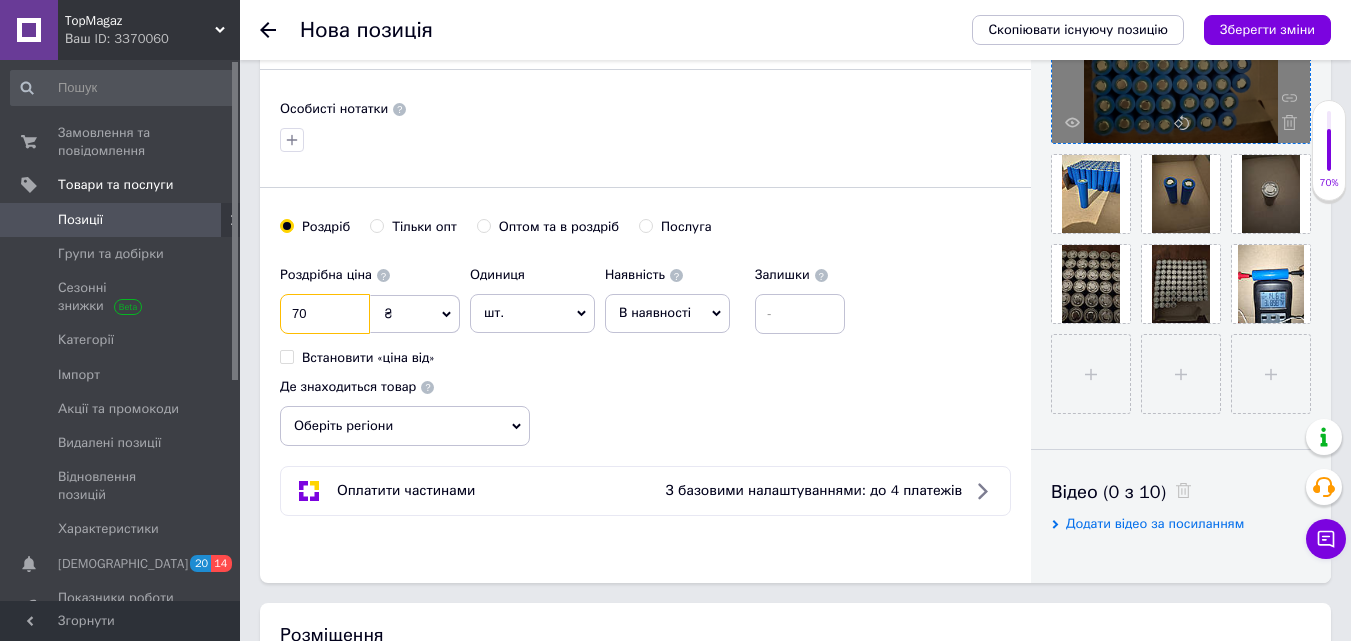 type on "70" 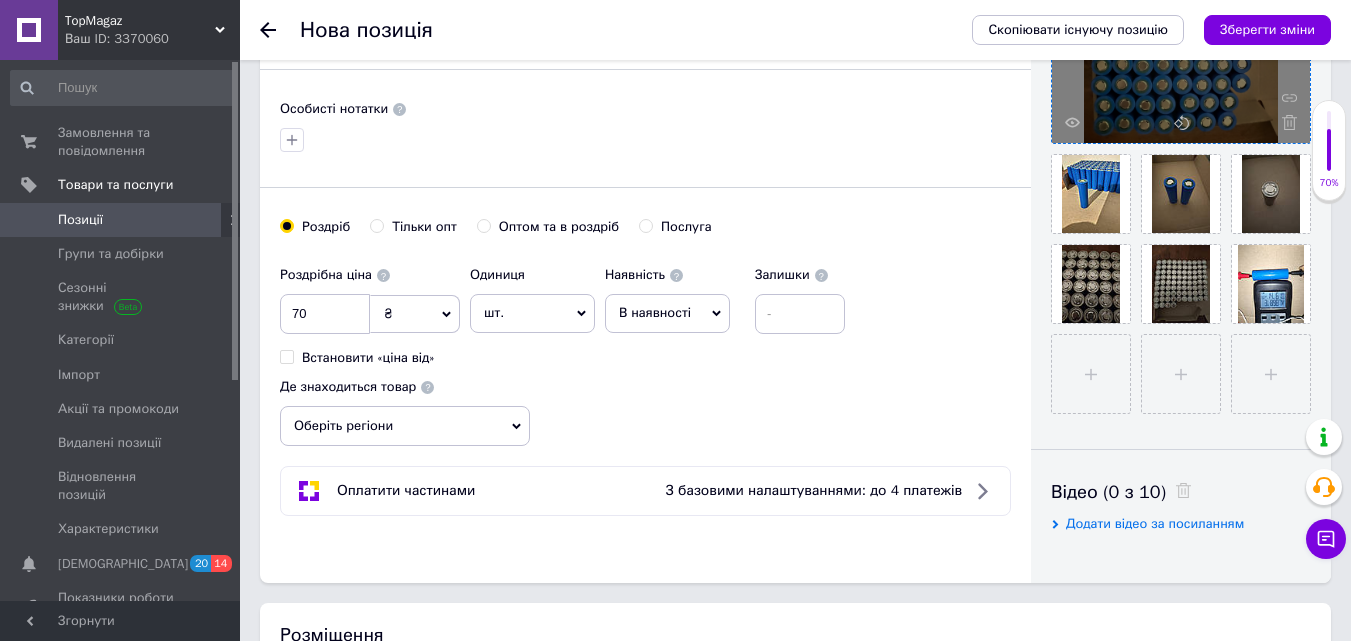 click 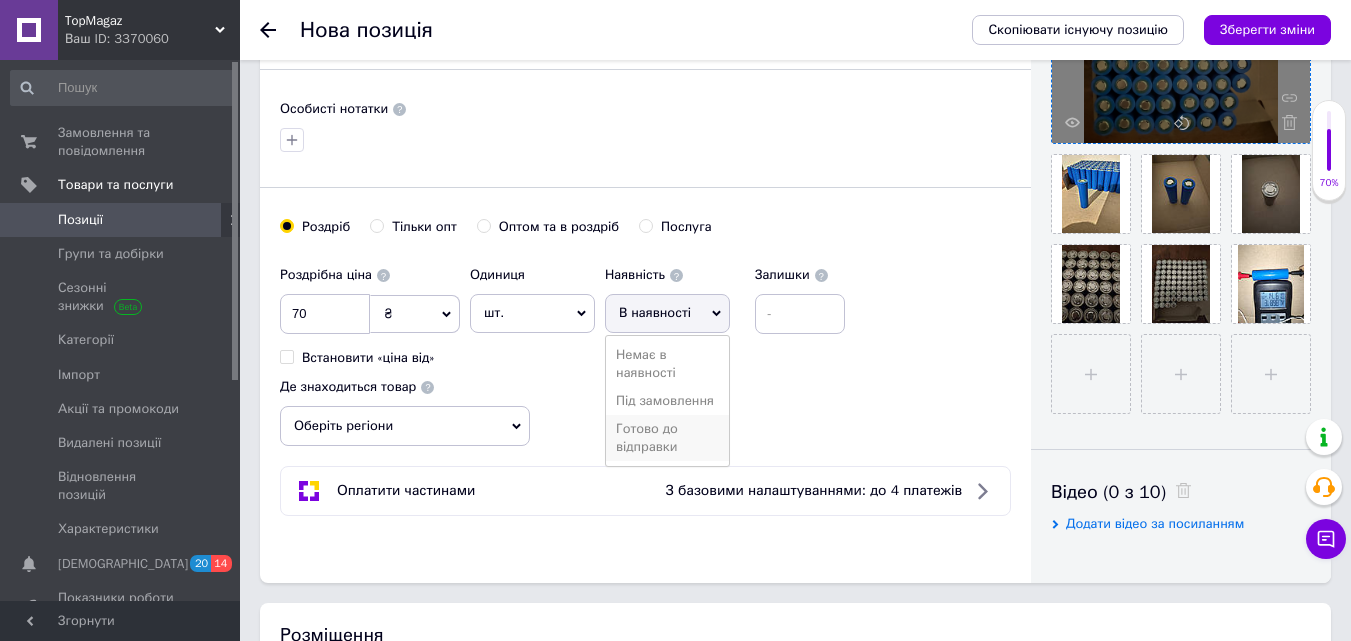 click on "Готово до відправки" at bounding box center [667, 438] 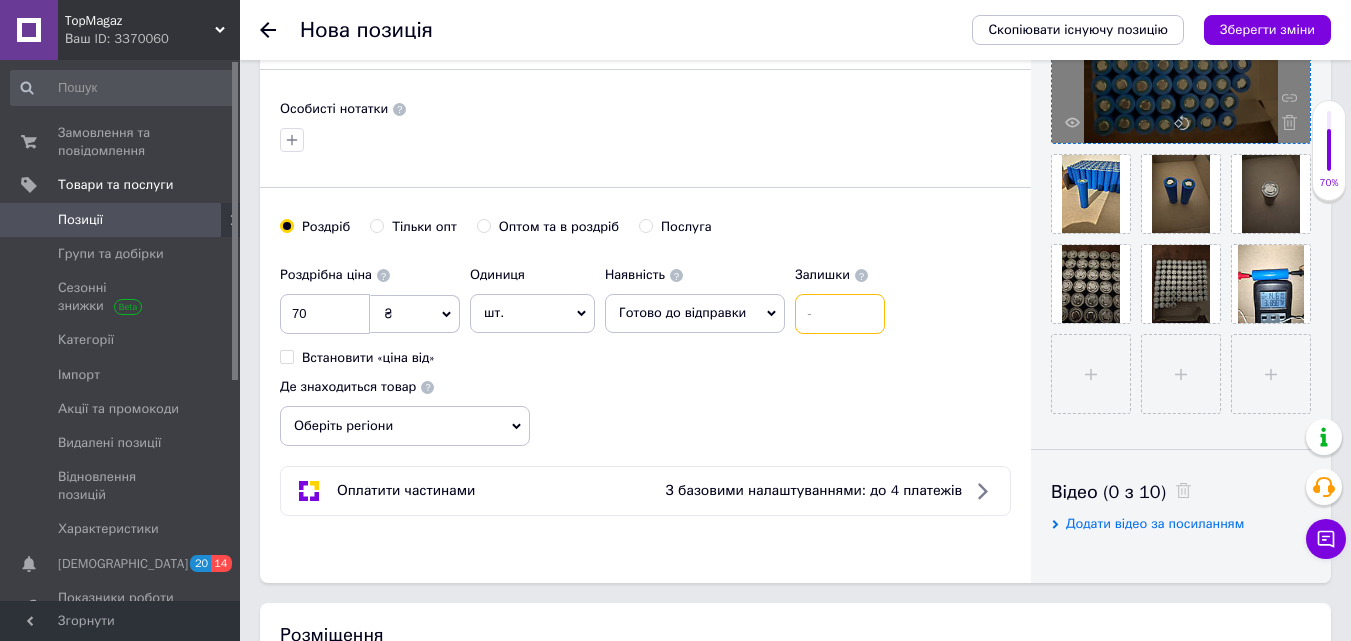 click at bounding box center (840, 314) 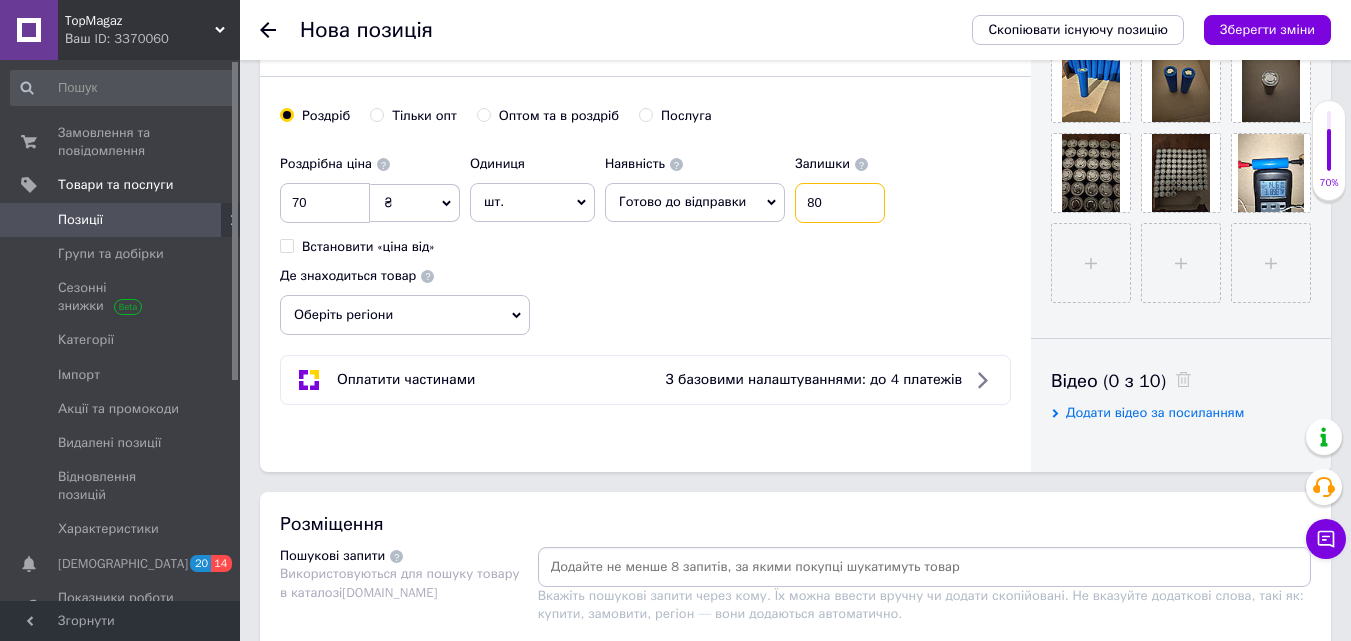 scroll, scrollTop: 771, scrollLeft: 0, axis: vertical 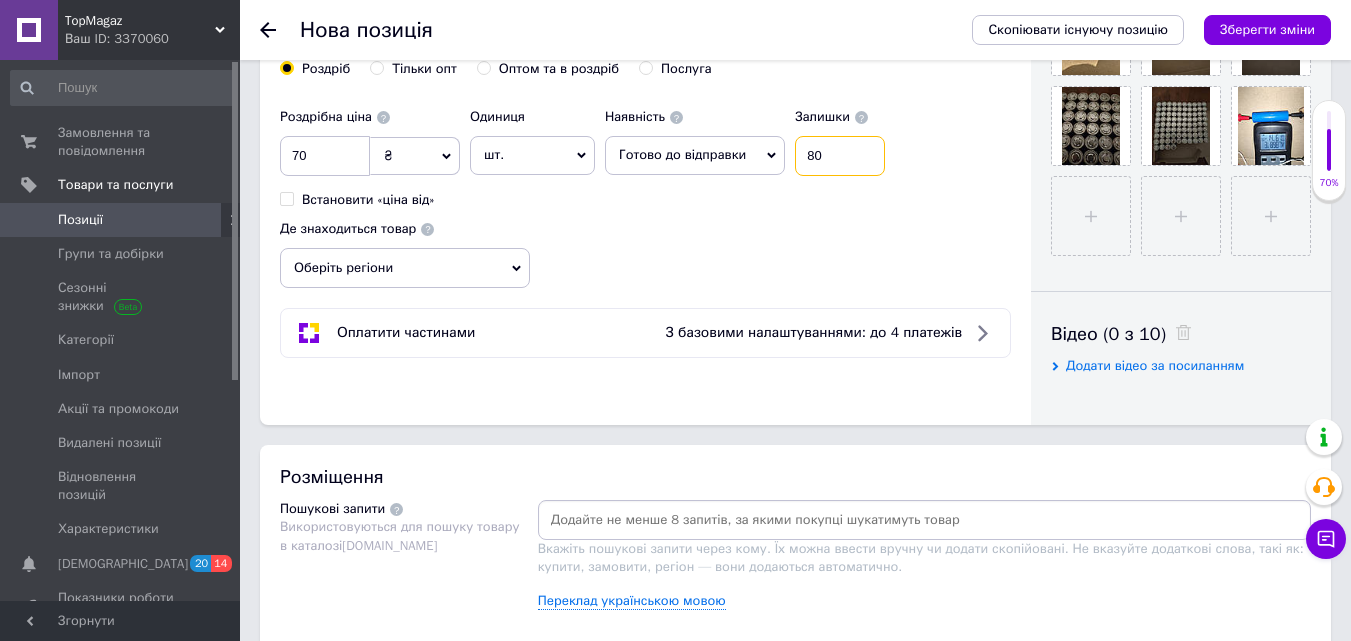 type on "80" 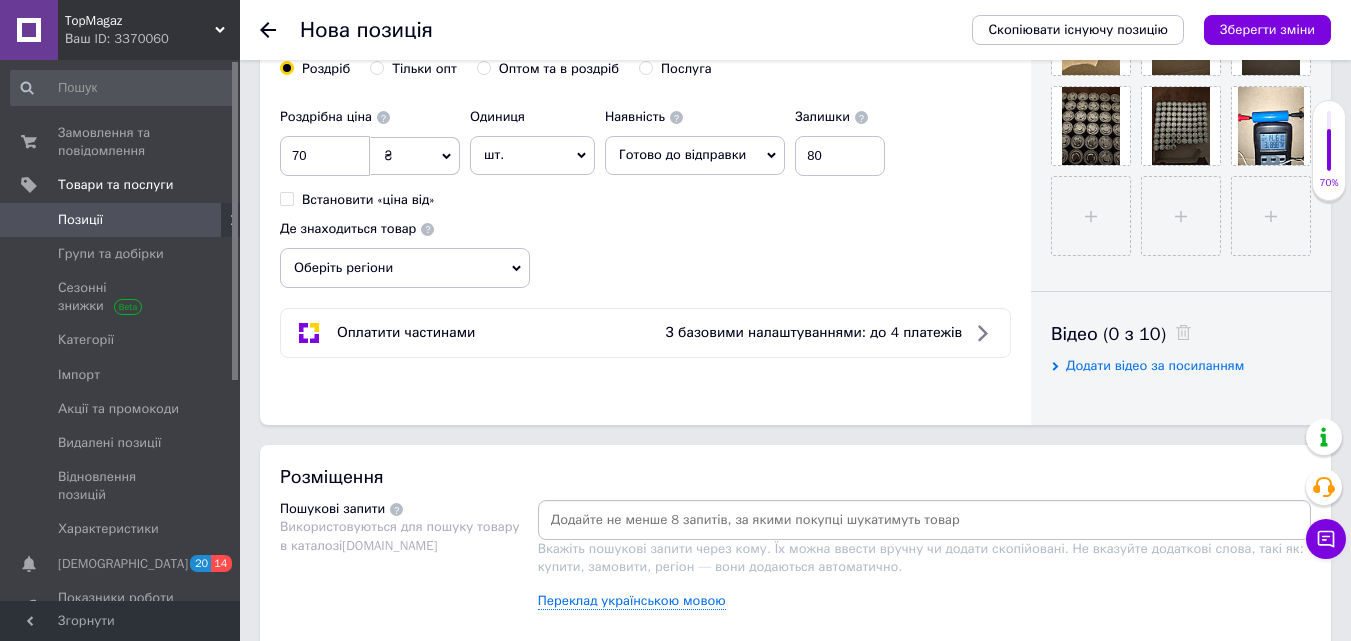 click on "Оберіть регіони" at bounding box center [405, 268] 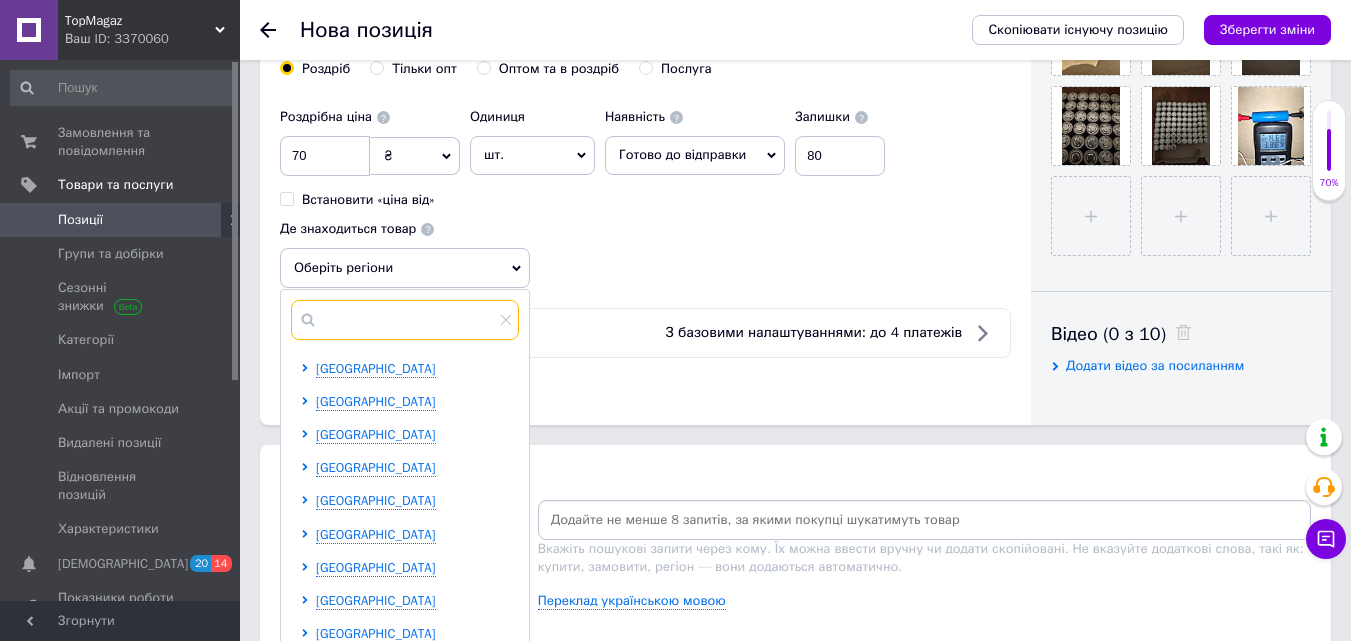 click at bounding box center (405, 320) 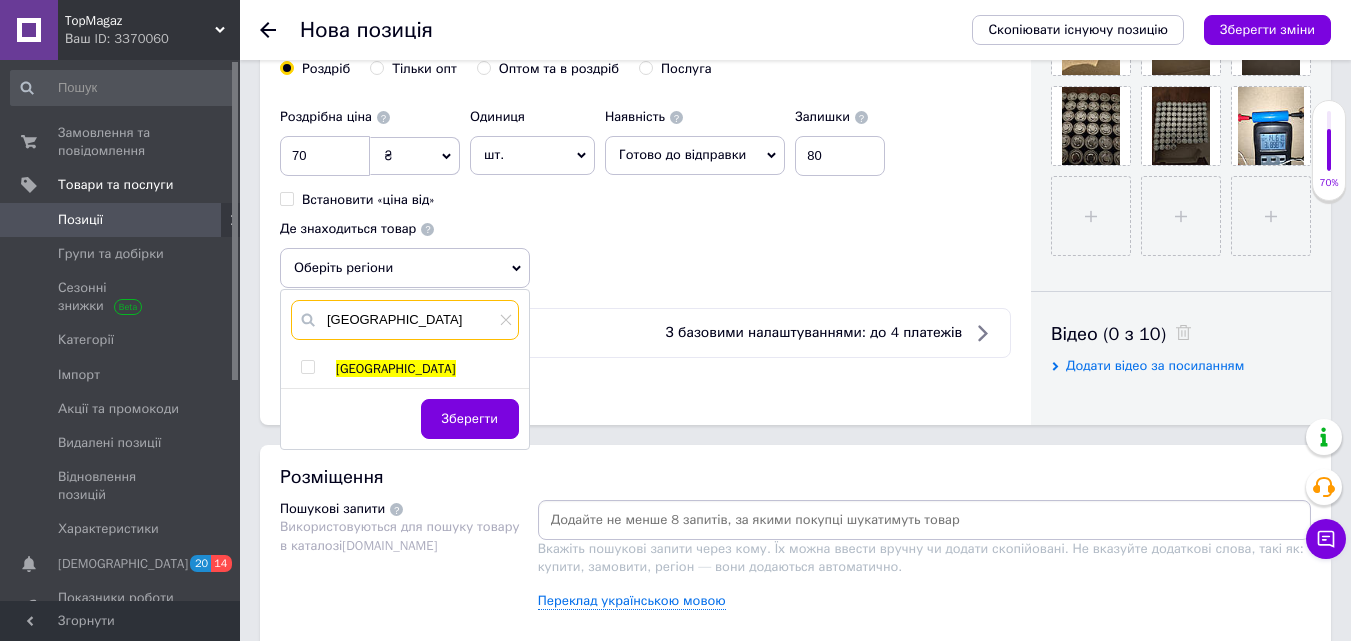 type on "львів" 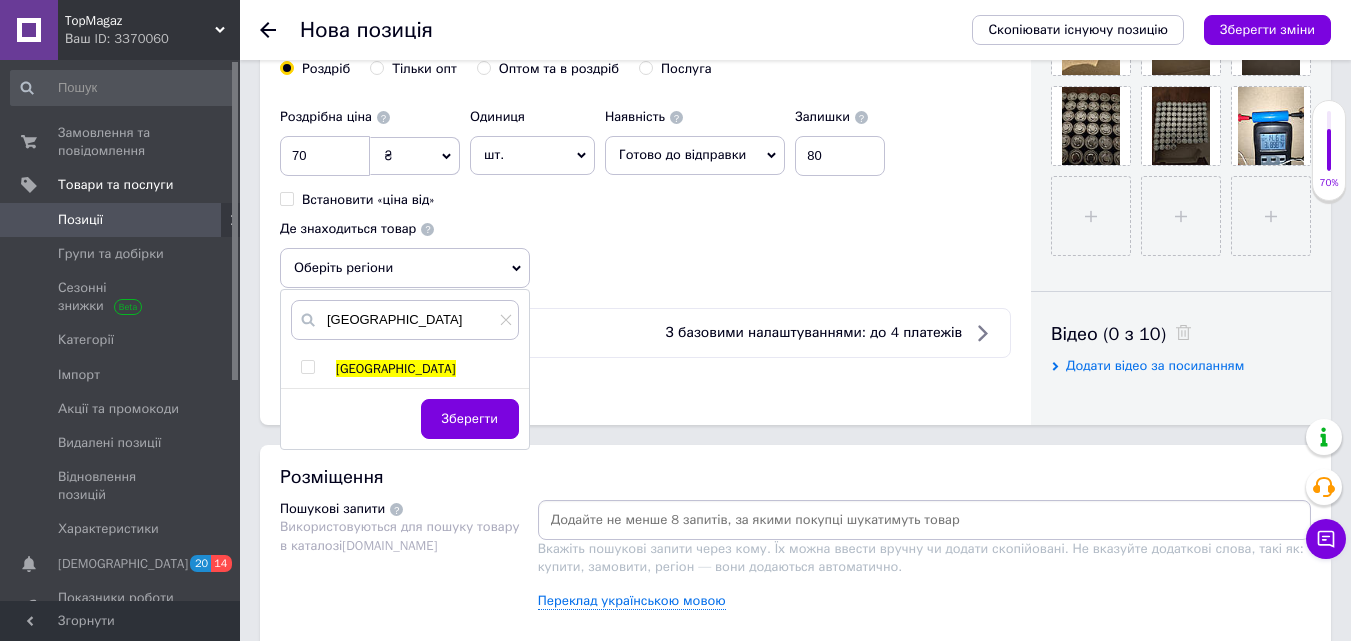 click at bounding box center (307, 367) 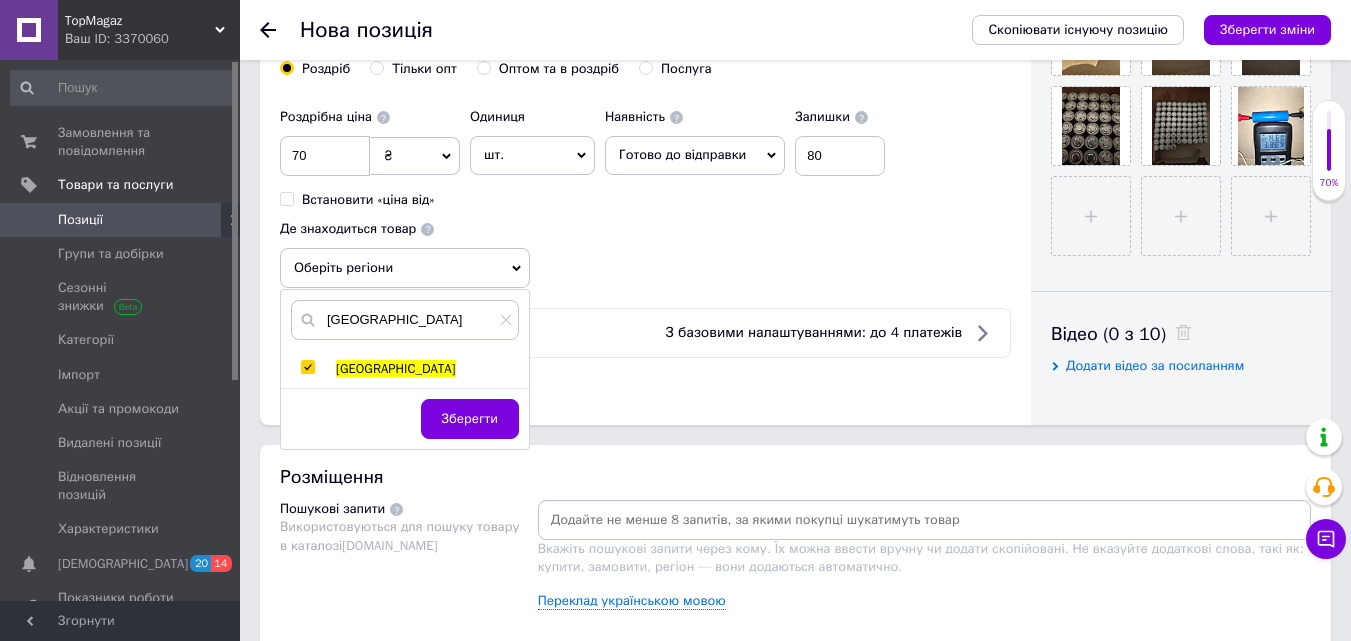 checkbox on "true" 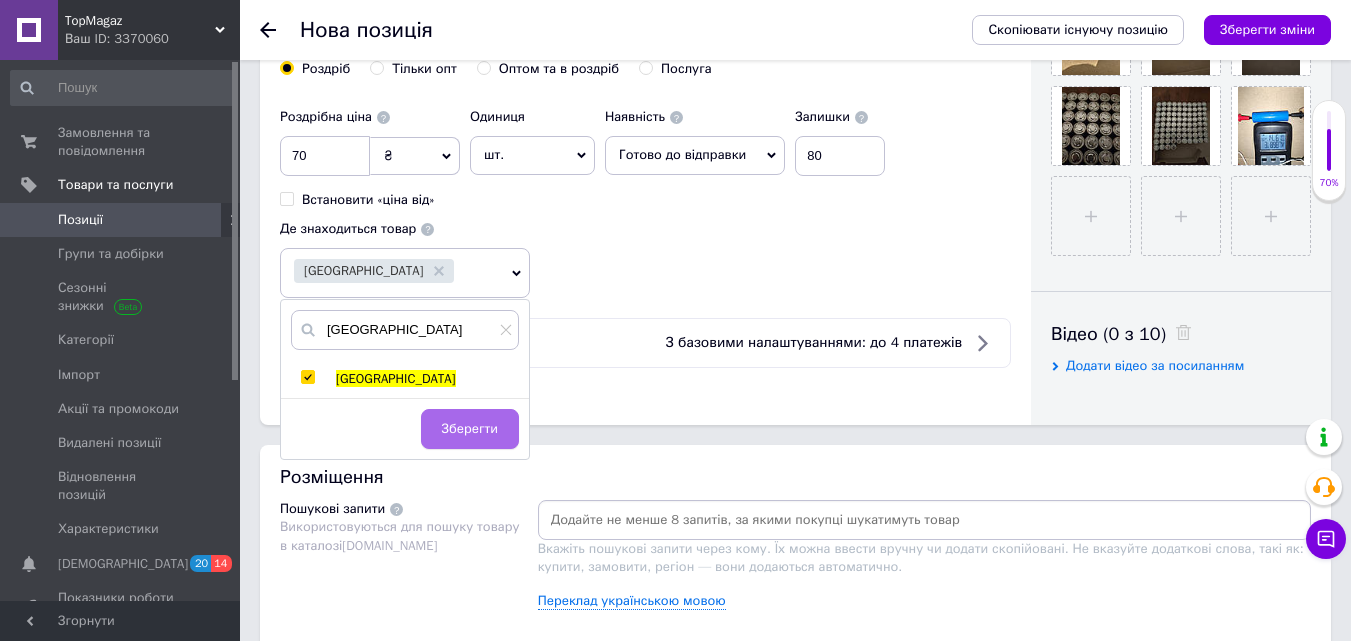 click on "Зберегти" at bounding box center [470, 429] 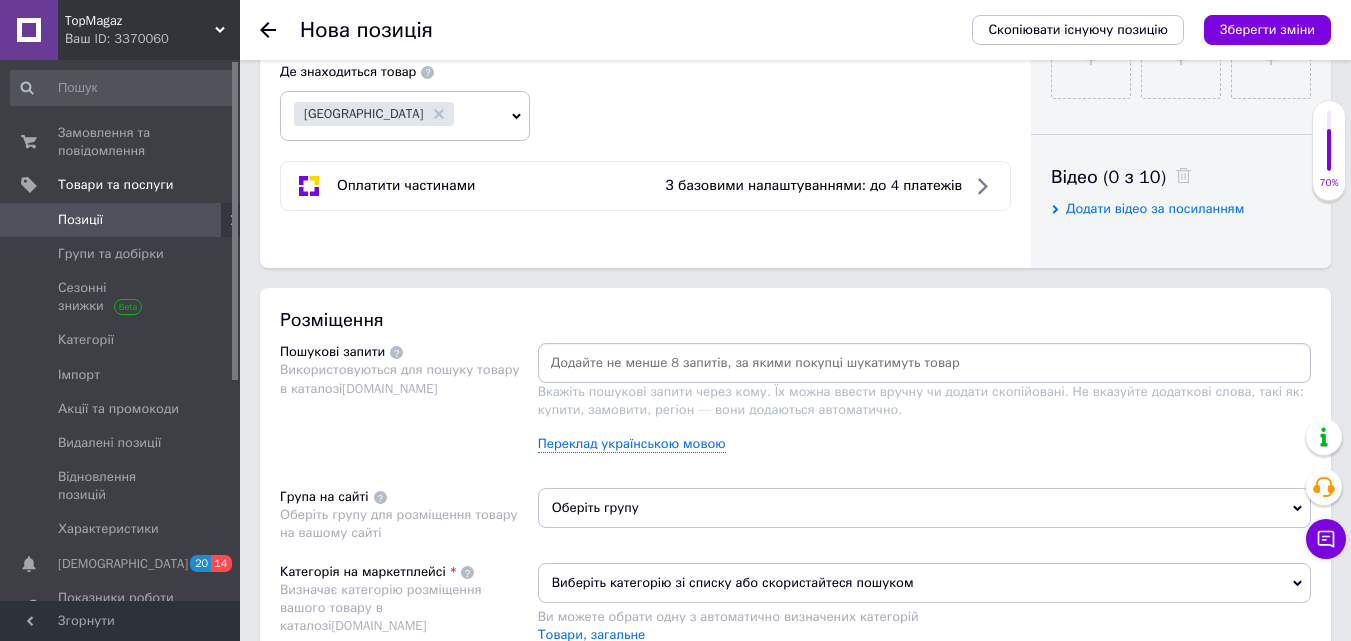 scroll, scrollTop: 1119, scrollLeft: 0, axis: vertical 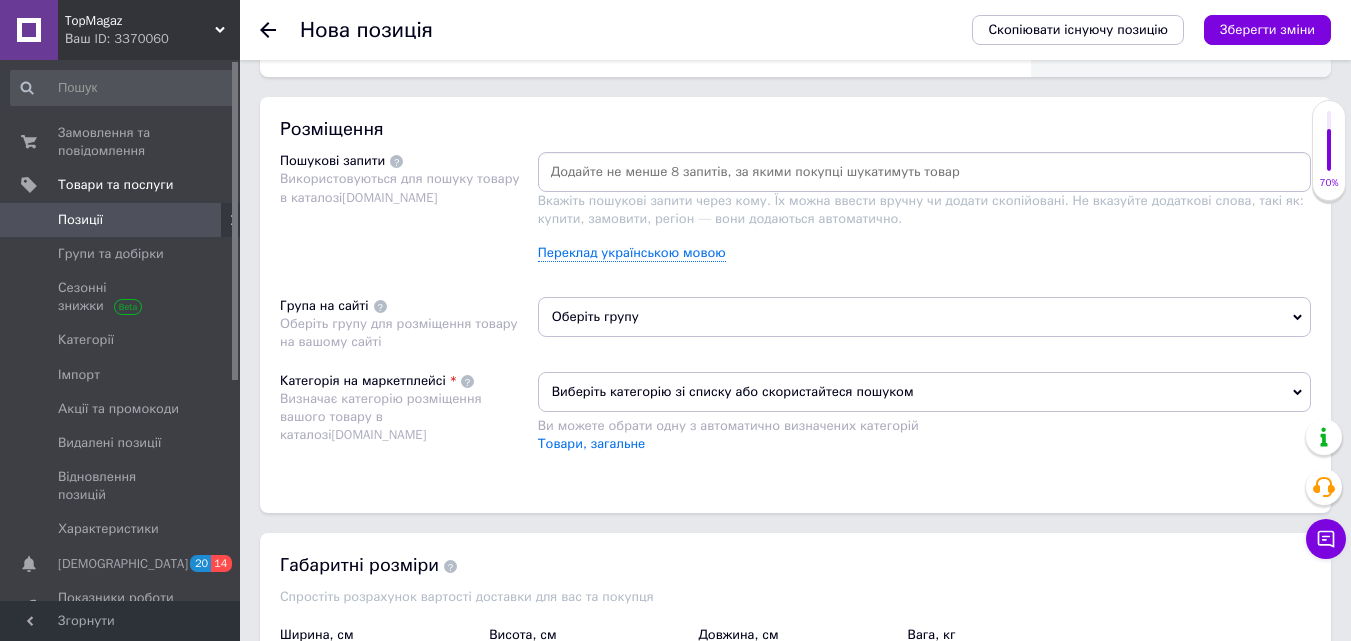click at bounding box center (924, 172) 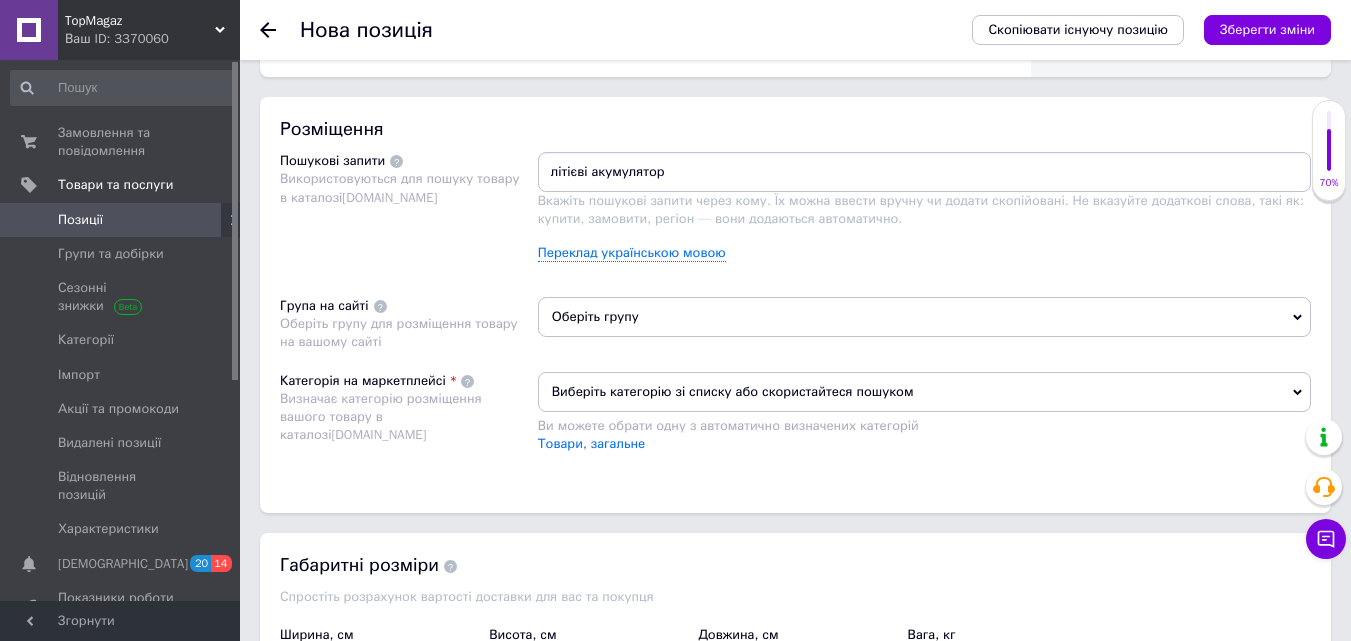 type on "літієві акумулятори" 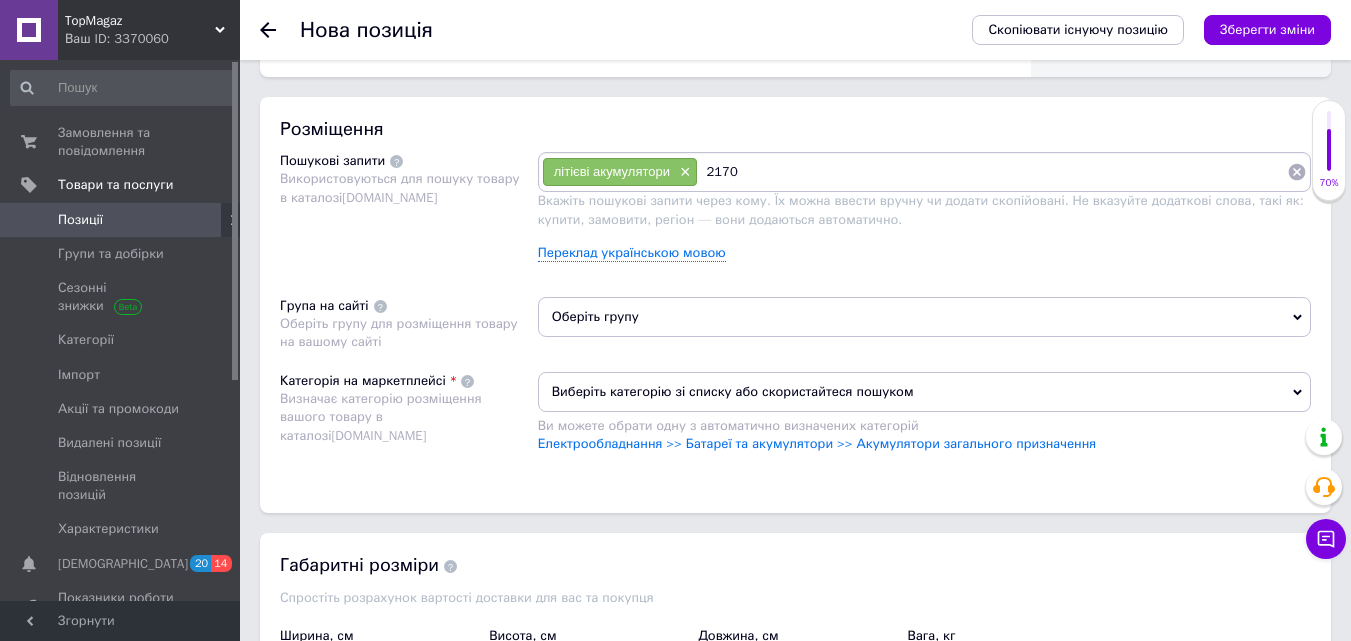 type on "21700" 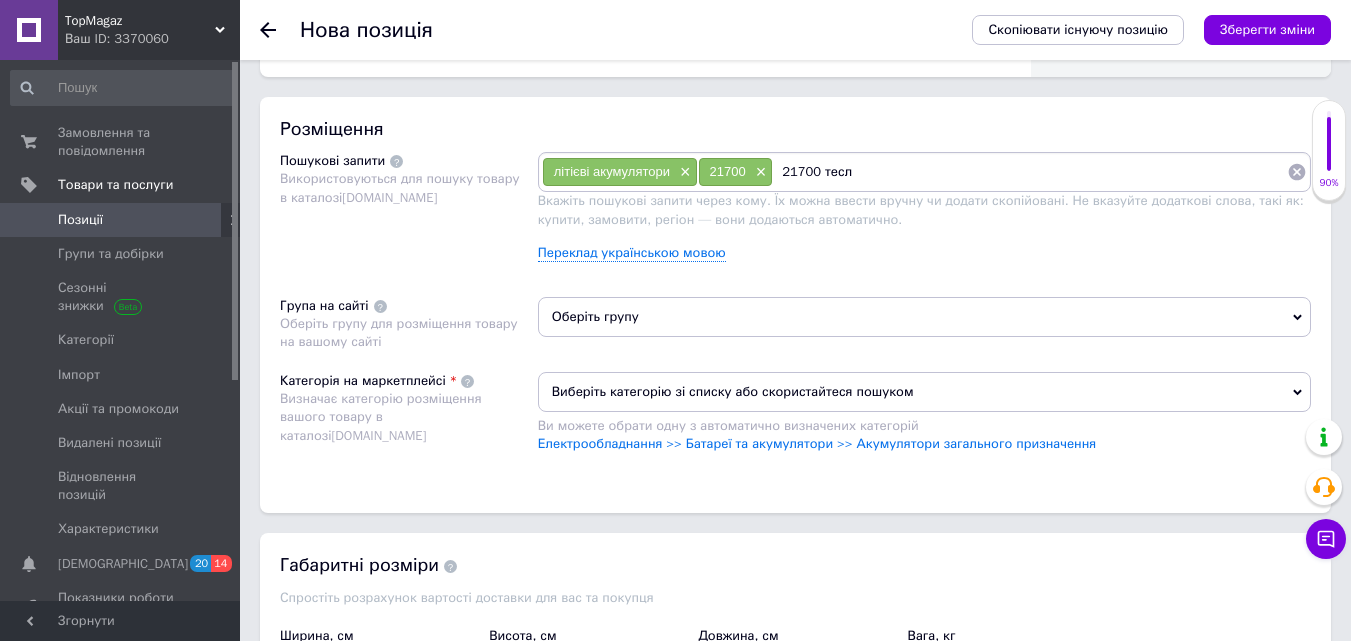 type on "21700 тесла" 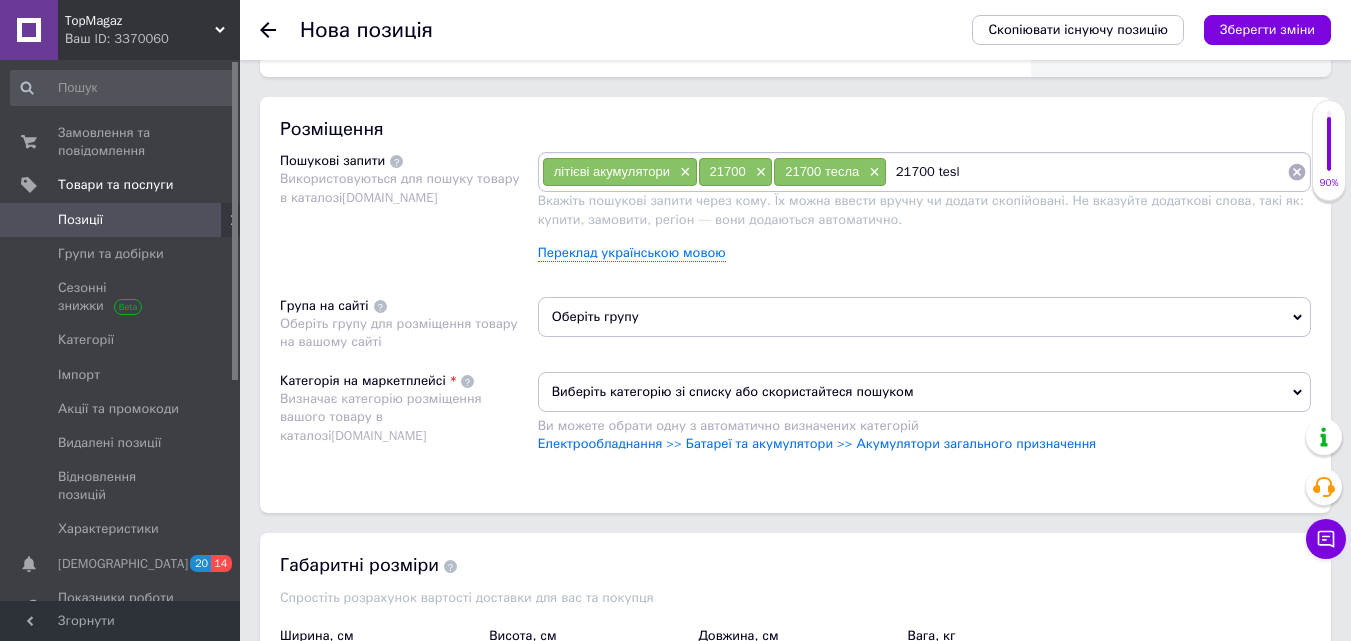 type on "21700 tesla" 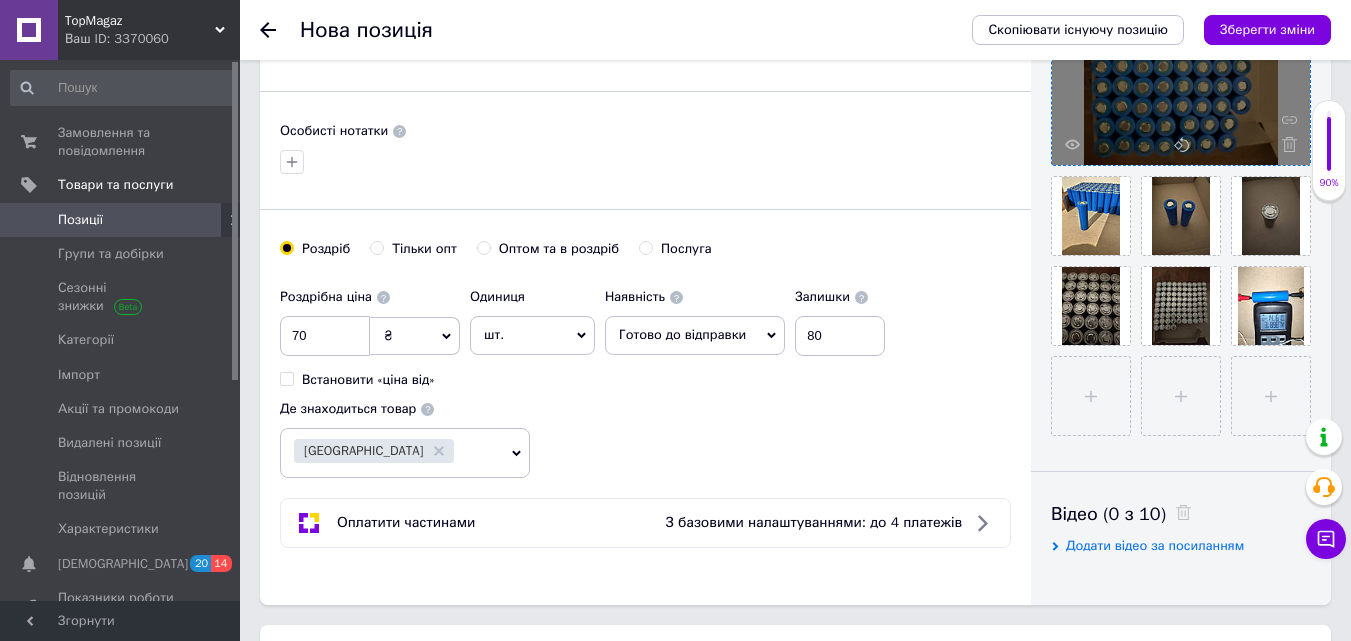 scroll, scrollTop: 559, scrollLeft: 0, axis: vertical 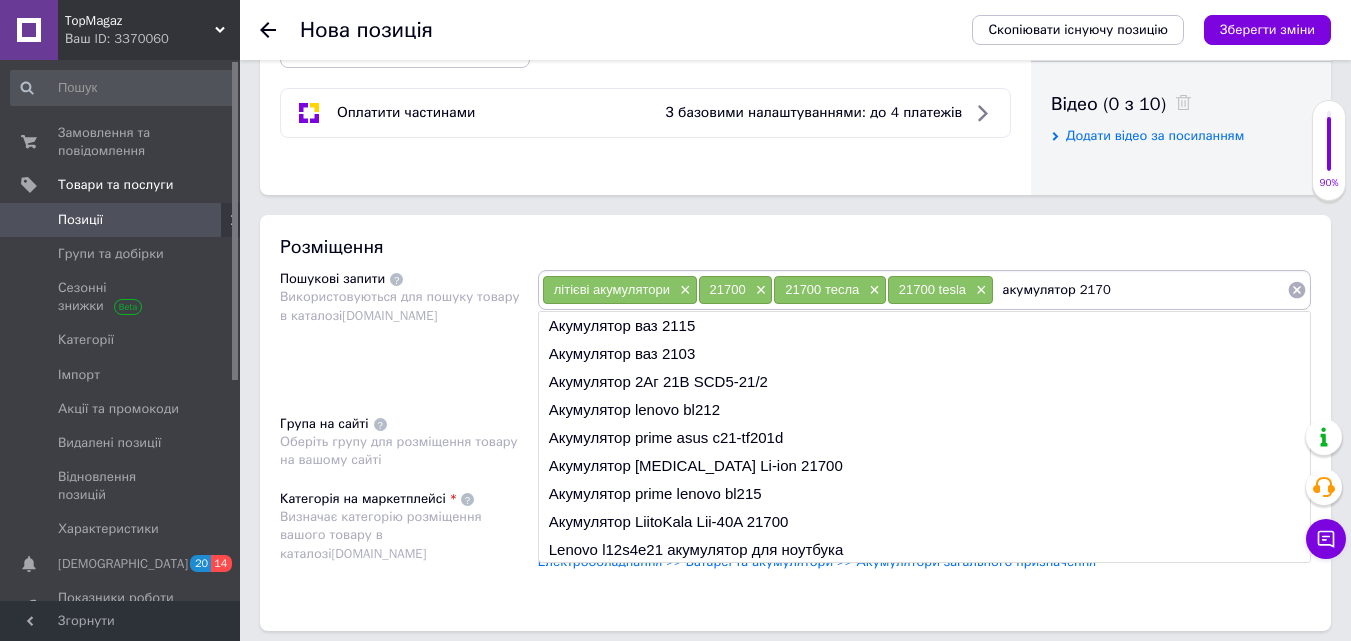 type on "акумулятор 21700" 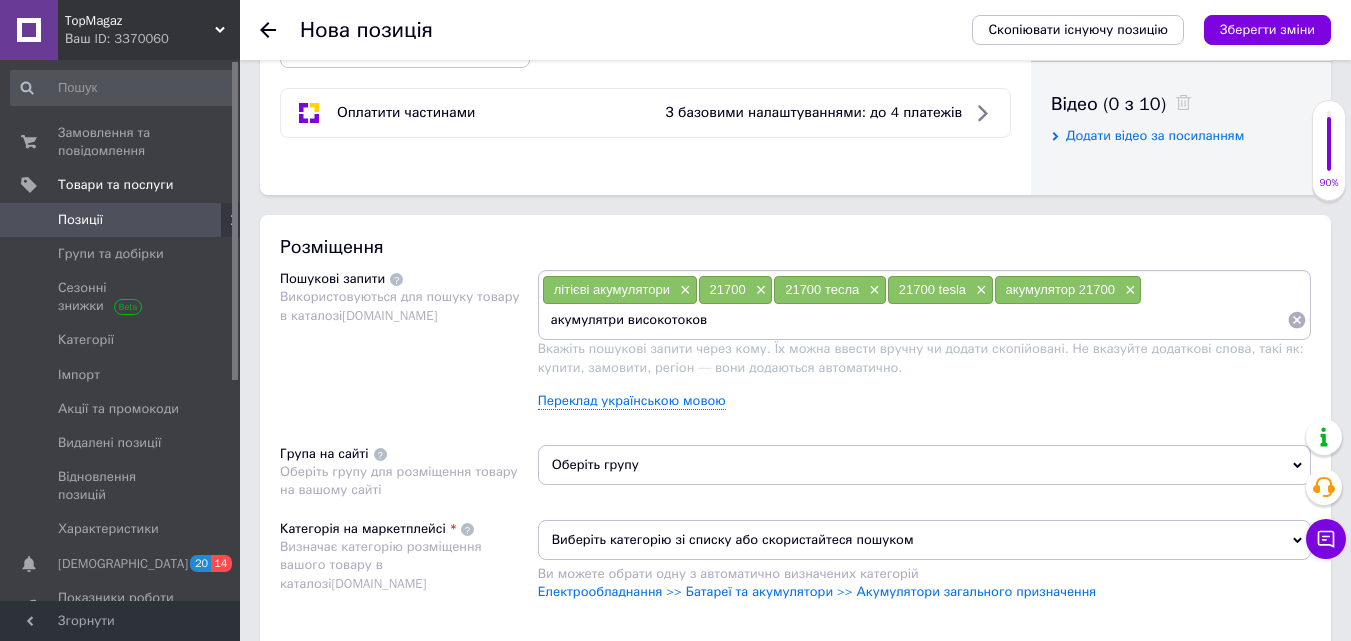 type on "акумулятри високотокові" 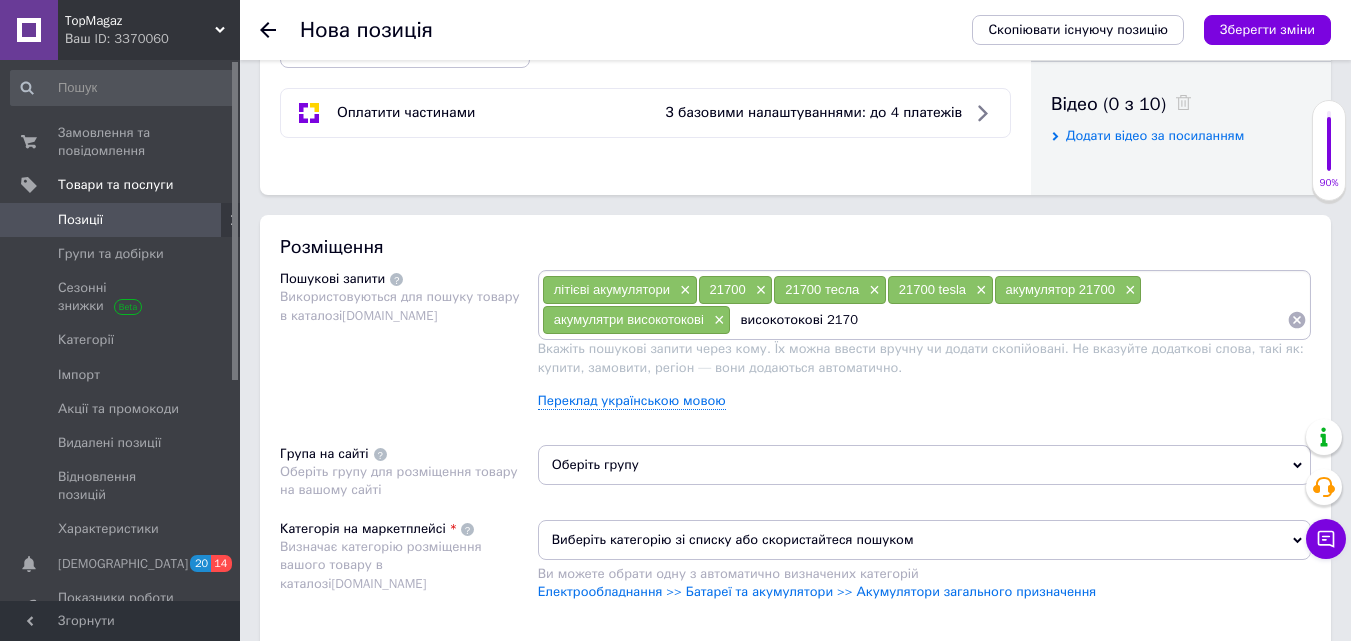 type on "високотокові 21700" 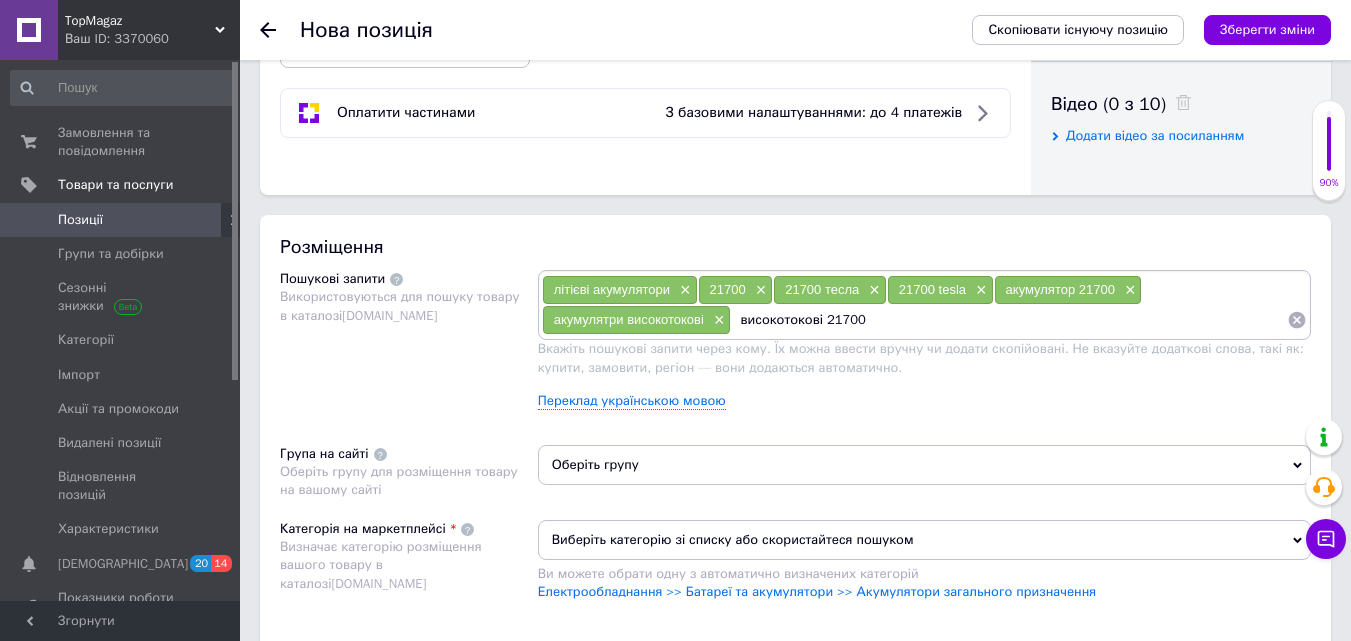 scroll, scrollTop: 441, scrollLeft: 0, axis: vertical 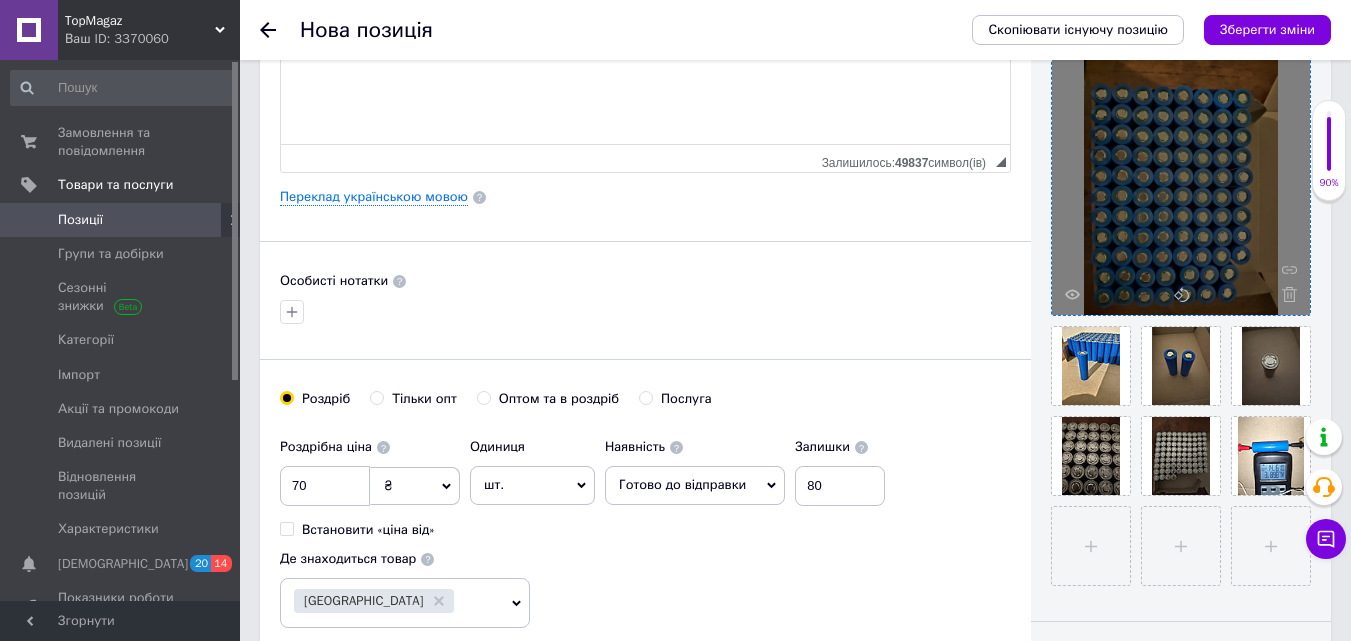 type 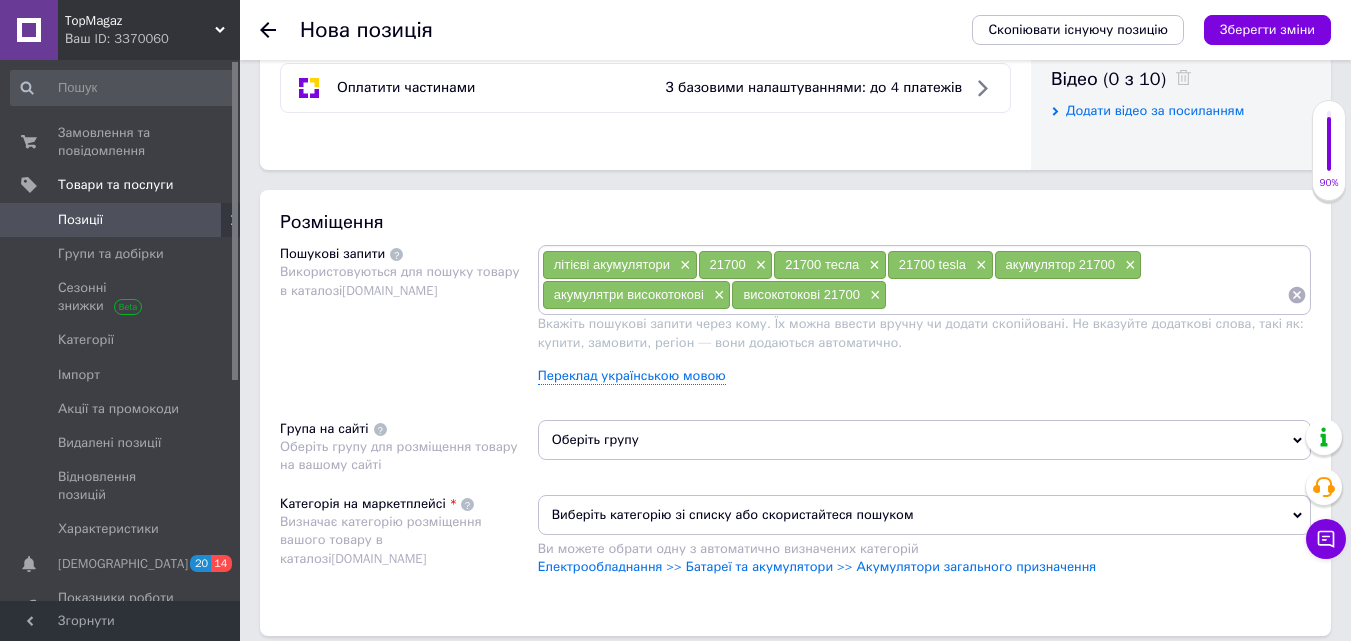 scroll, scrollTop: 1066, scrollLeft: 0, axis: vertical 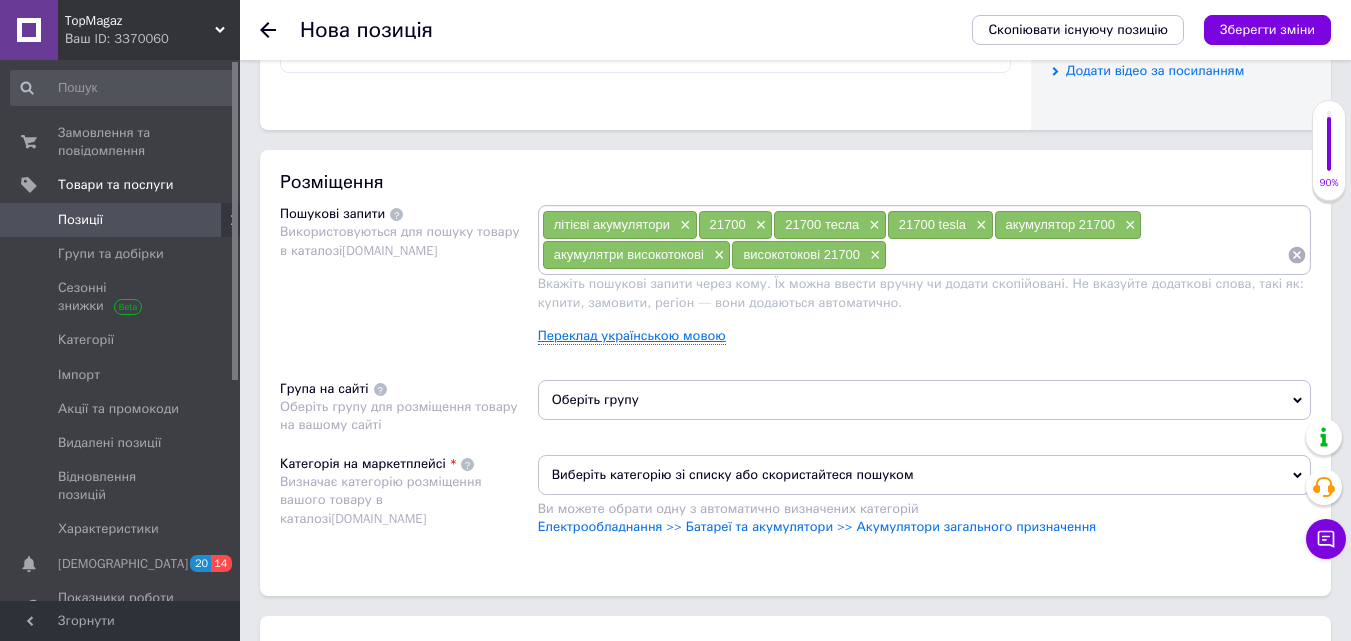 click on "Переклад українською мовою" at bounding box center (632, 336) 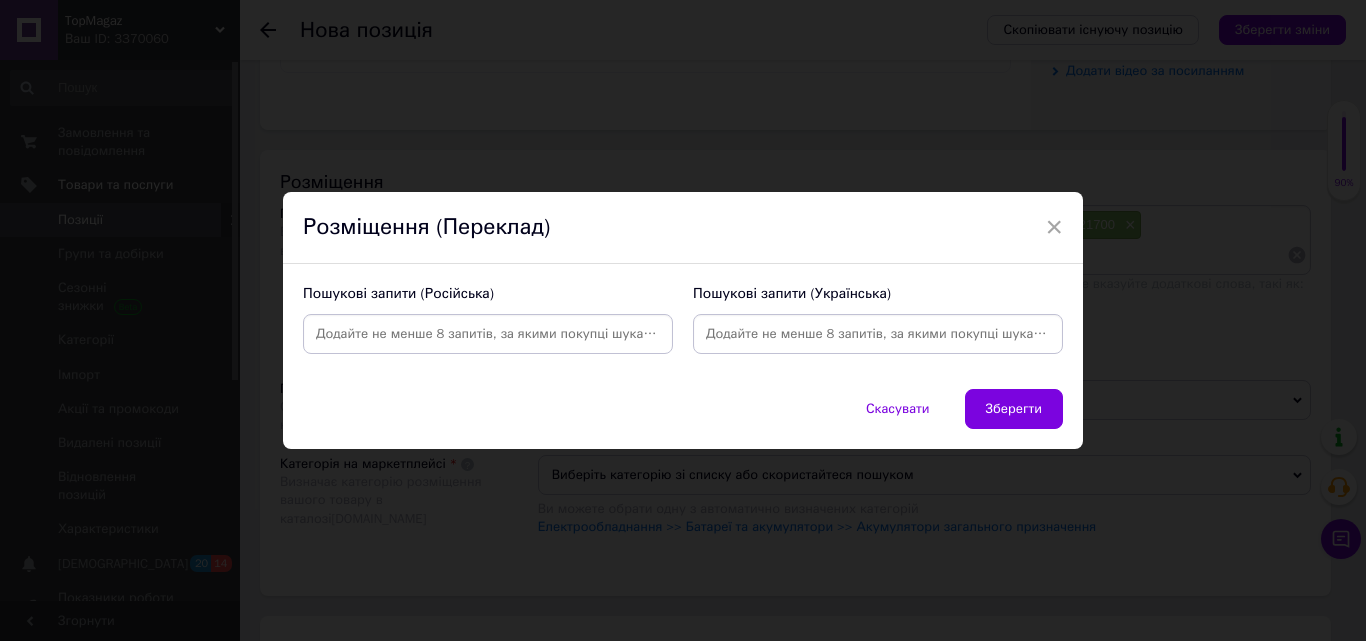 click at bounding box center [488, 334] 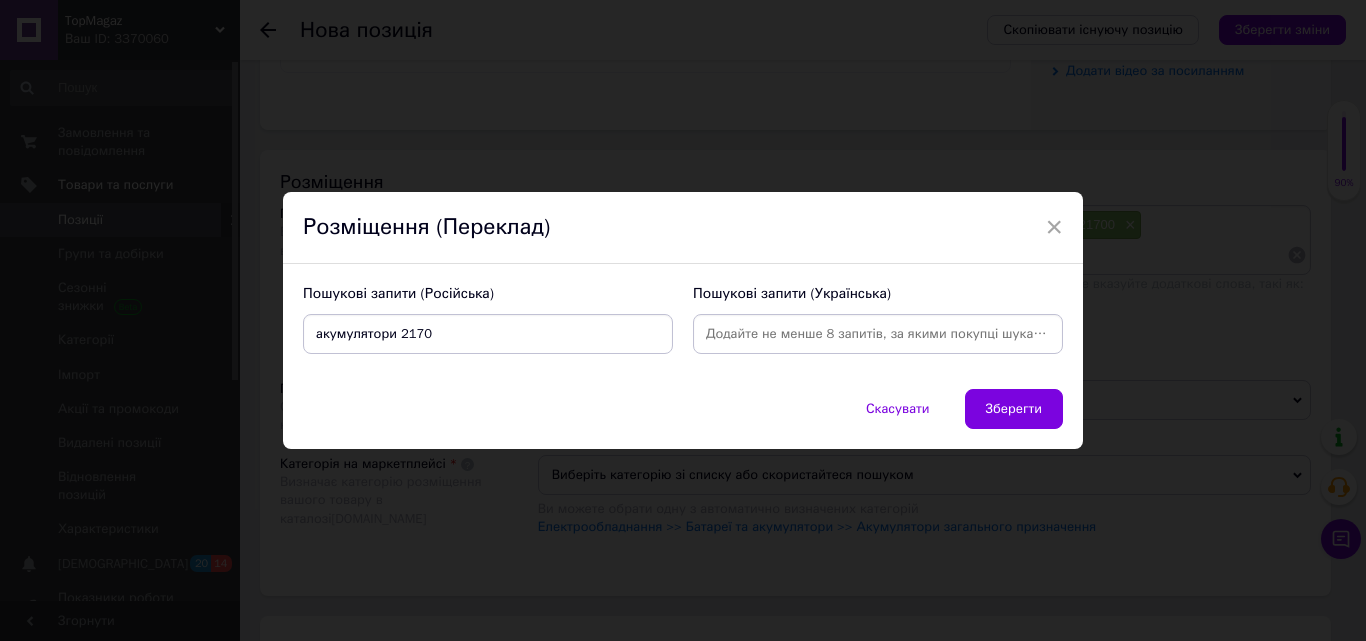type on "акумулятори 21700" 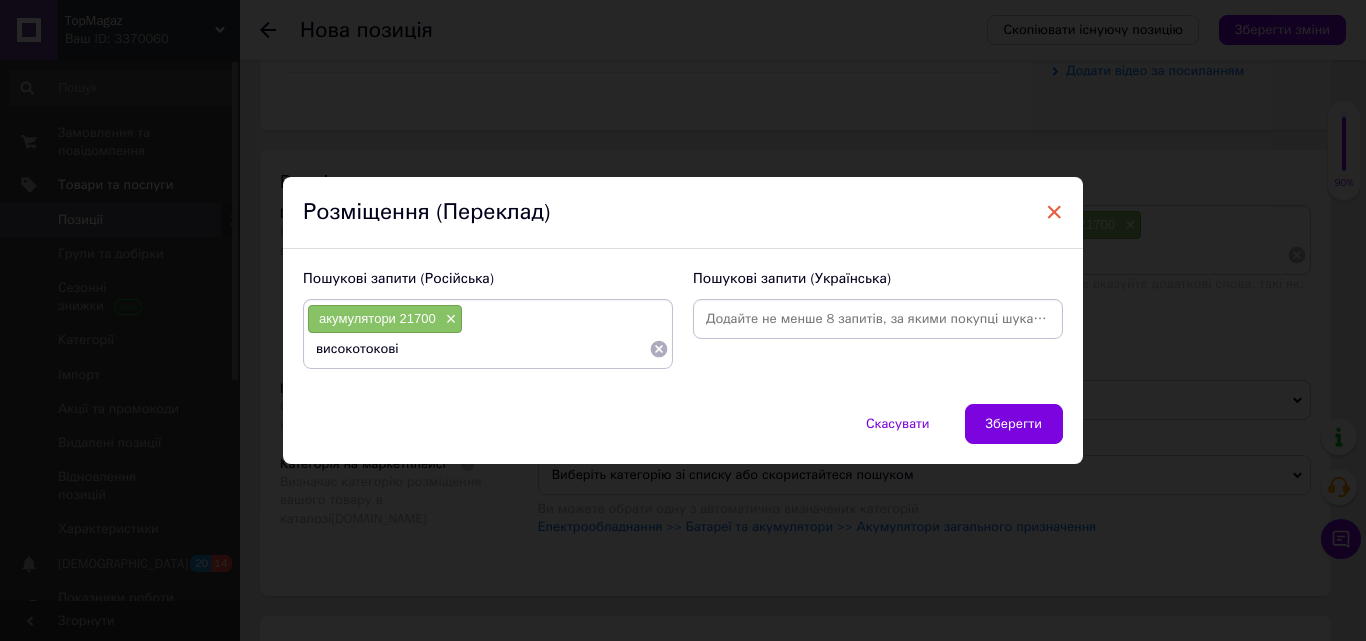 type on "високотокові" 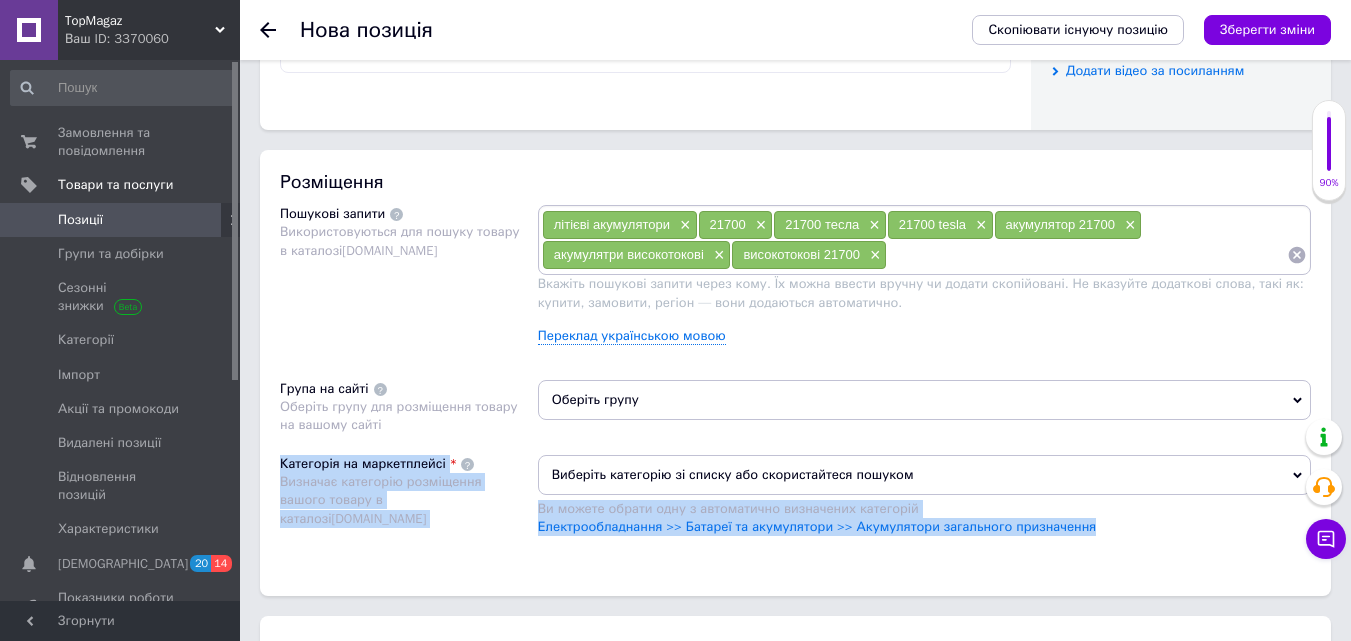 drag, startPoint x: 1349, startPoint y: 396, endPoint x: 1358, endPoint y: 450, distance: 54.74486 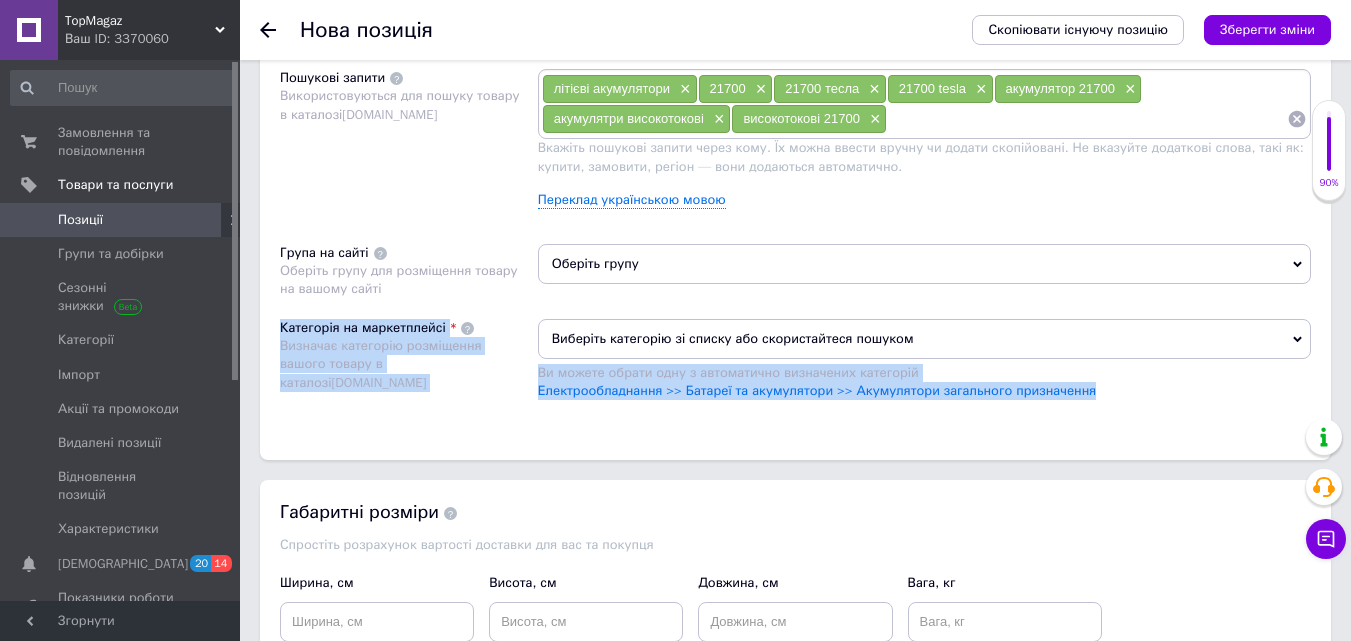 scroll, scrollTop: 1223, scrollLeft: 0, axis: vertical 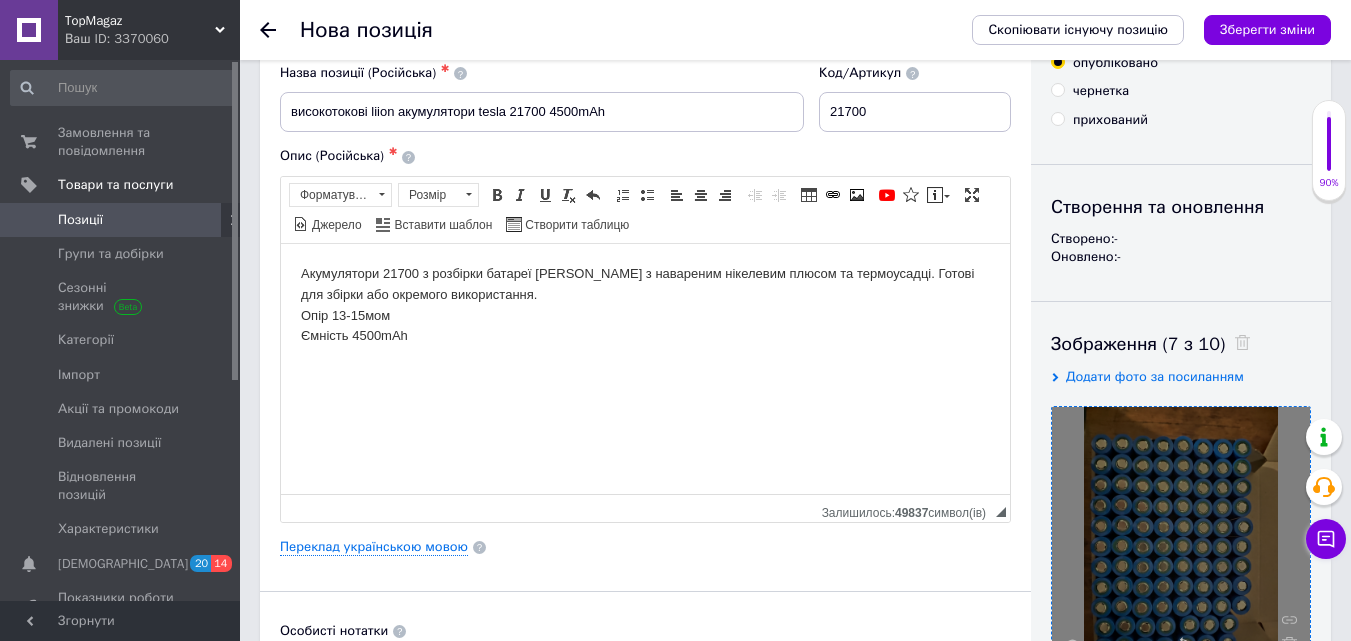 click on "Акумулятори 21700 з розбірки батареї tesla з навареним нікелевим плюсом та термоусадці. Готові для збірки або окремого використання. Опір 13-15мом Ємність 4500mAh" at bounding box center [645, 304] 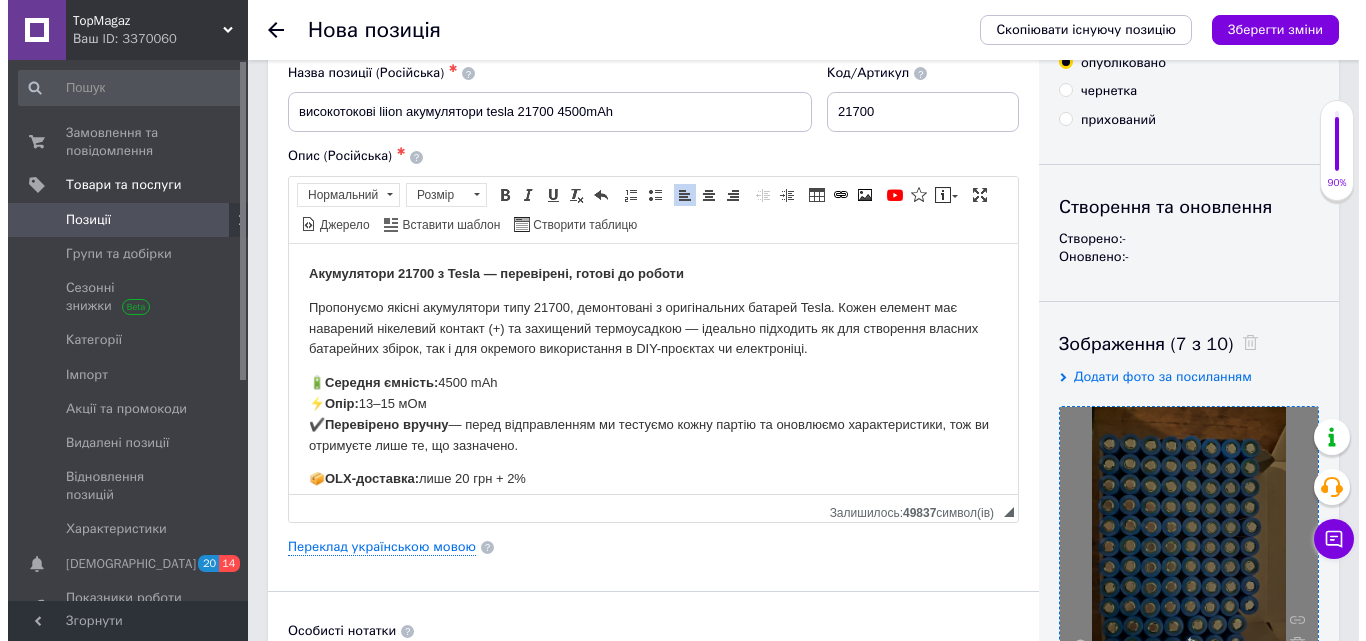 scroll, scrollTop: 47, scrollLeft: 0, axis: vertical 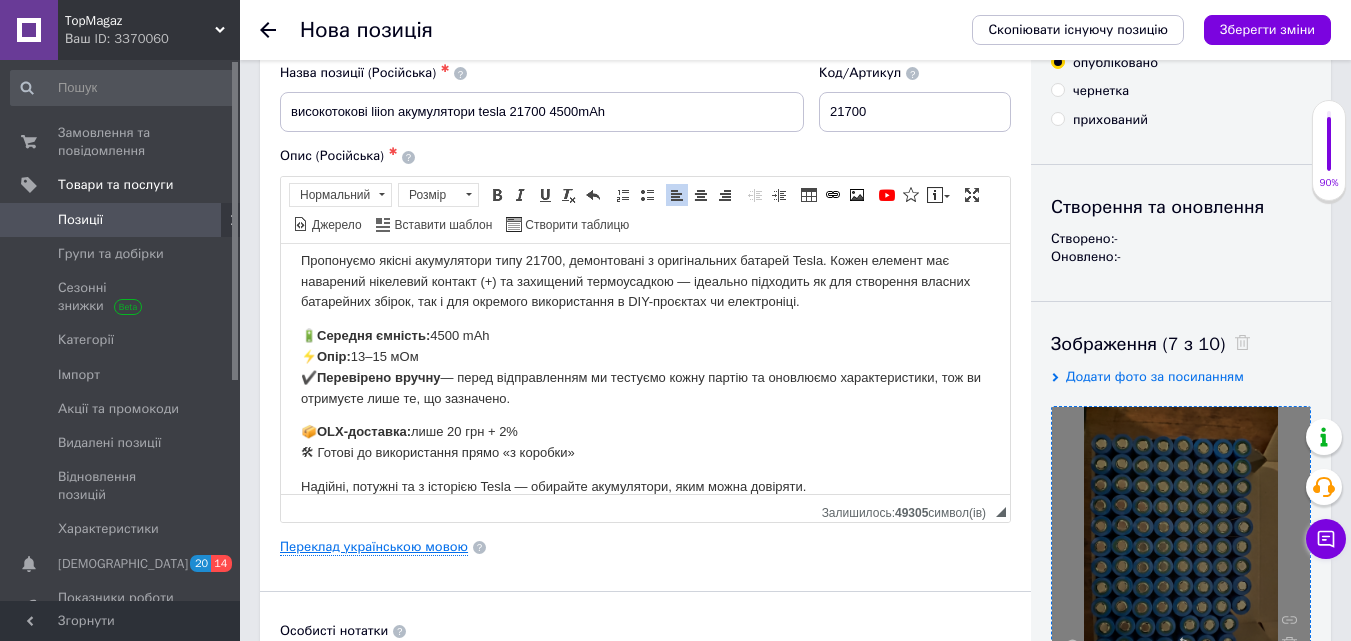 click on "Переклад українською мовою" at bounding box center (374, 547) 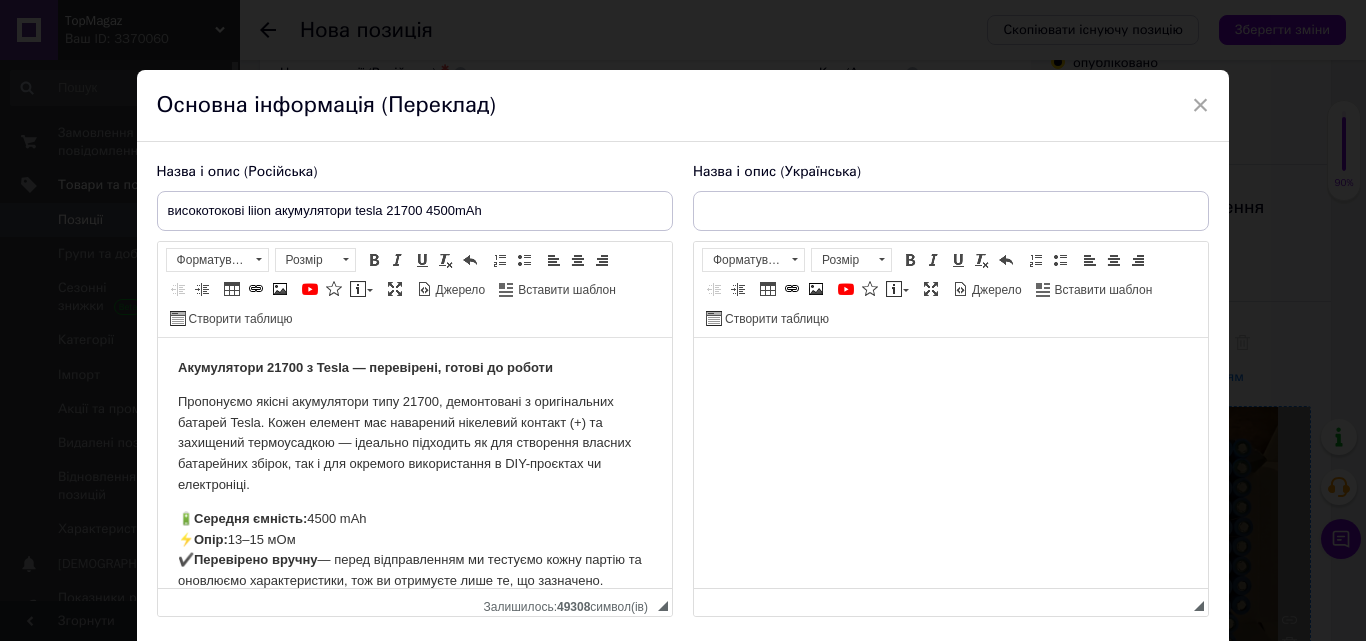 scroll, scrollTop: 0, scrollLeft: 0, axis: both 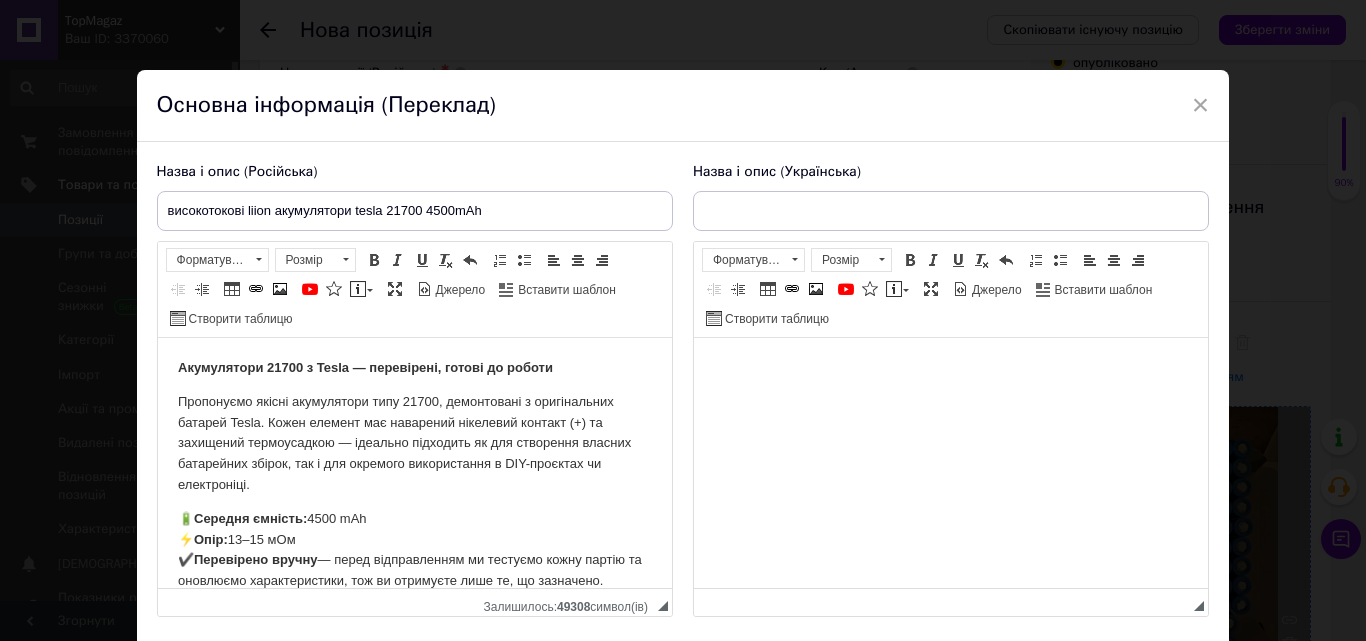 click at bounding box center (950, 368) 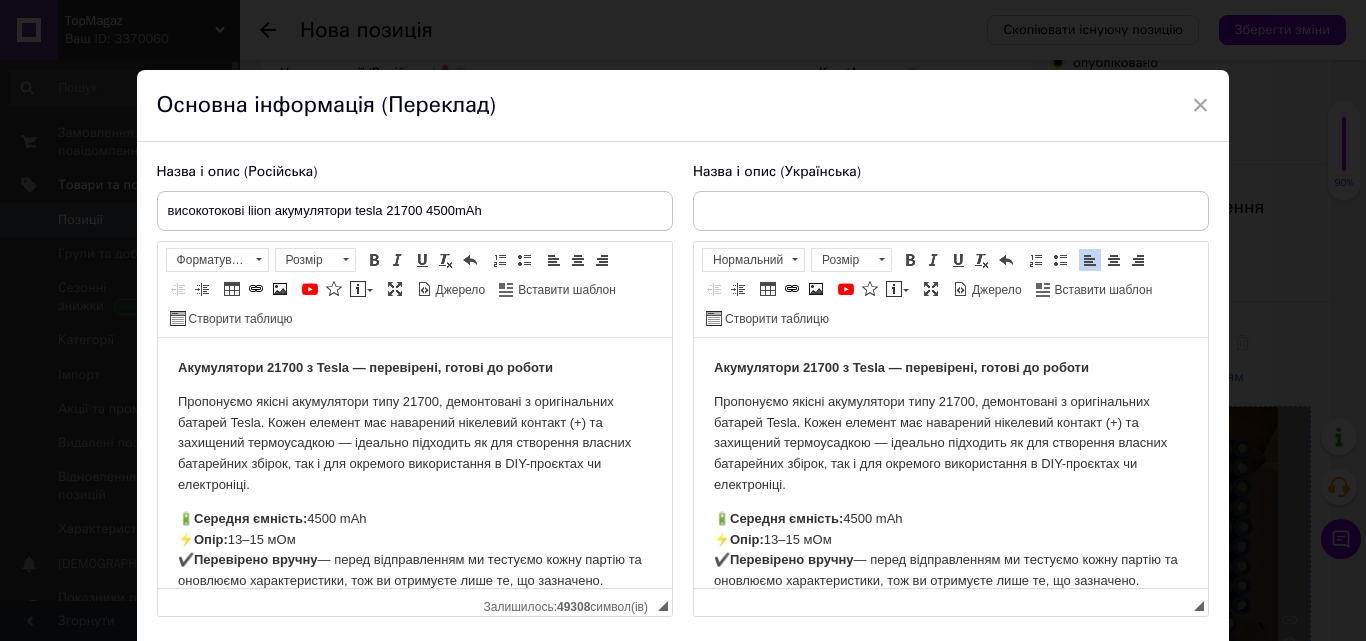 scroll, scrollTop: 109, scrollLeft: 0, axis: vertical 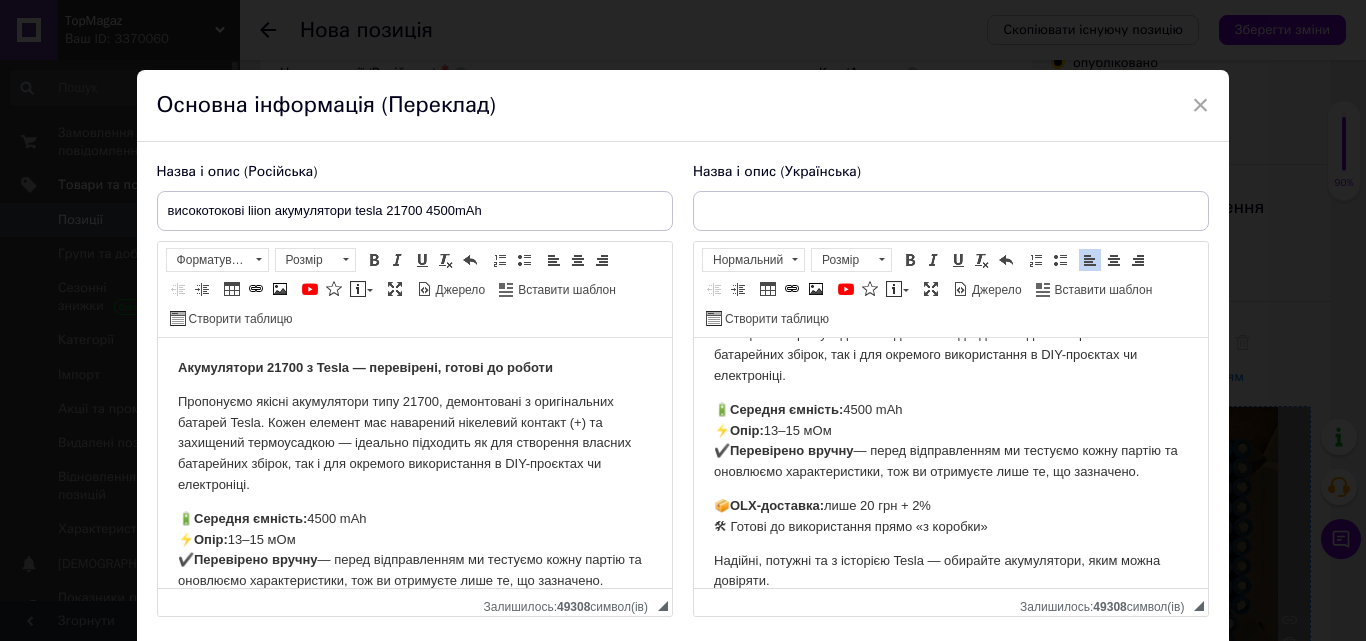 click on "Пропонуємо якісні акумулятори типу 21700, демонтовані з оригінальних батарей Tesla. Кожен елемент має наварений нікелевий контакт (+) та захищений термоусадкою — ідеально підходить як для створення власних батарейних збірок, так і для окремого використання в DIY-проєктах чи електроніці." at bounding box center (414, 444) 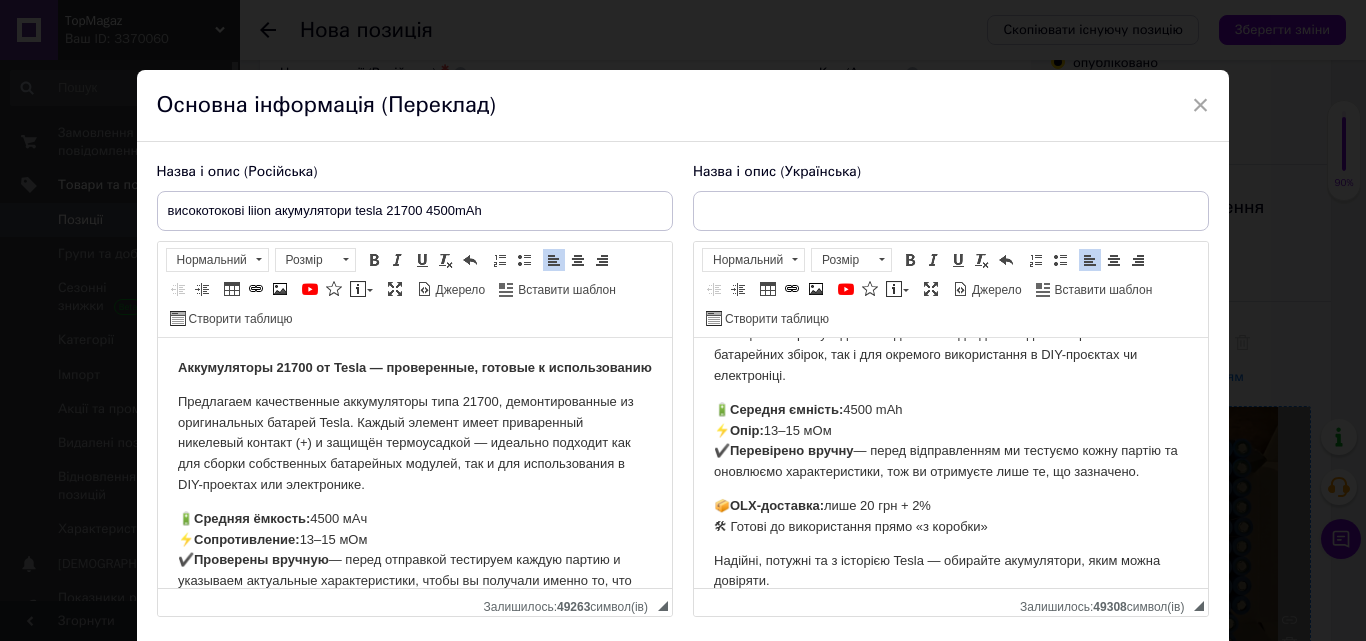 scroll, scrollTop: 151, scrollLeft: 0, axis: vertical 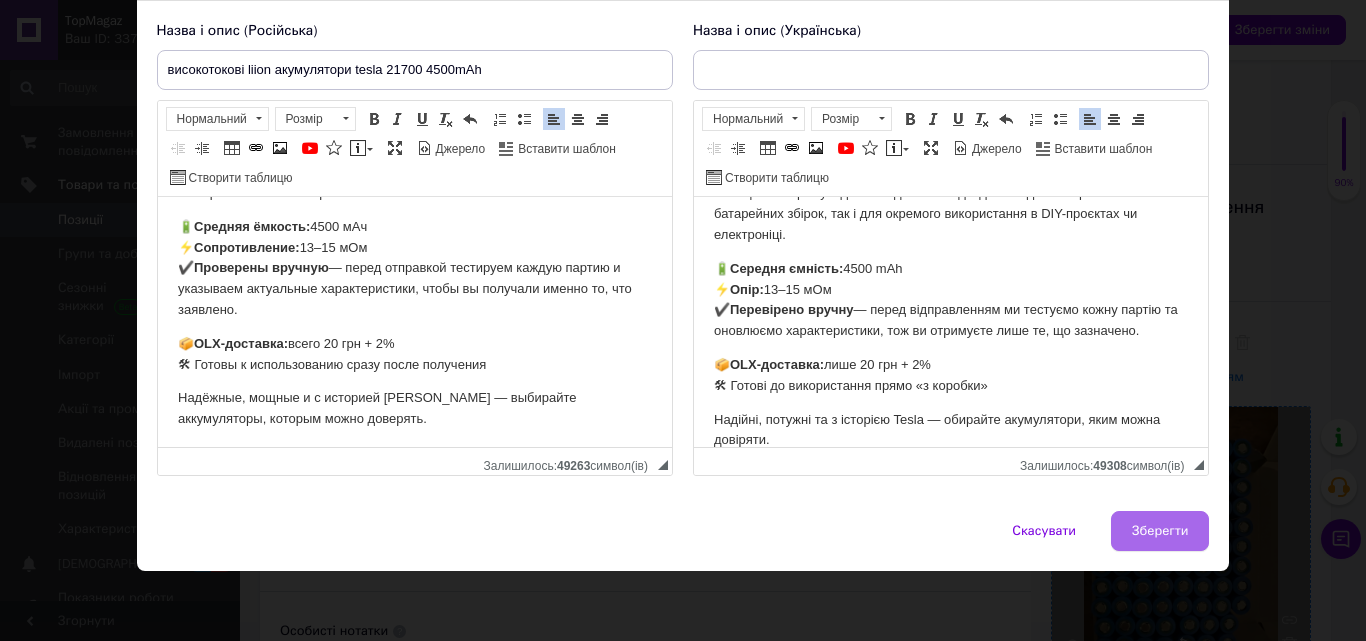 click on "Зберегти" at bounding box center (1160, 531) 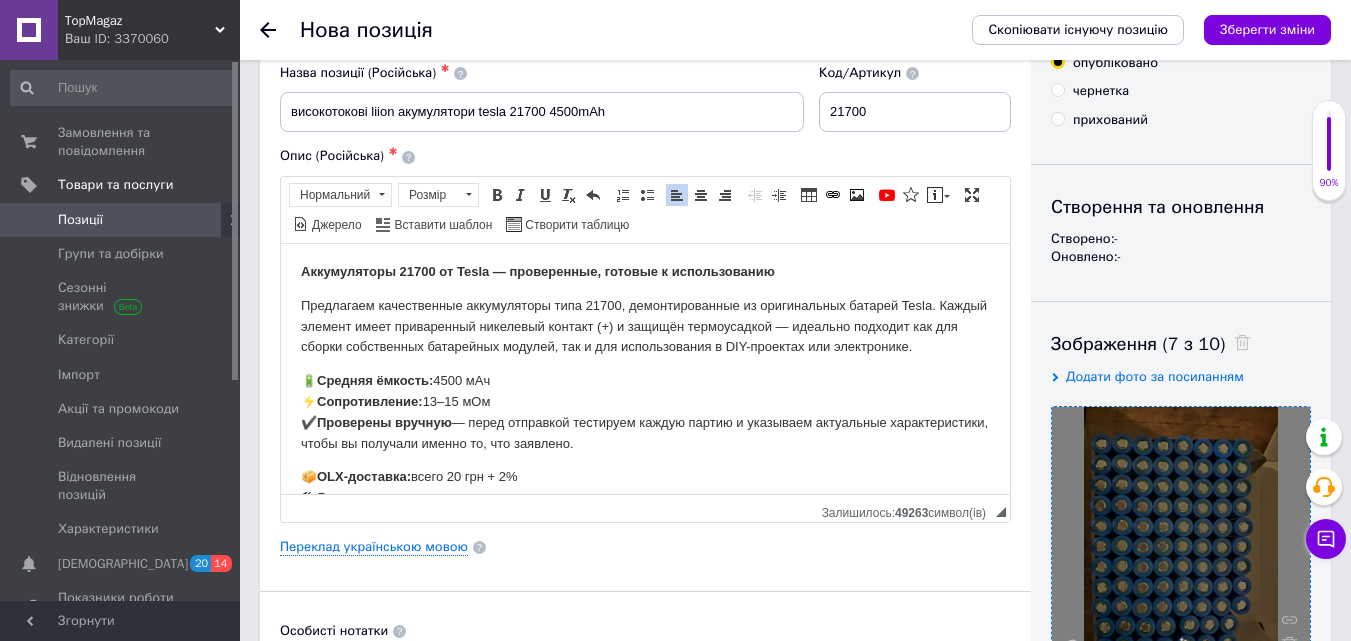 scroll, scrollTop: 2, scrollLeft: 0, axis: vertical 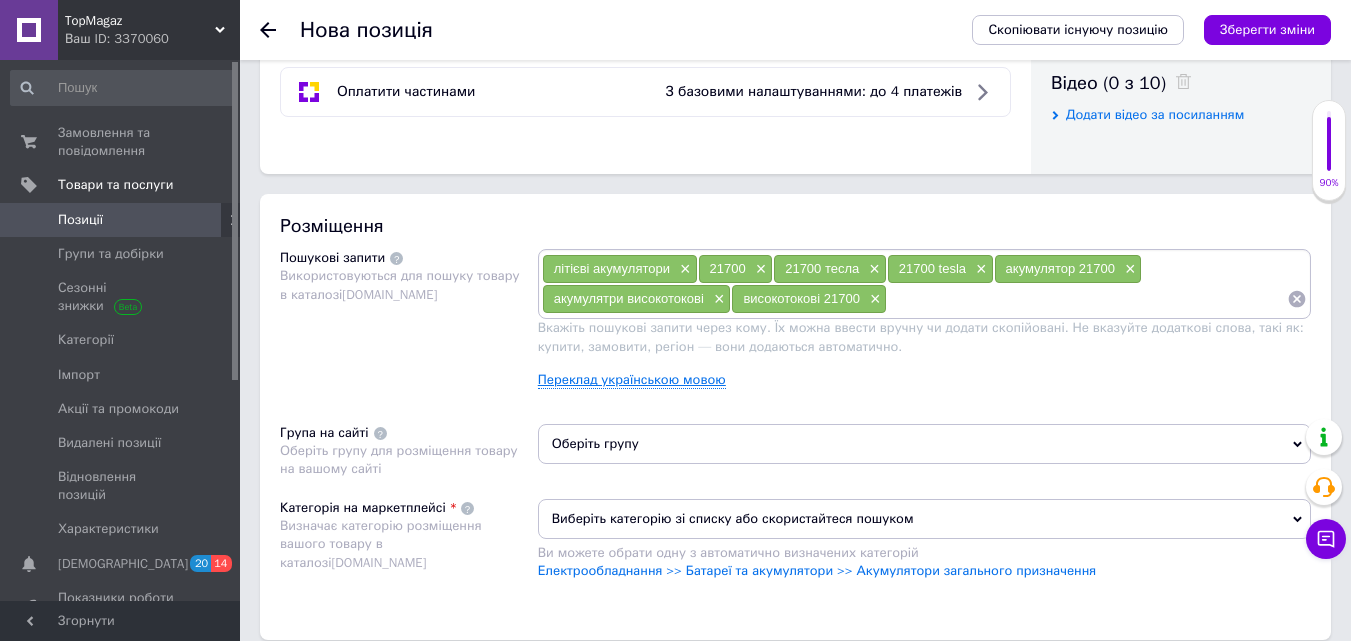 click on "Переклад українською мовою" at bounding box center [632, 380] 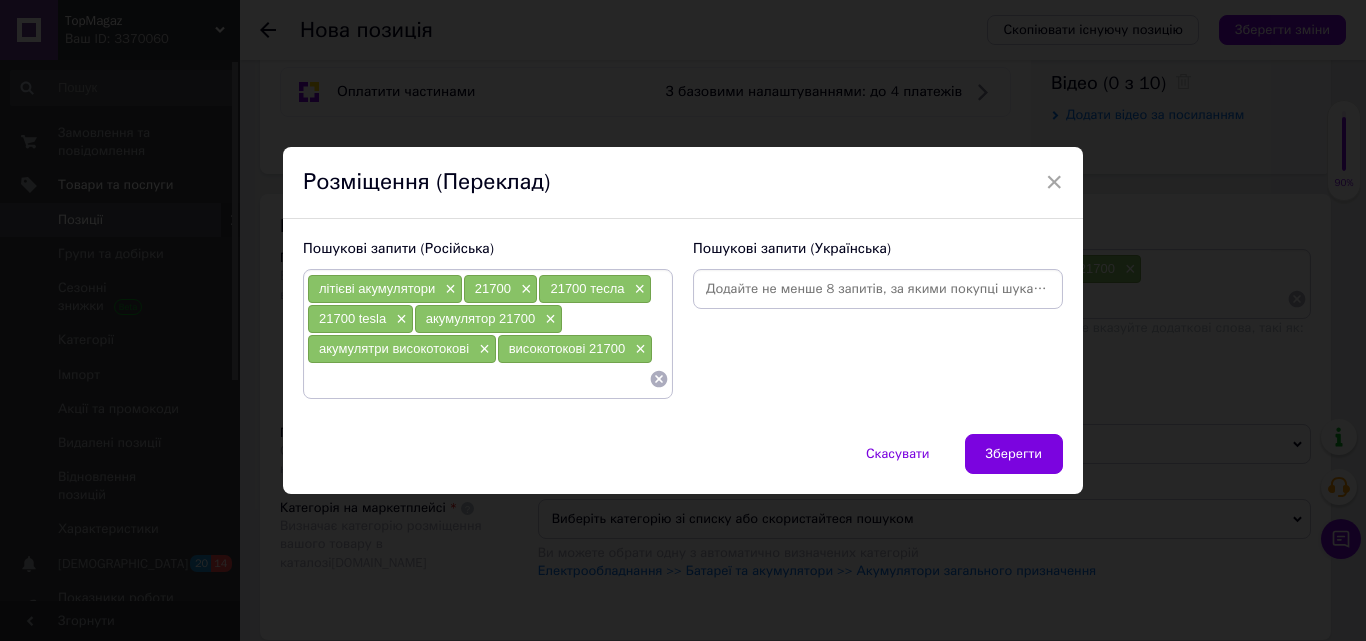click at bounding box center (478, 379) 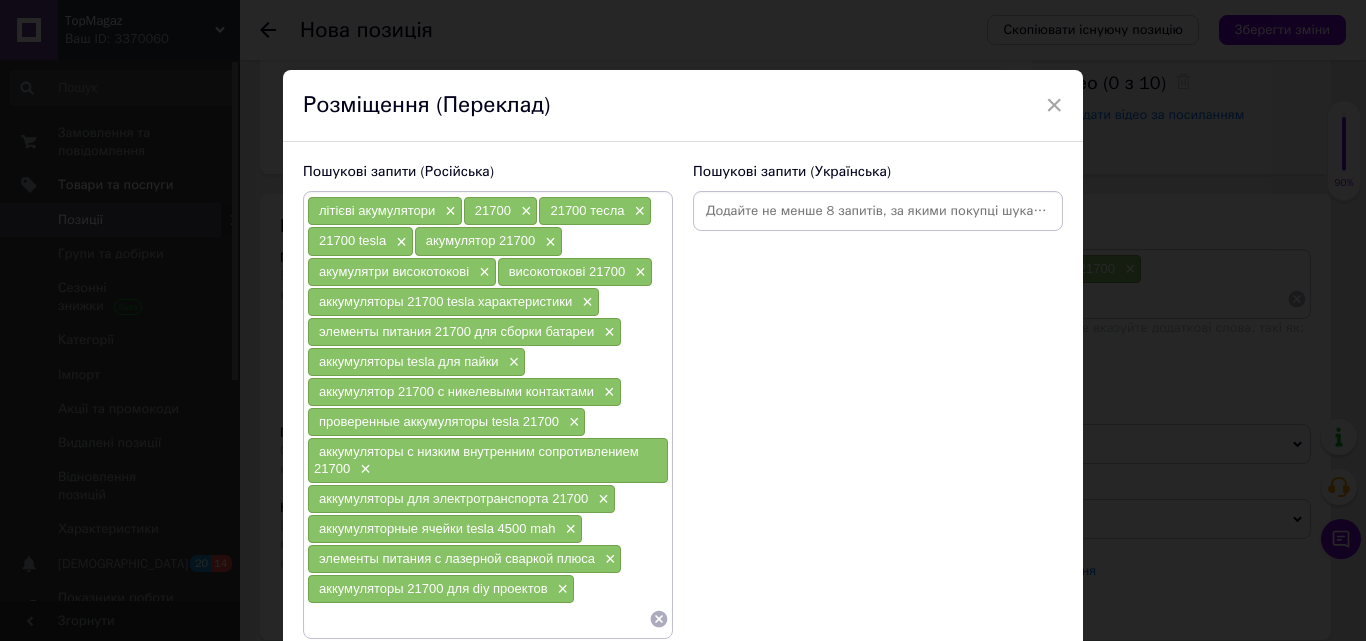click at bounding box center [878, 211] 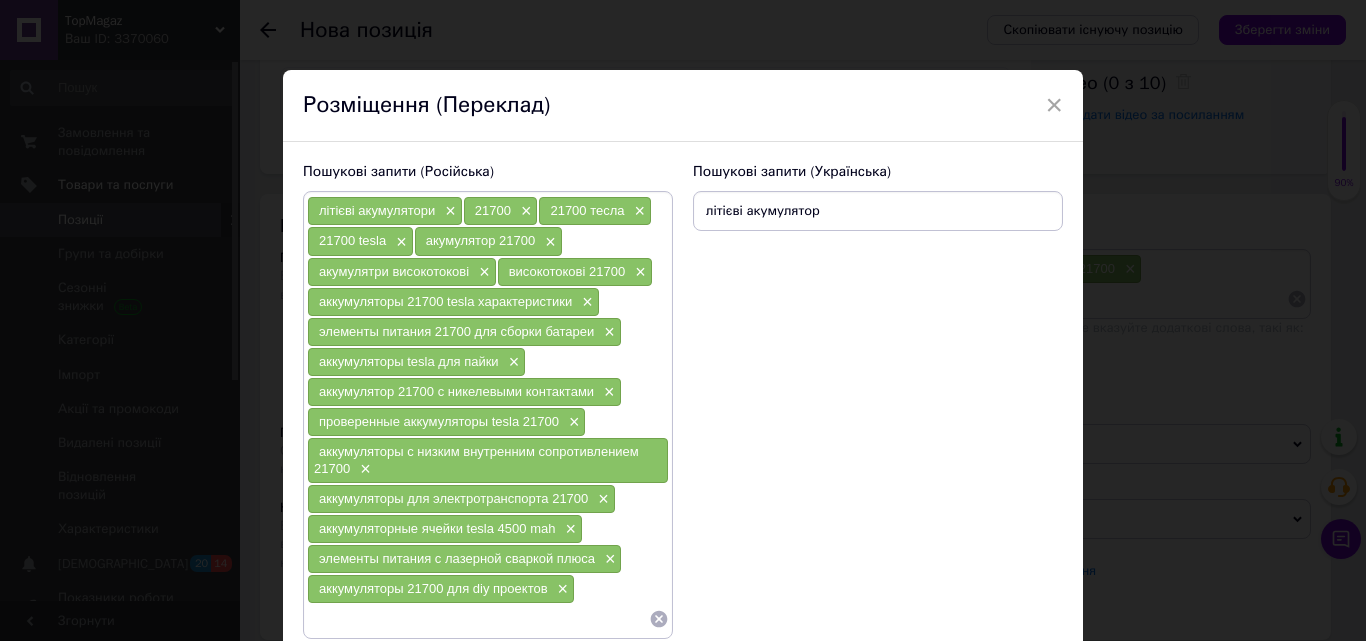 type on "літієві акумулятори" 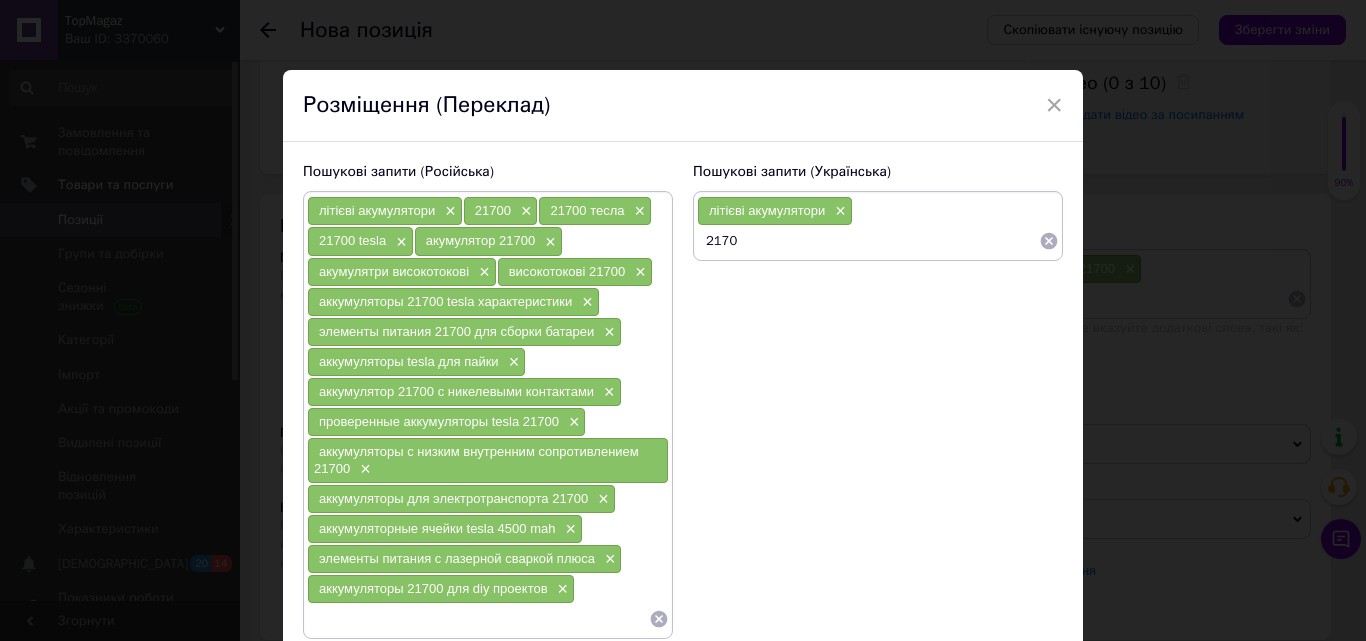 type on "21700" 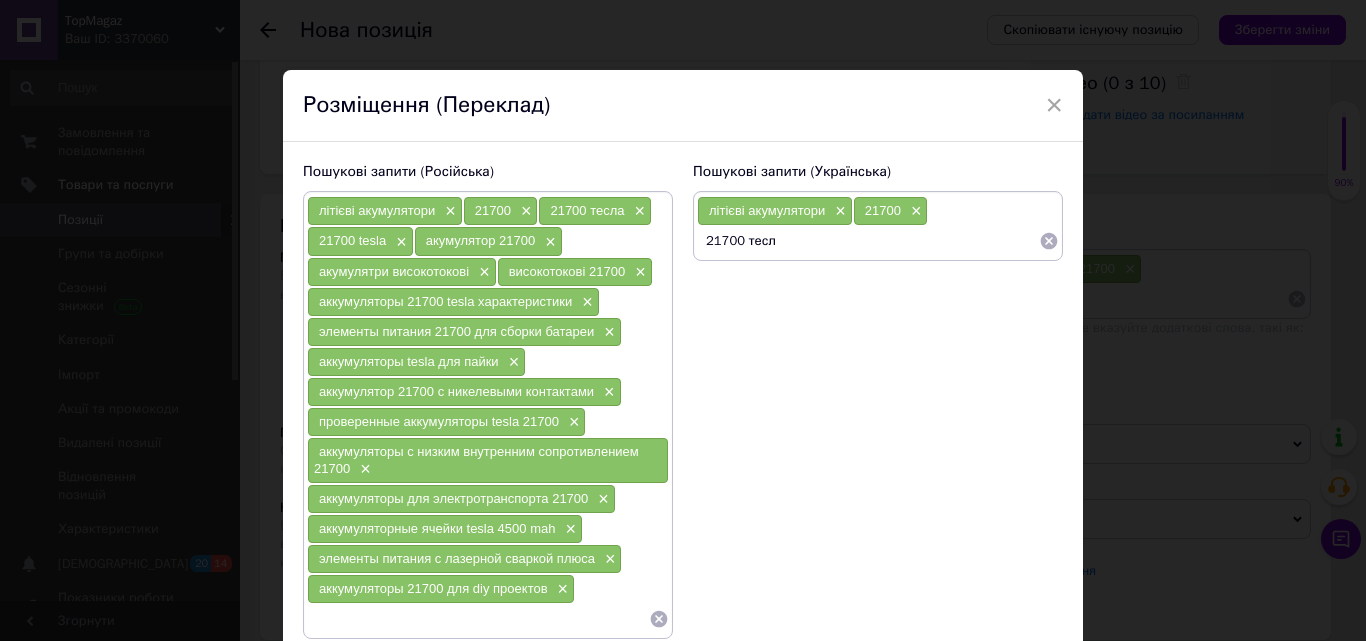 type on "21700 тесла" 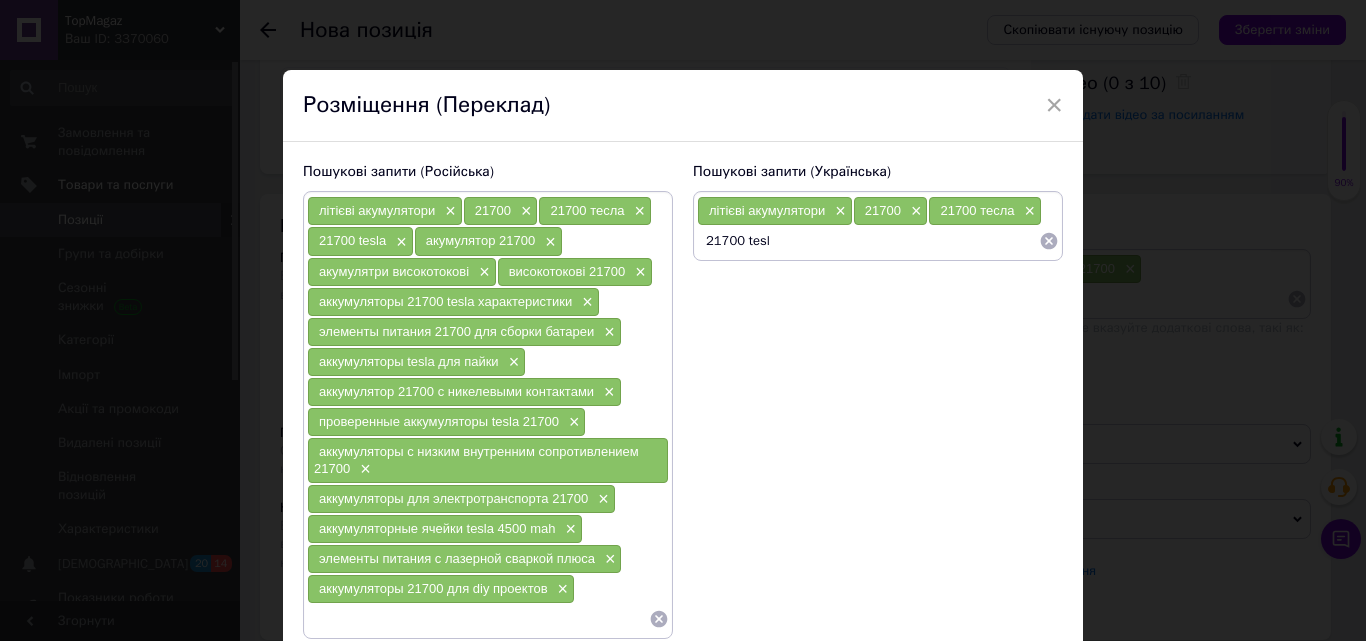 type on "21700 tesla" 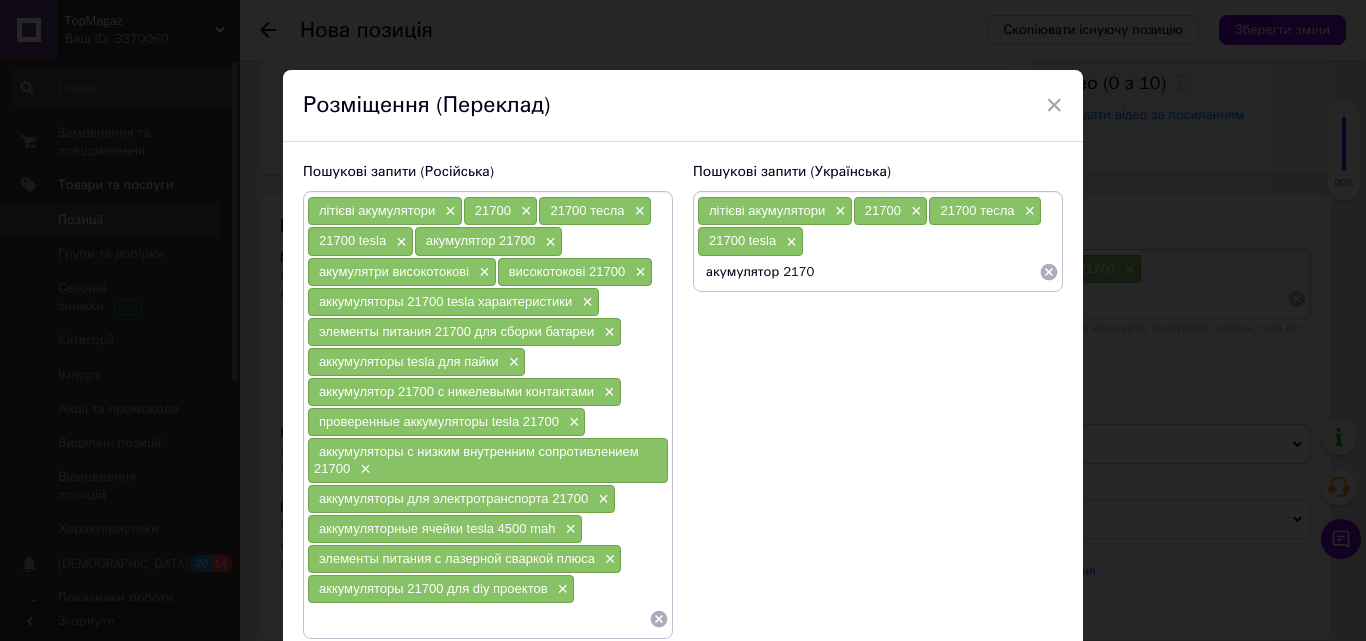 type on "акумулятор 21700" 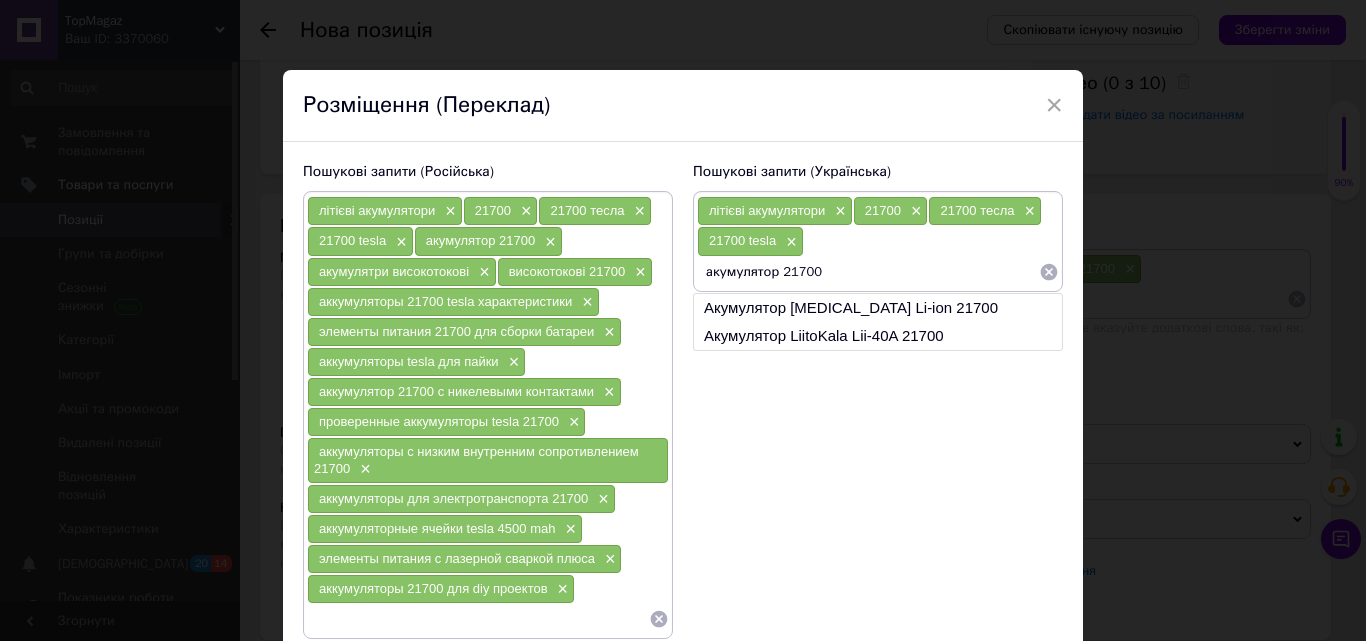 type 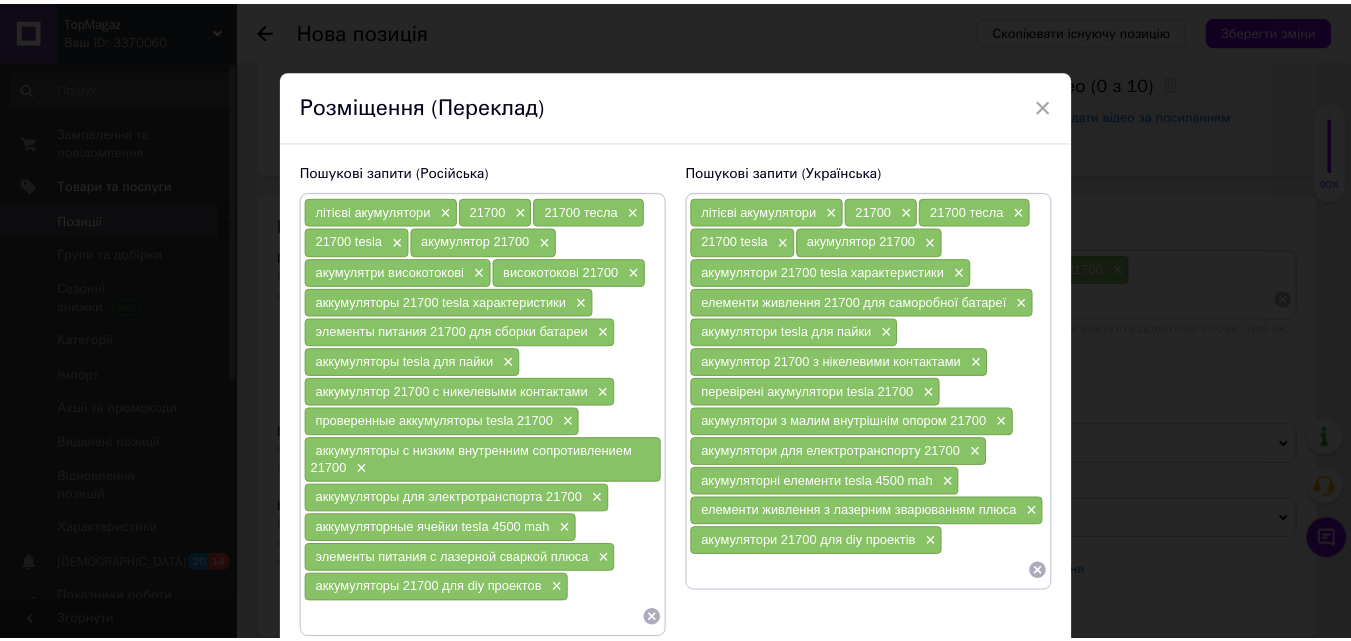 scroll, scrollTop: 164, scrollLeft: 0, axis: vertical 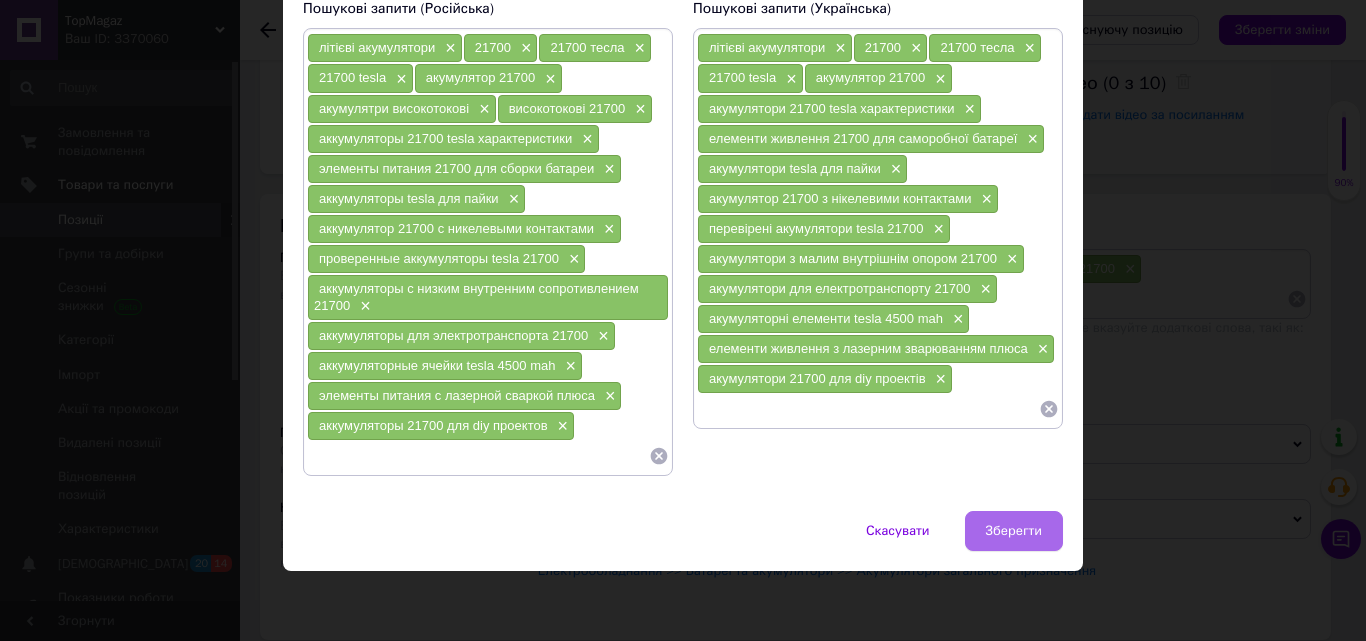 click on "Зберегти" at bounding box center [1014, 531] 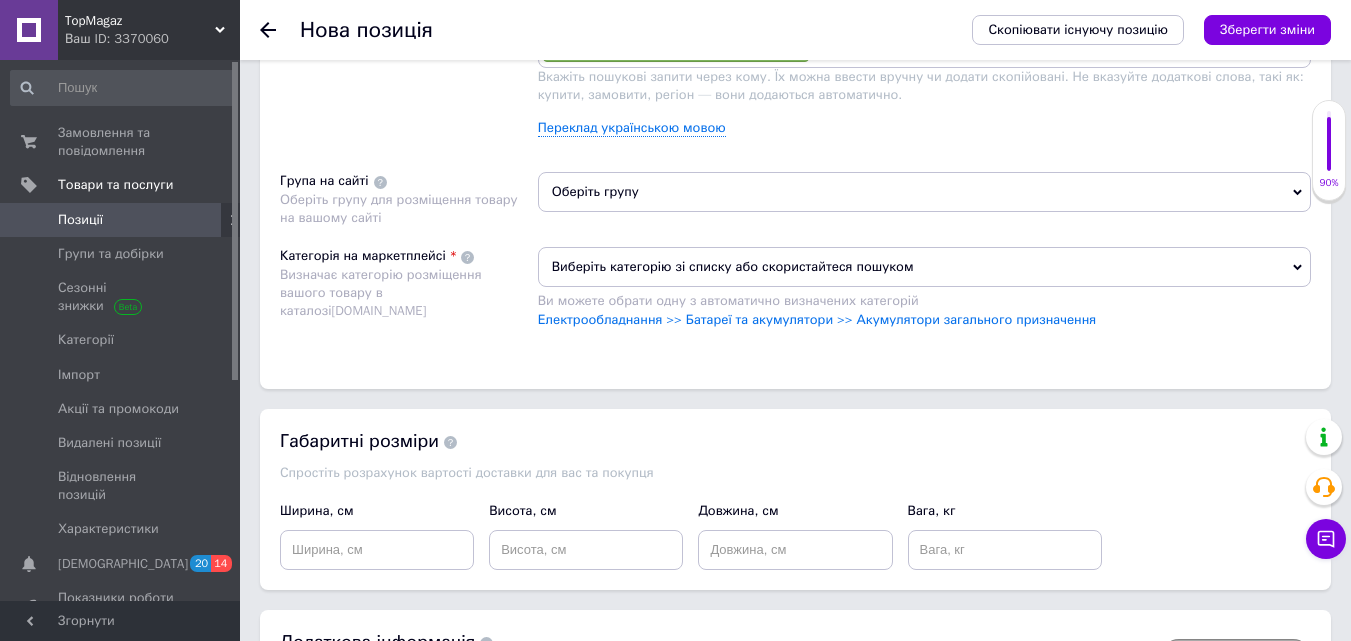 scroll, scrollTop: 1438, scrollLeft: 0, axis: vertical 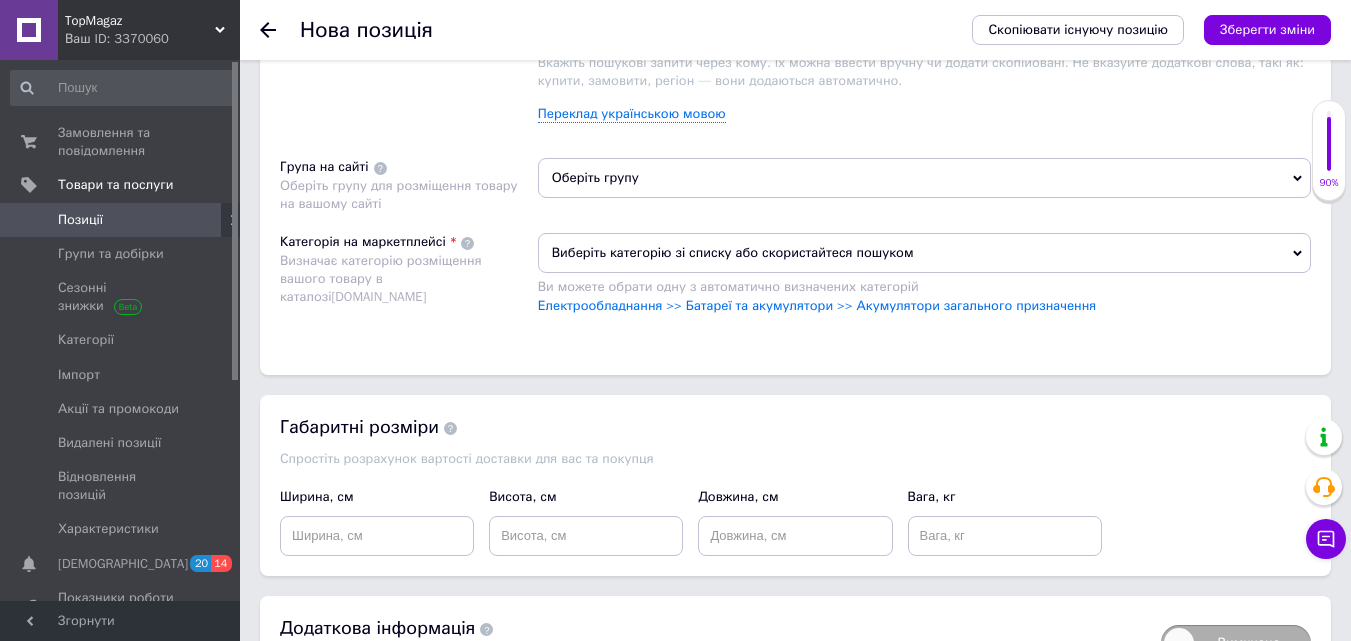 click on "Оберіть групу" at bounding box center (924, 178) 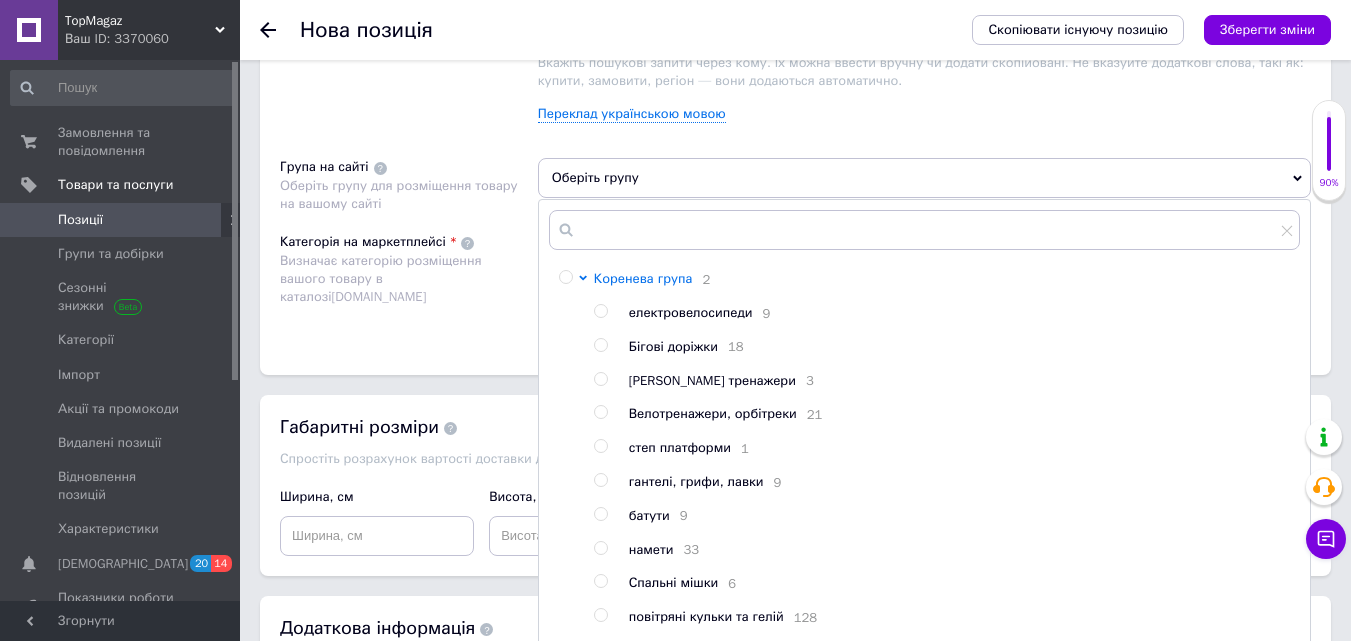 click on "Коренева група" at bounding box center (643, 278) 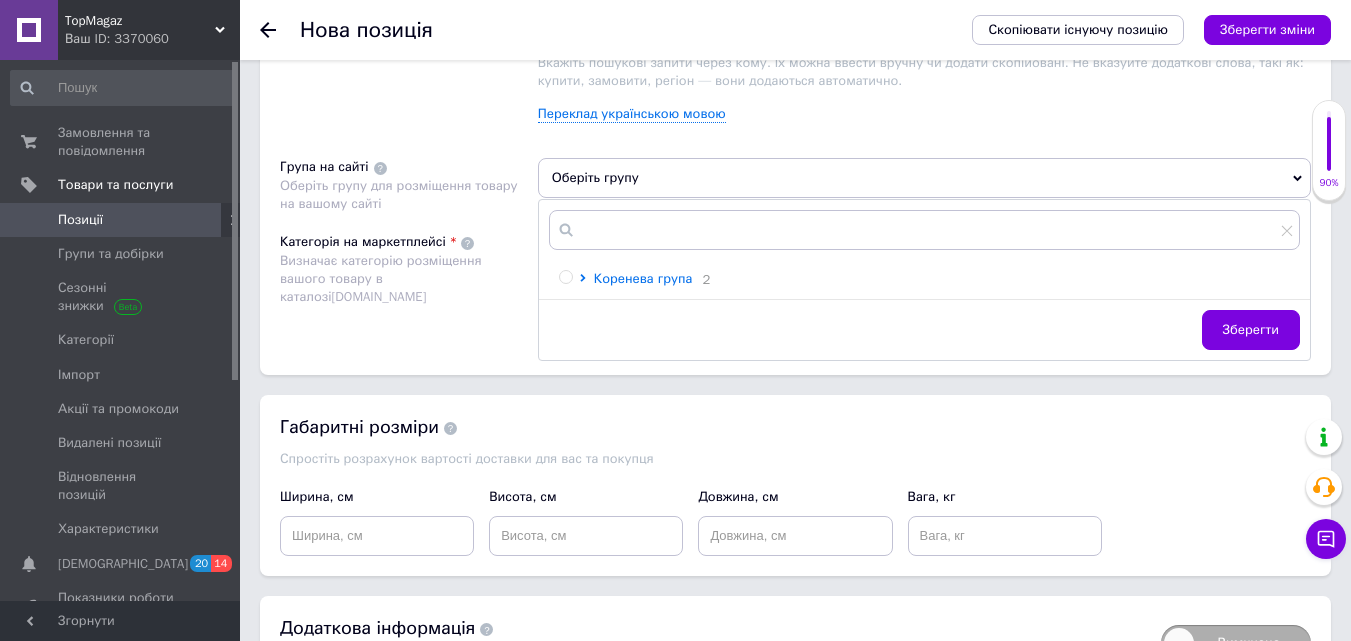 click on "Коренева група" at bounding box center (643, 278) 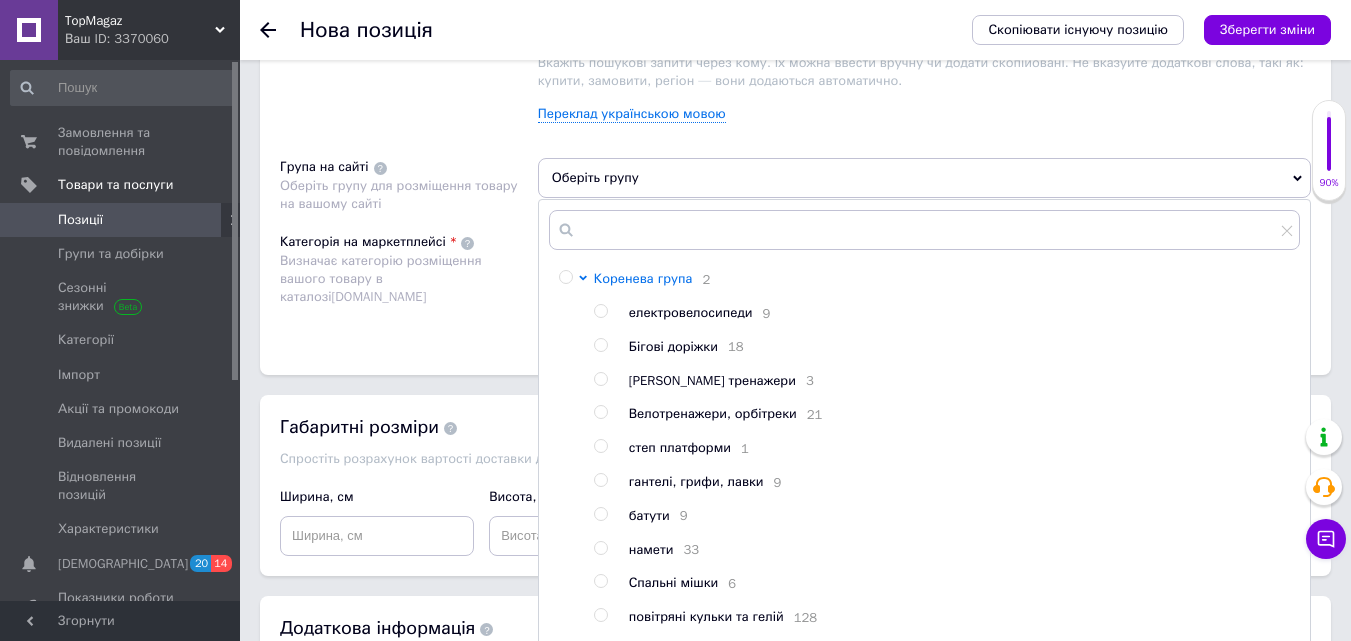 click on "Коренева група" at bounding box center [643, 278] 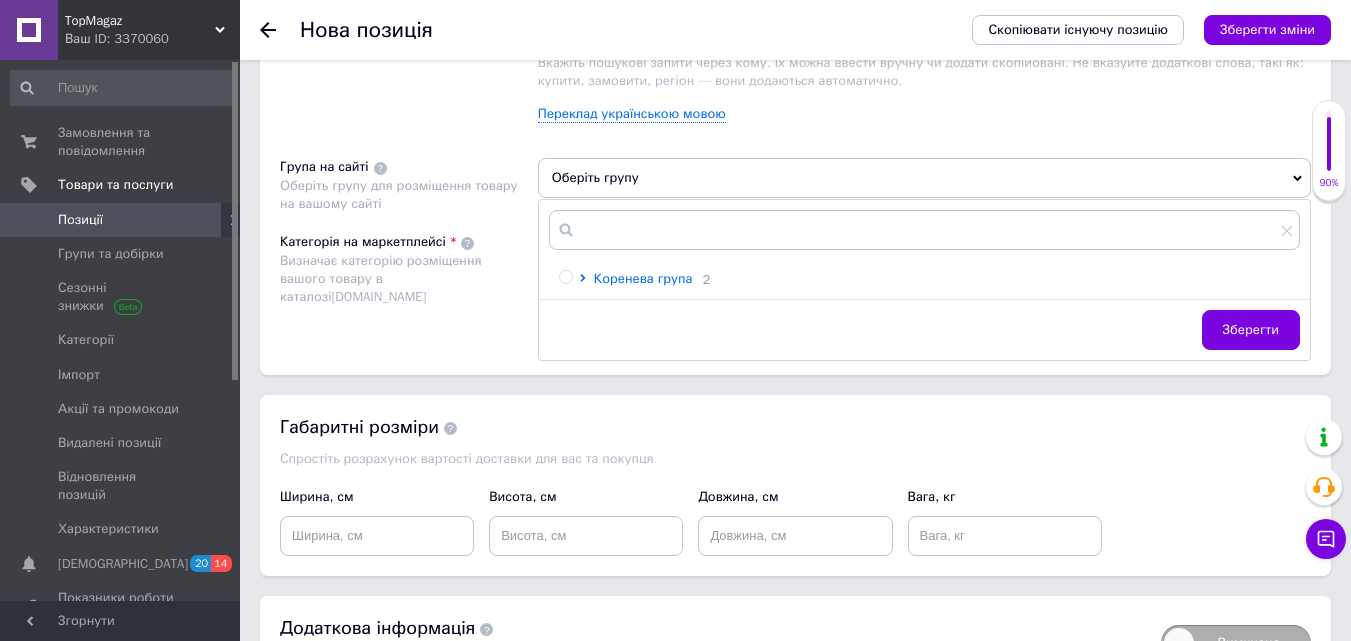click on "Коренева група" at bounding box center [643, 278] 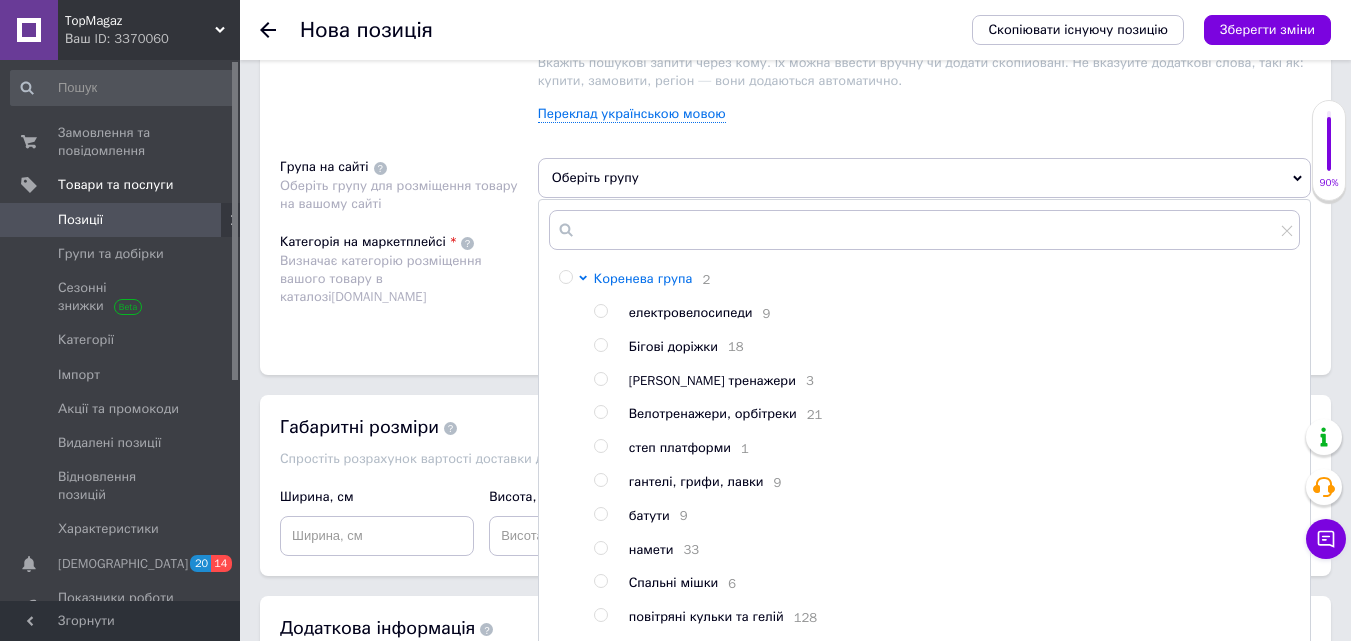 click on "Коренева група" at bounding box center [643, 278] 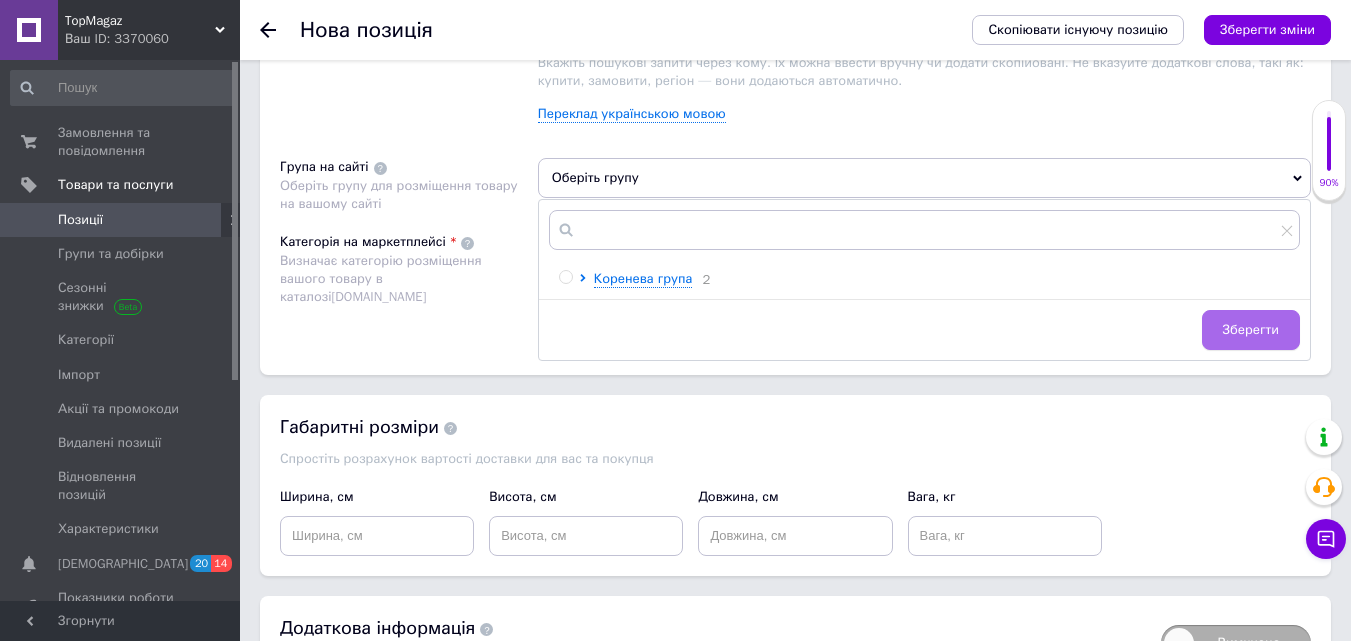 click on "Зберегти" at bounding box center (1251, 330) 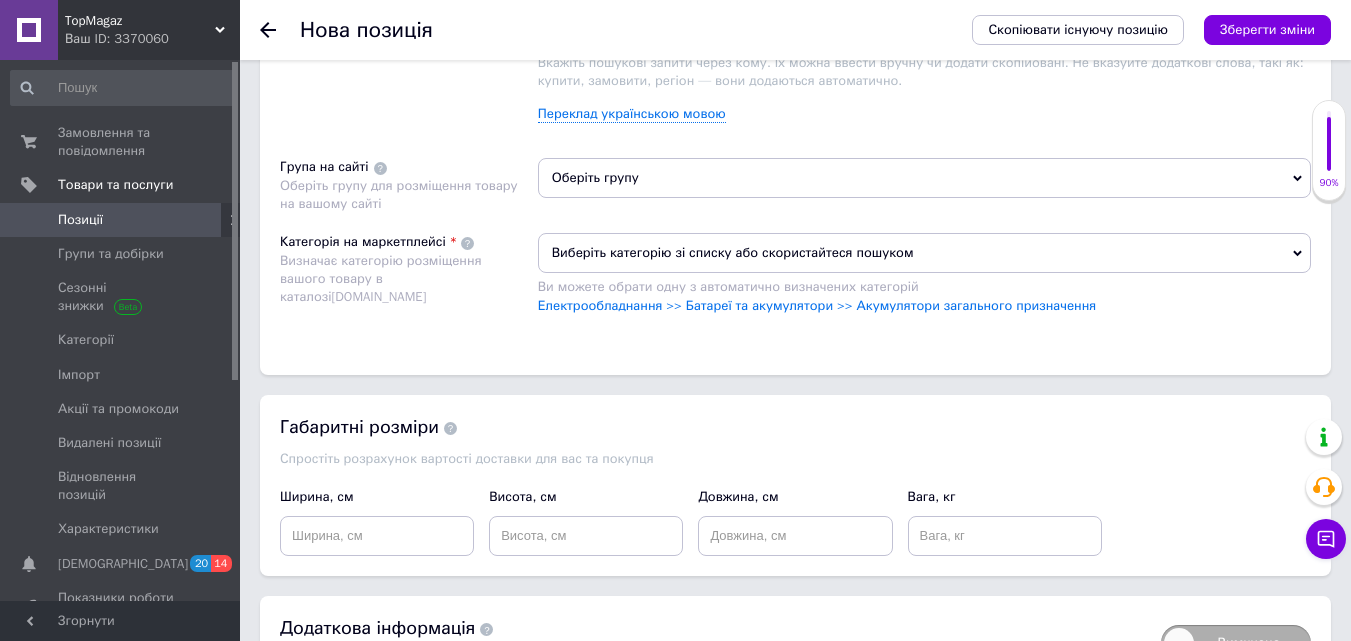 click on "Виберіть категорію зі списку або скористайтеся пошуком" at bounding box center (924, 253) 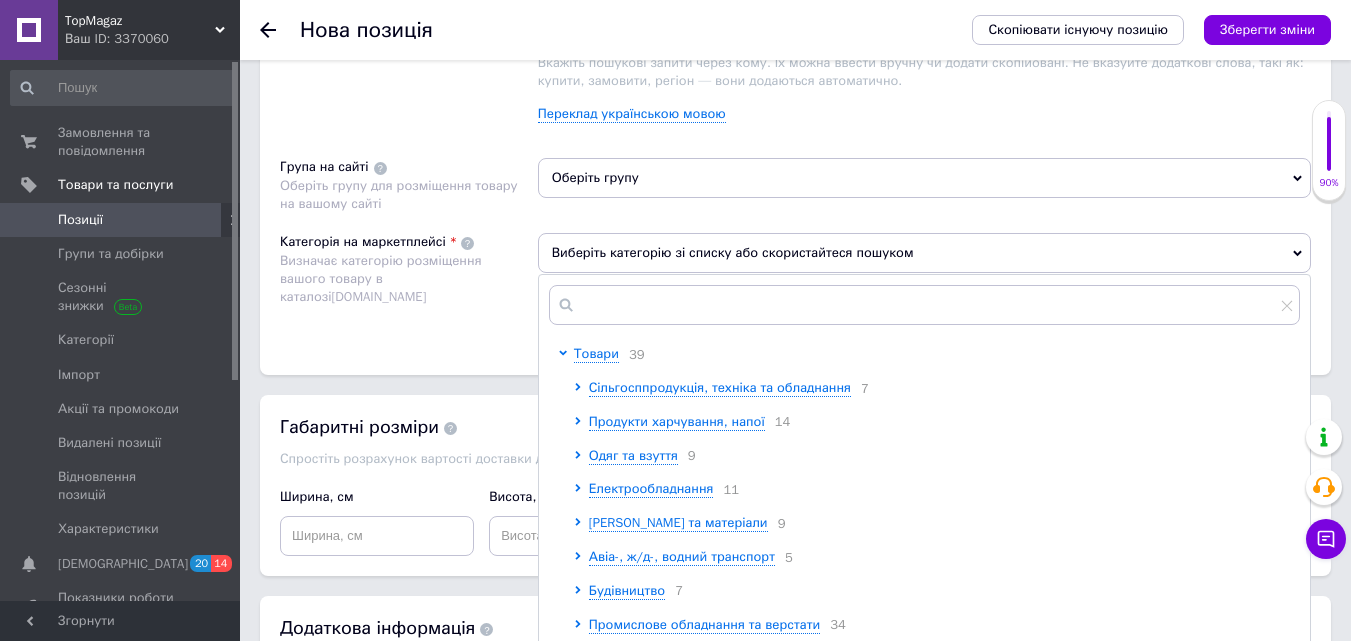 click on "Виберіть категорію зі списку або скористайтеся пошуком" at bounding box center (924, 253) 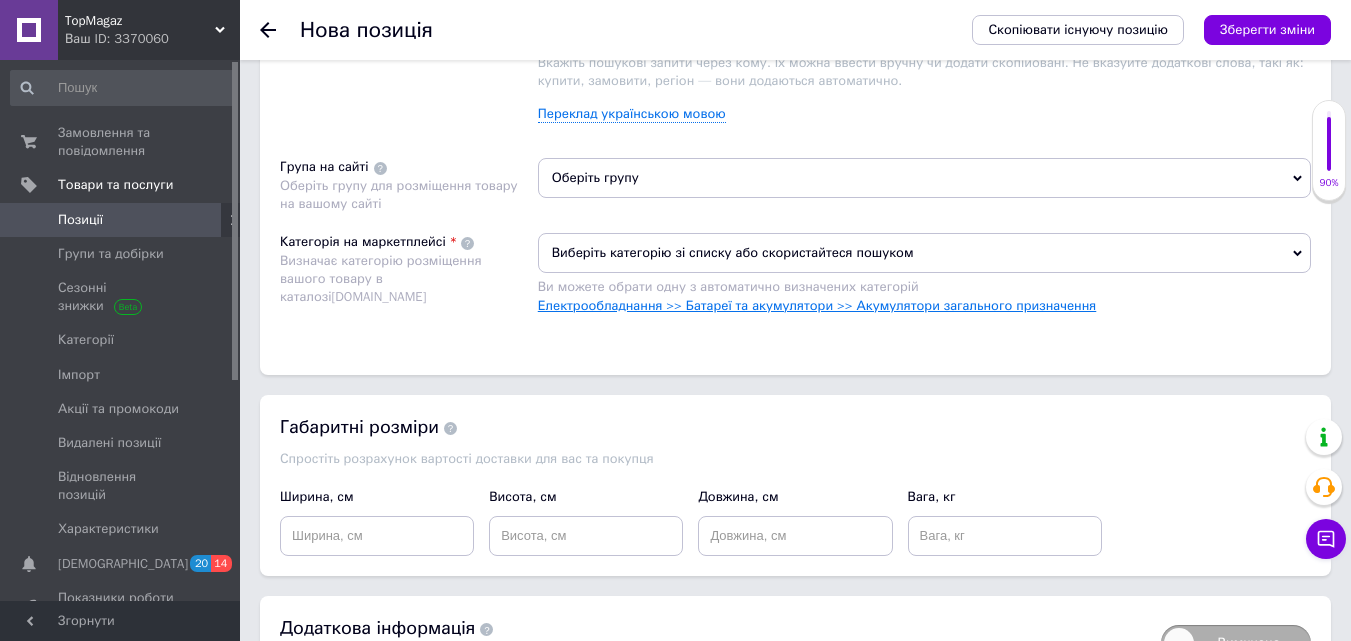 click on "Електрообладнання >> Батареї та акумулятори >> Акумулятори загального призначення" at bounding box center (817, 305) 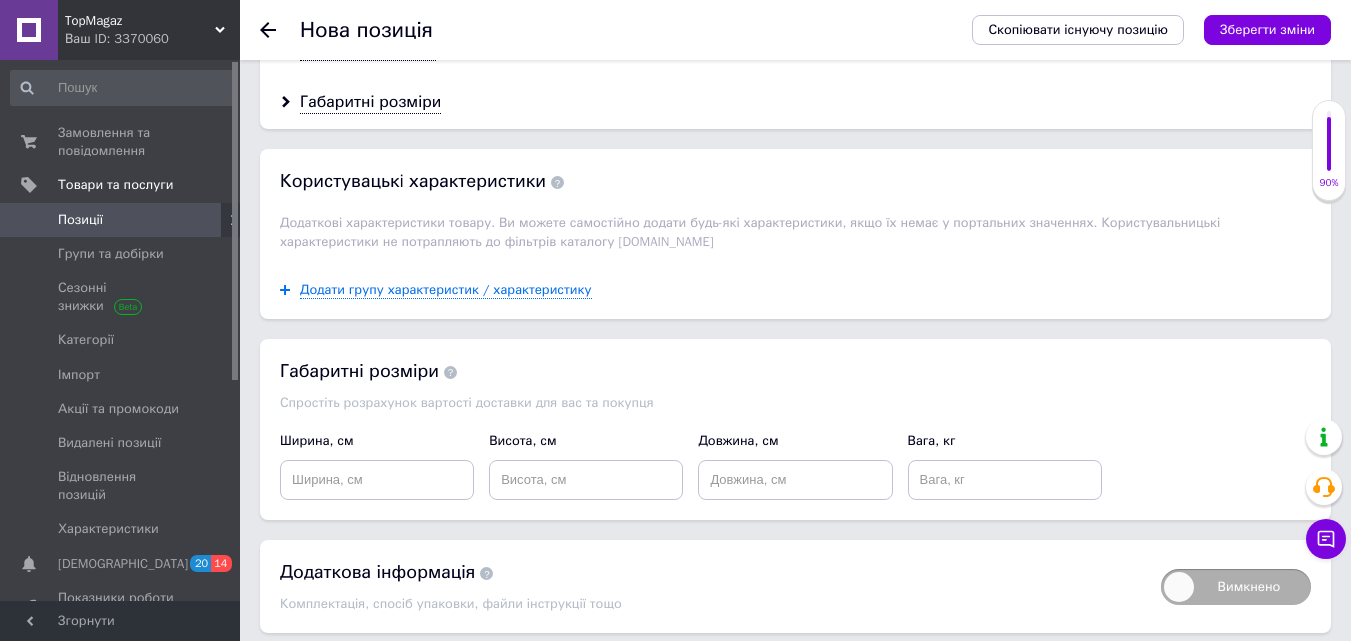 scroll, scrollTop: 1975, scrollLeft: 0, axis: vertical 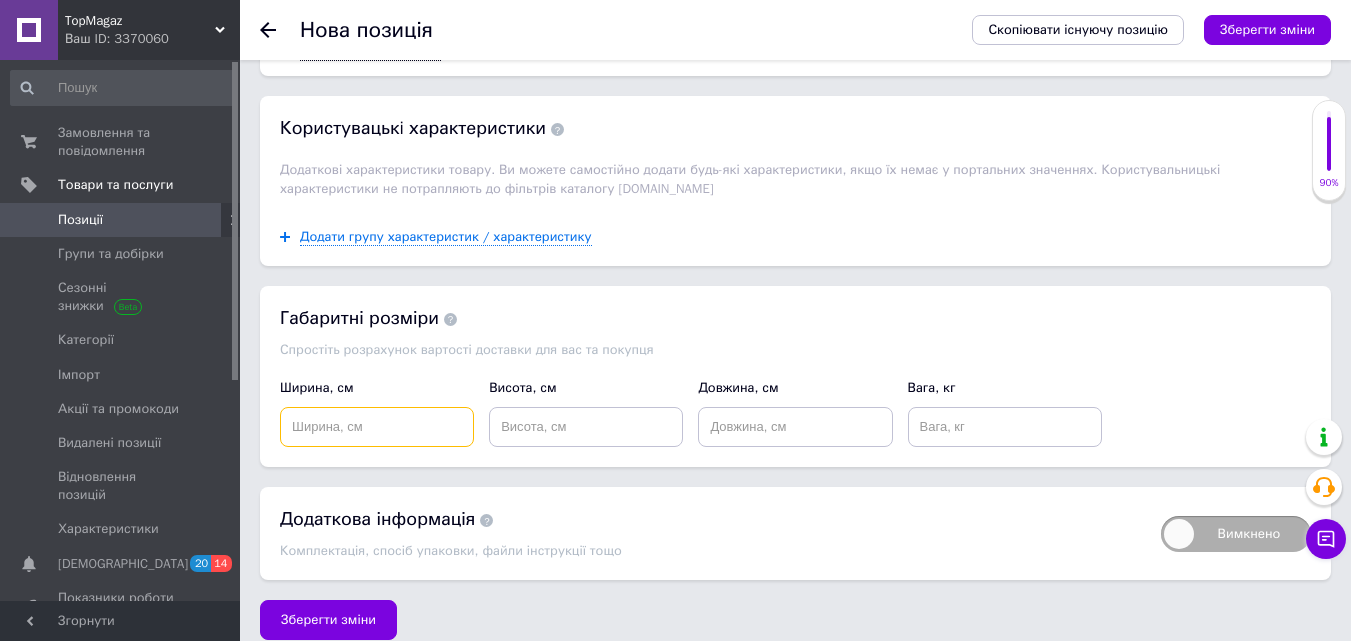 click at bounding box center (377, 427) 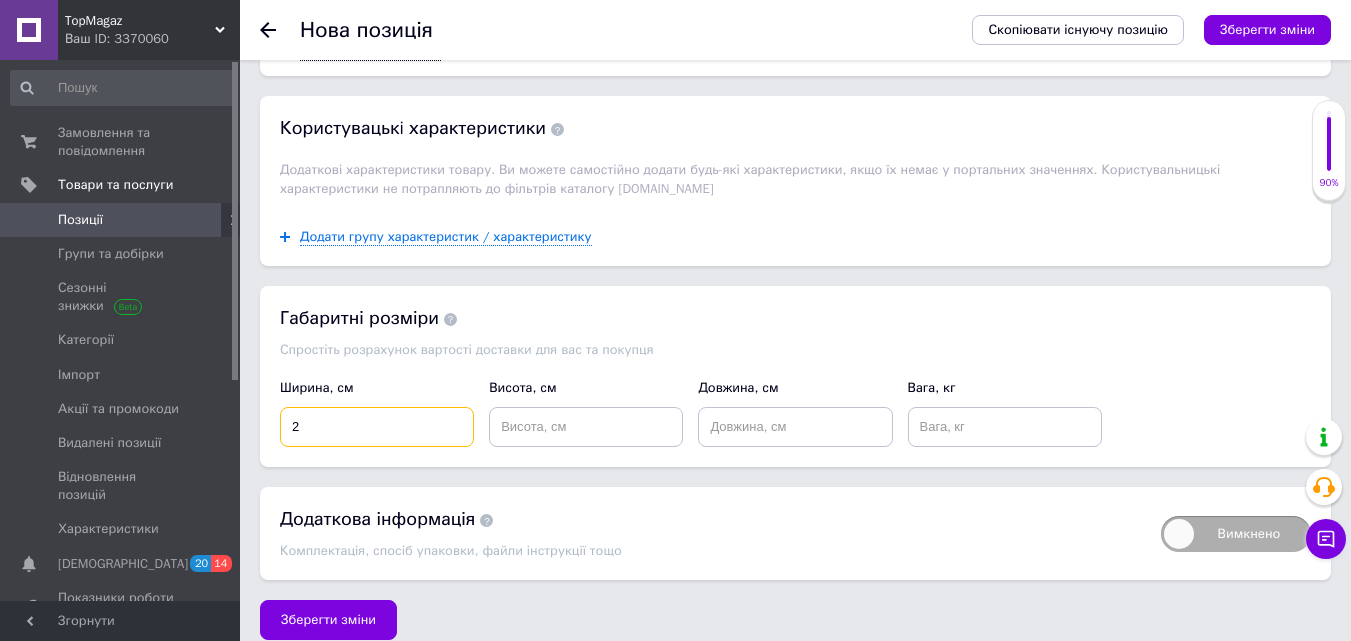 type on "2" 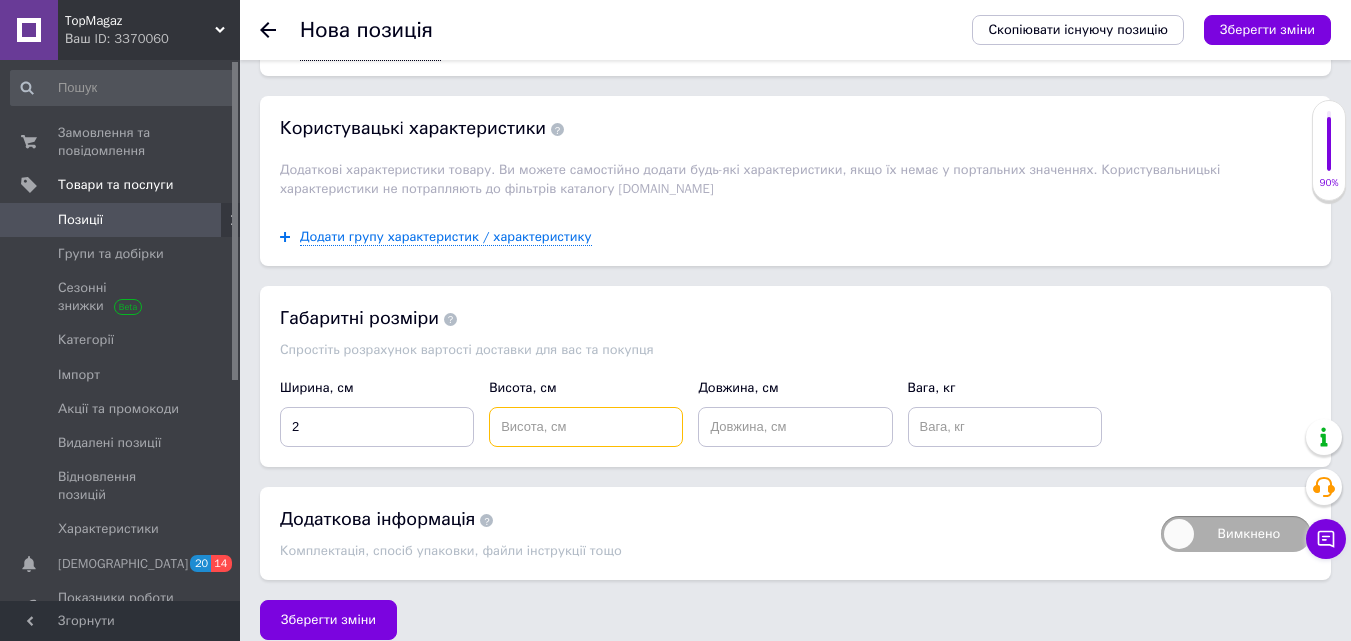 click at bounding box center [586, 427] 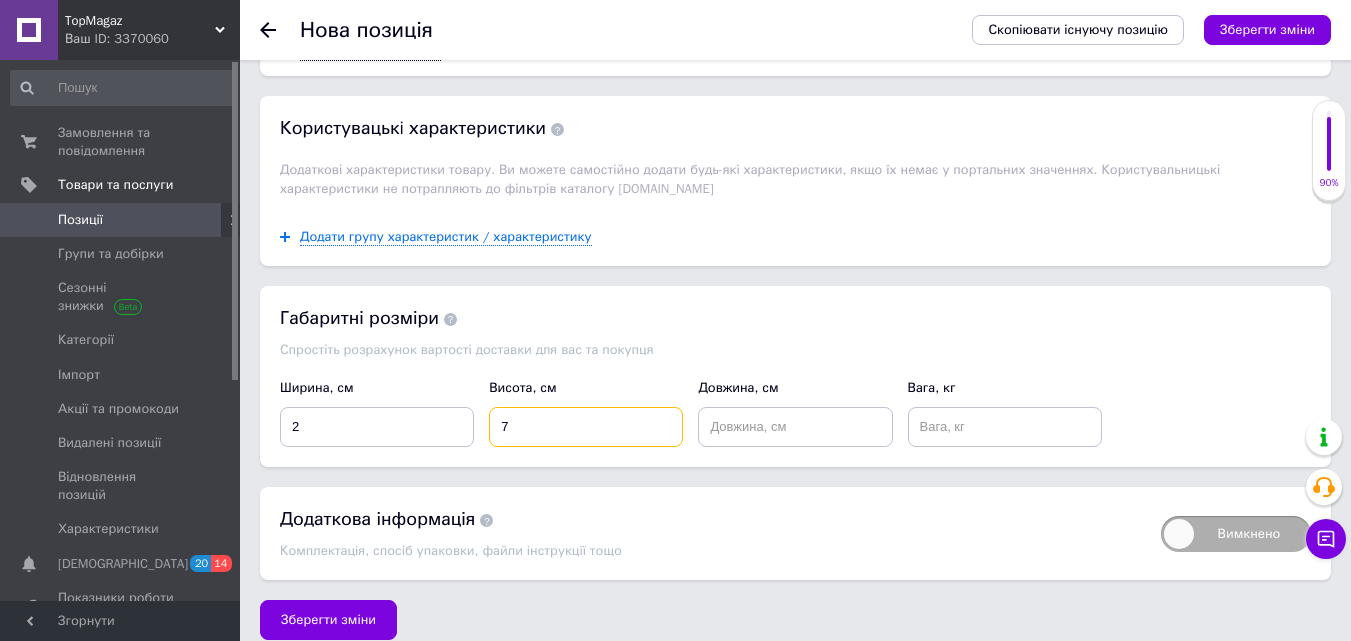 type on "7" 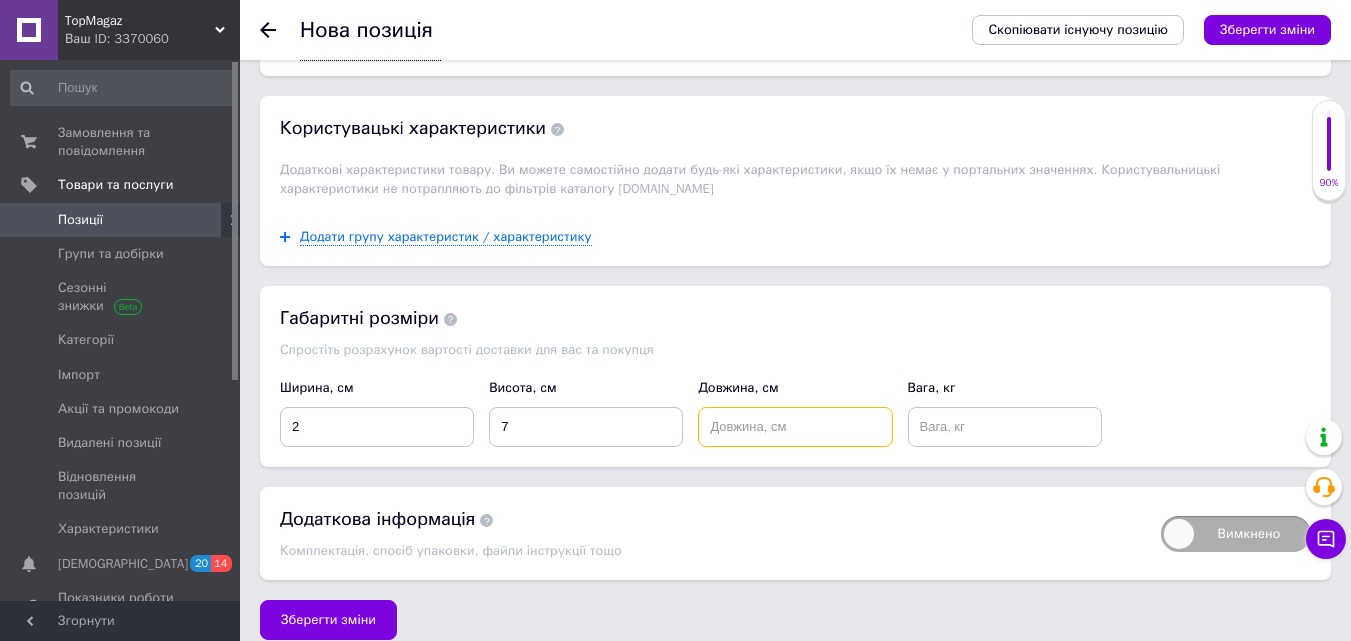 click at bounding box center [795, 427] 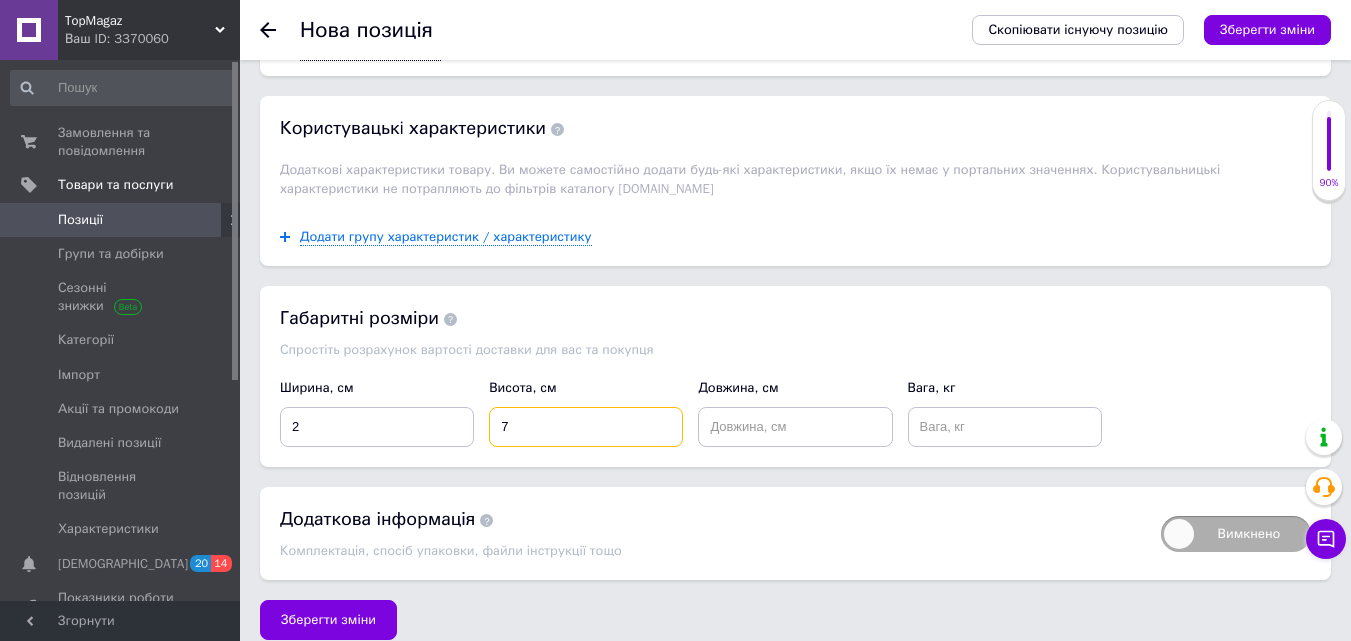 click on "7" at bounding box center [586, 427] 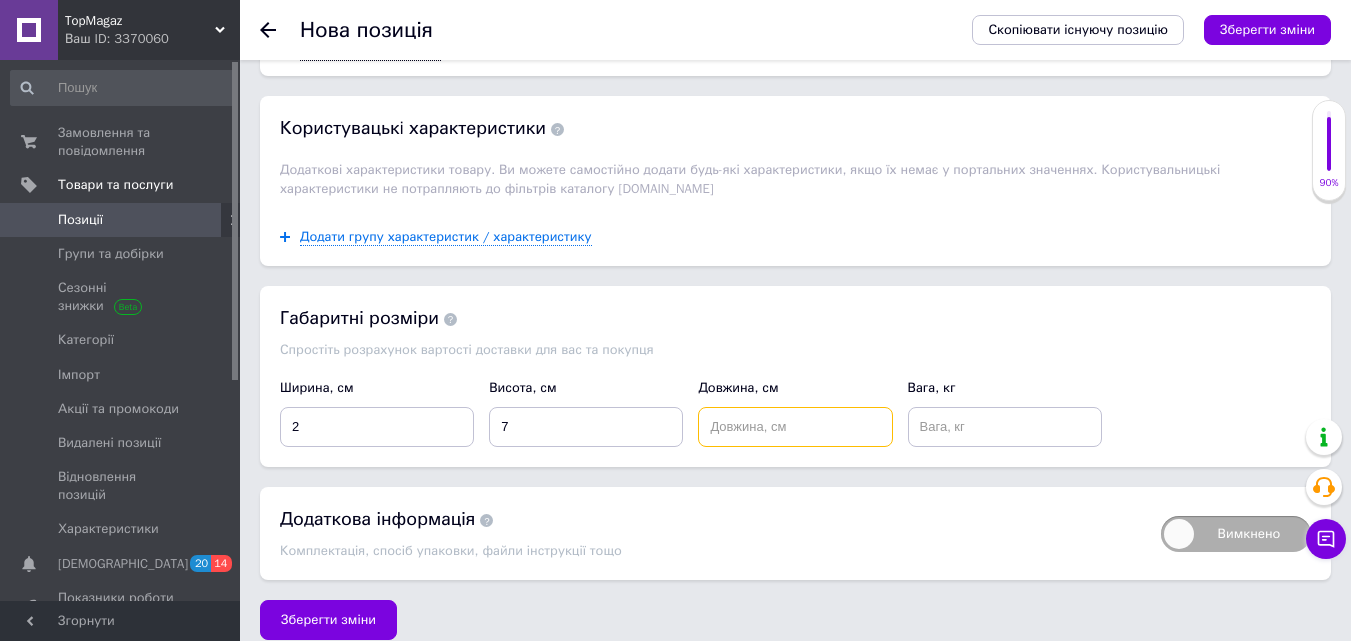 click at bounding box center [795, 427] 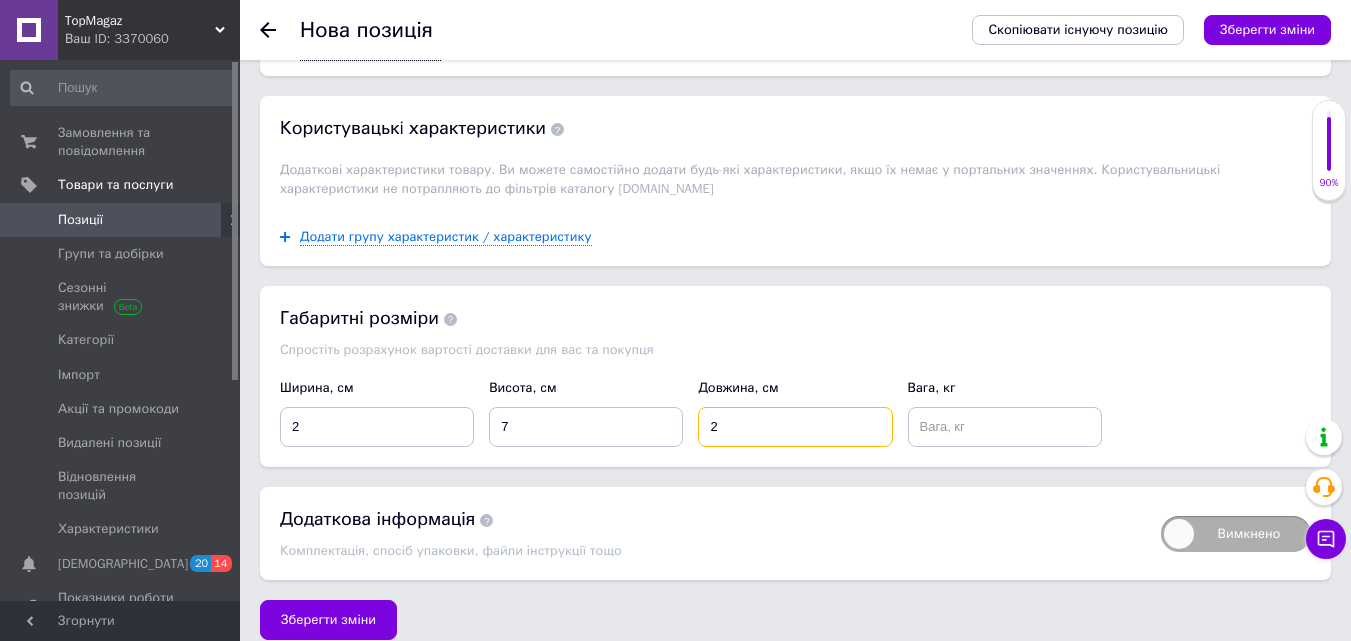 type on "2" 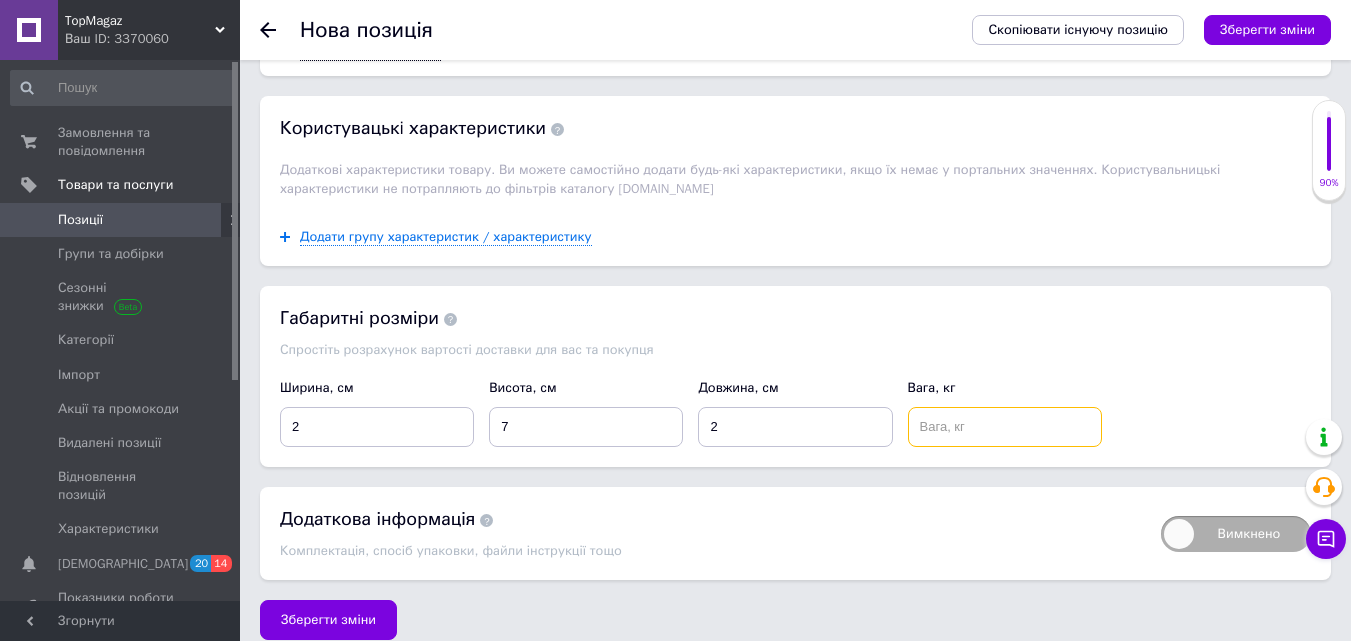click at bounding box center (1005, 427) 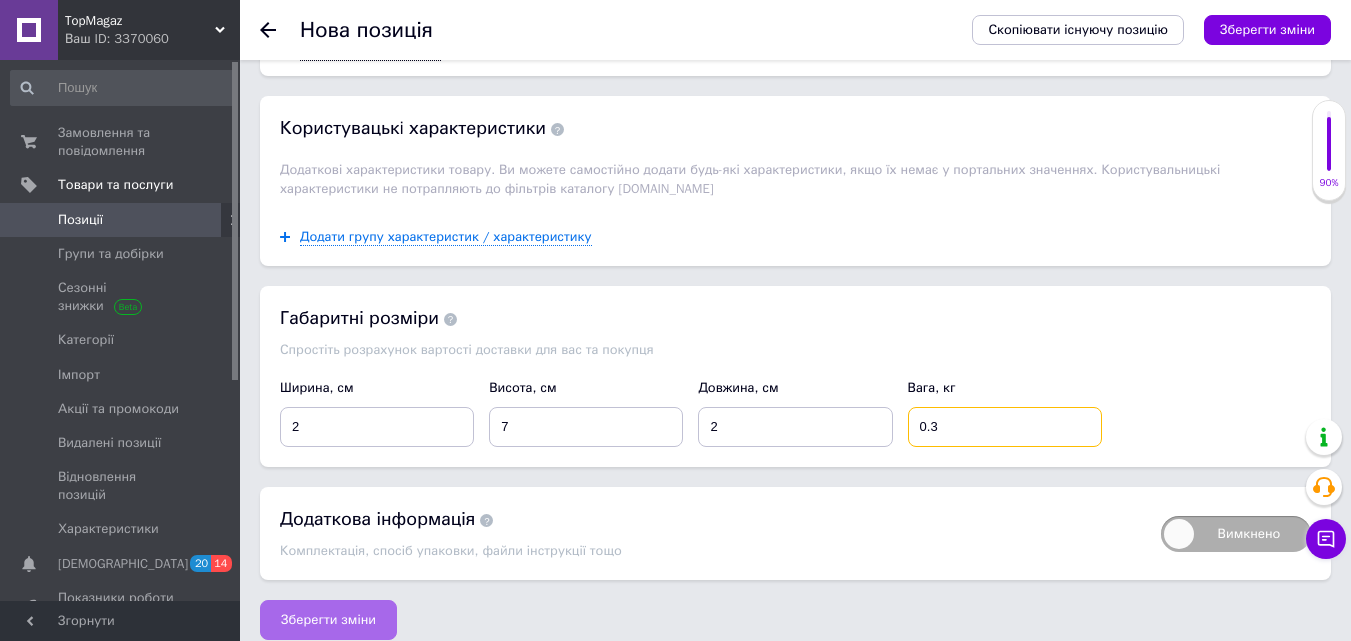 type on "0.3" 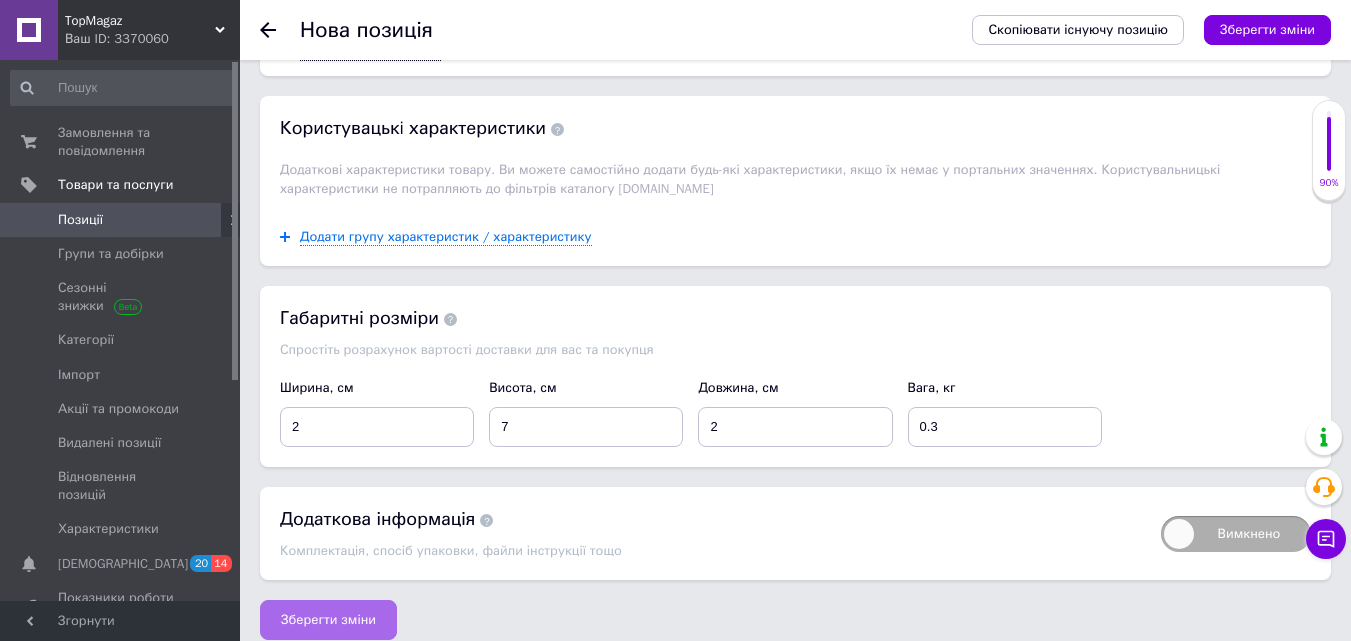 click on "Зберегти зміни" at bounding box center [328, 620] 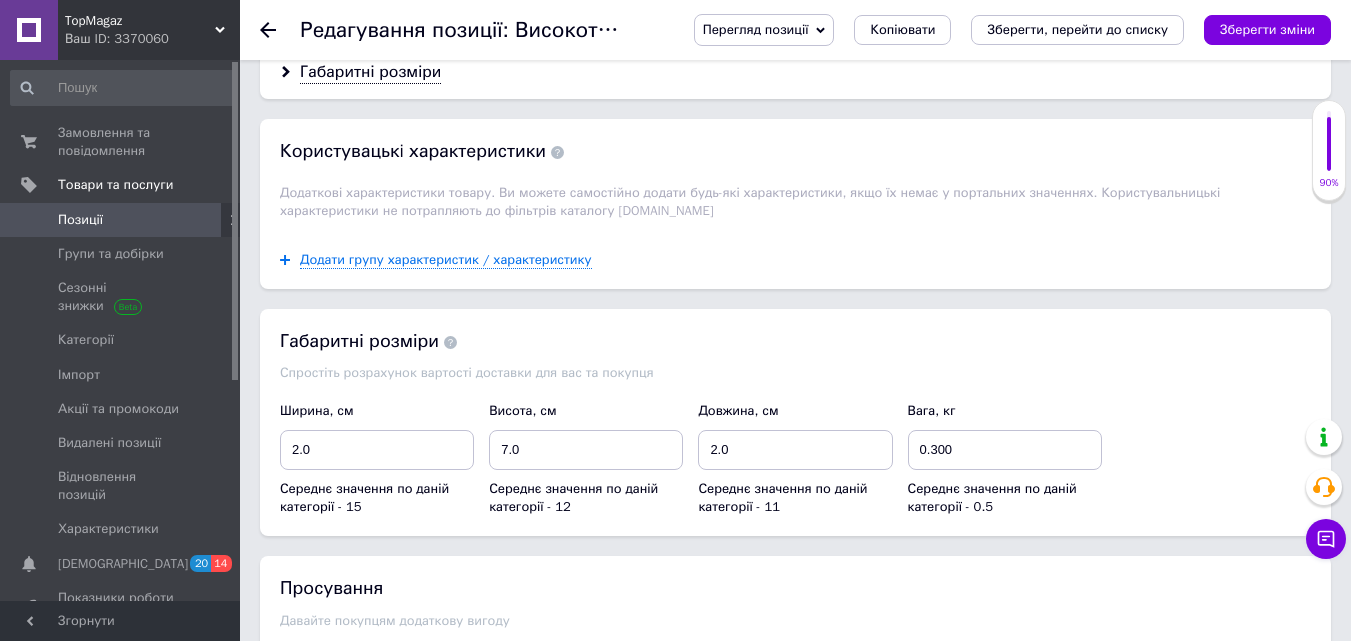 scroll, scrollTop: 2160, scrollLeft: 0, axis: vertical 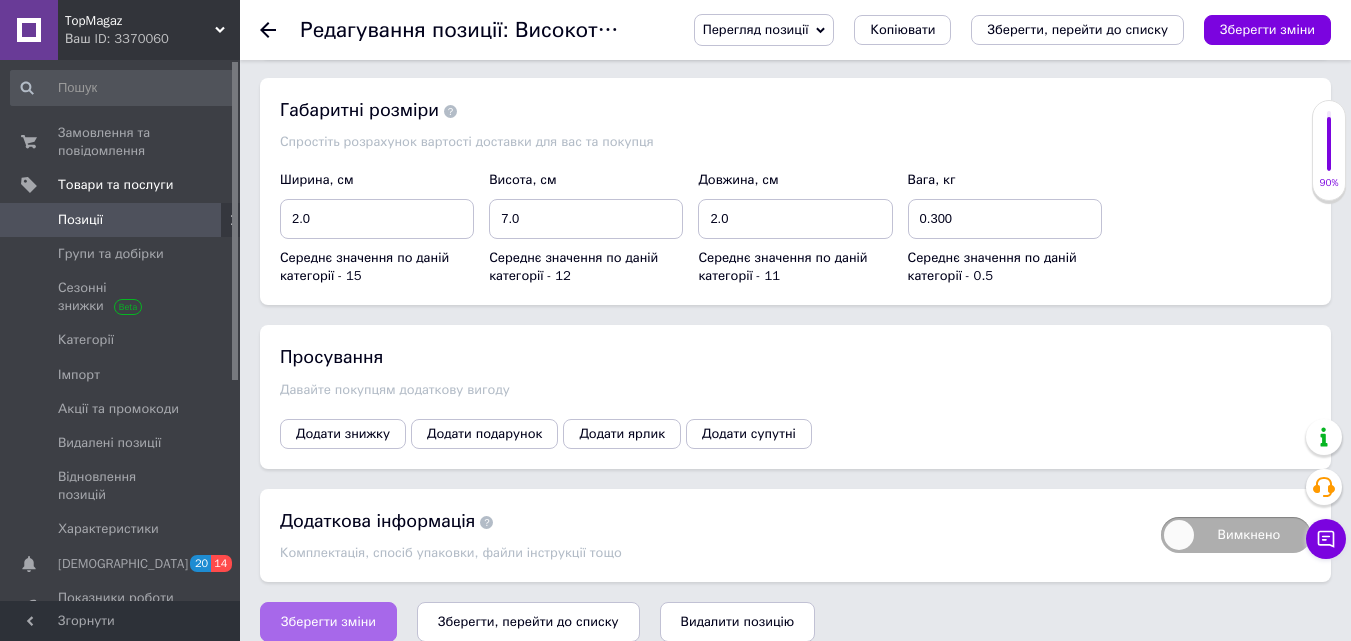 click on "Зберегти зміни" at bounding box center [328, 622] 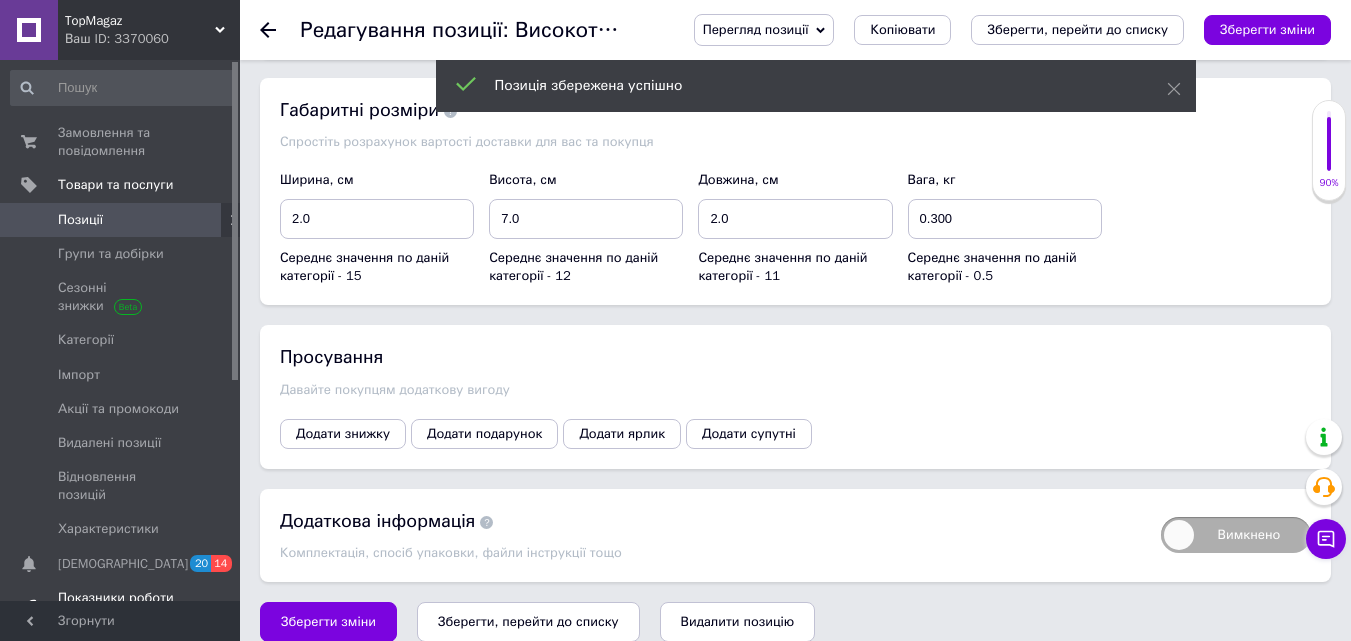 click on "Показники роботи компанії" at bounding box center [121, 607] 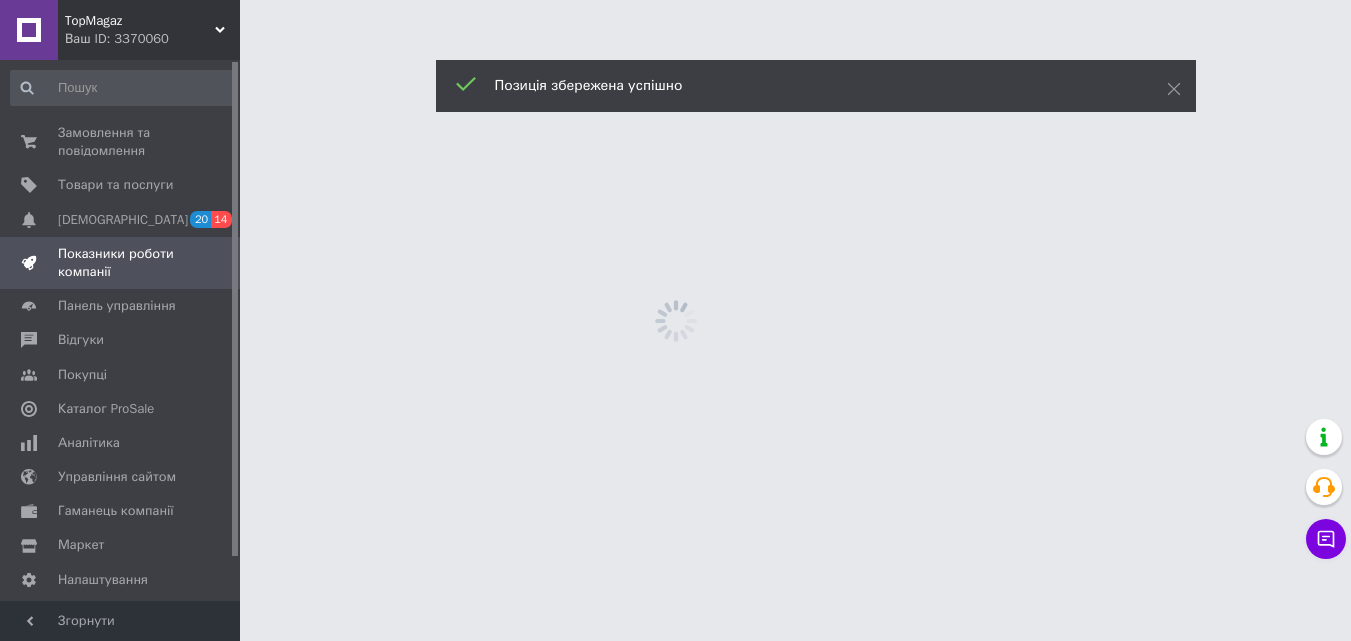 scroll, scrollTop: 0, scrollLeft: 0, axis: both 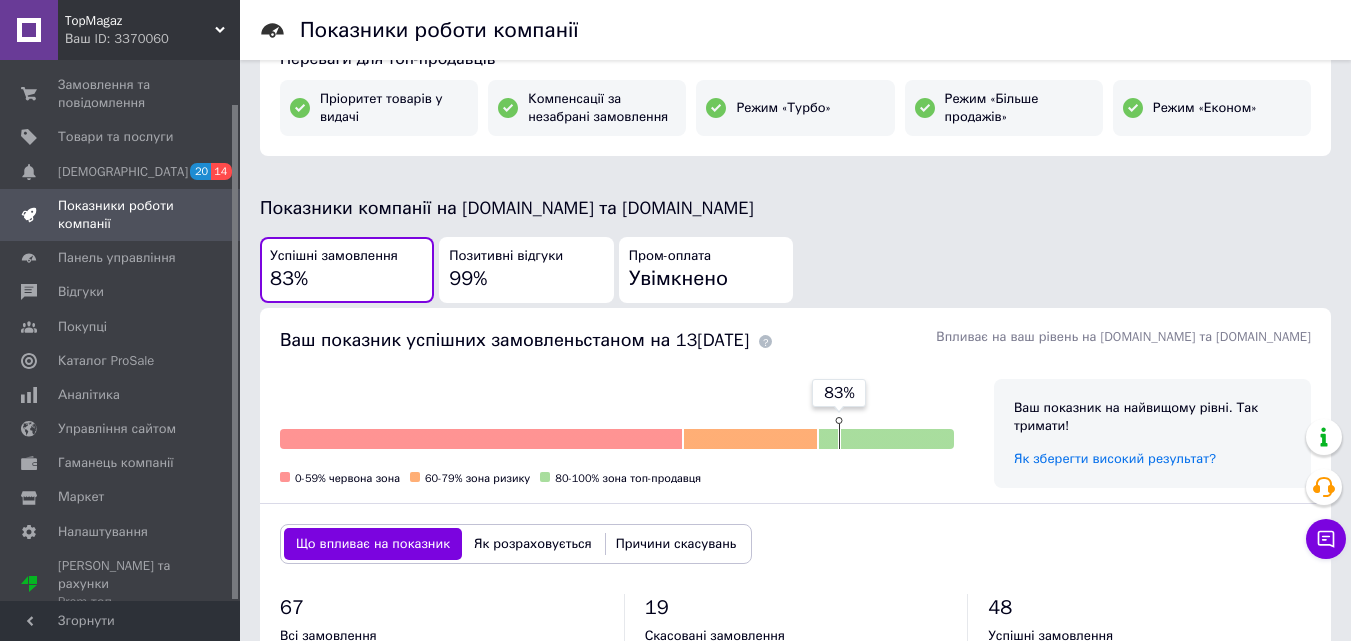 drag, startPoint x: 233, startPoint y: 354, endPoint x: 249, endPoint y: 426, distance: 73.756355 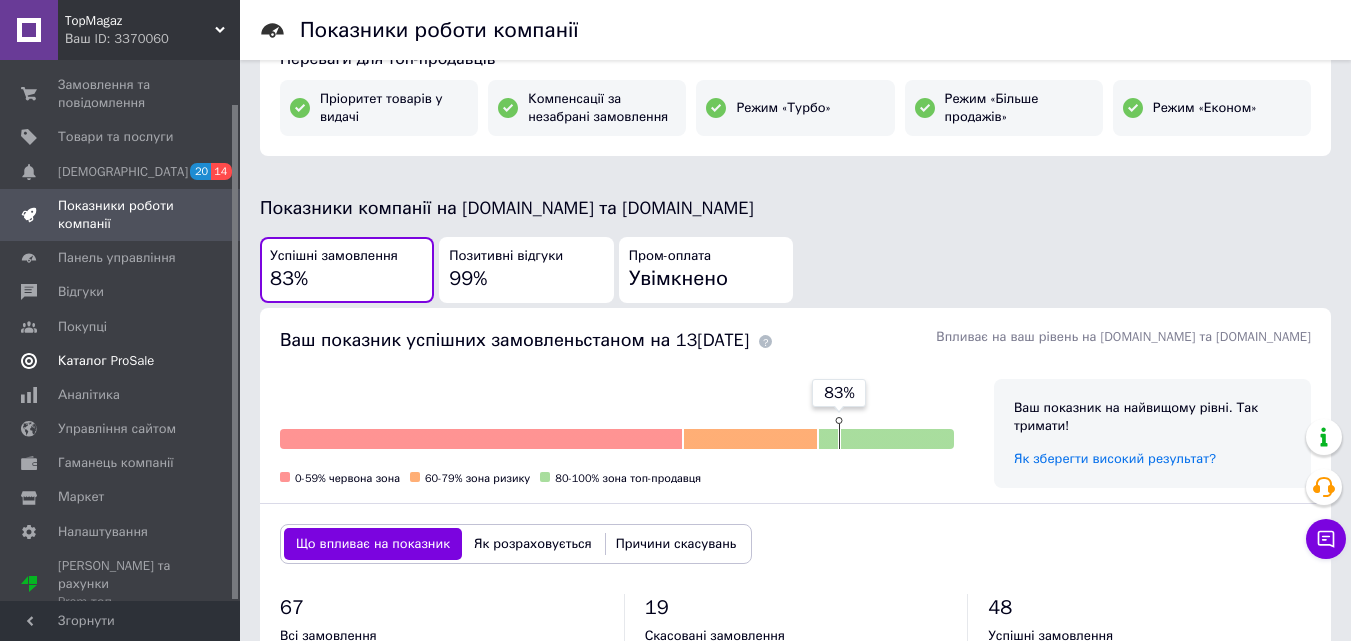 click on "Каталог ProSale" at bounding box center [106, 361] 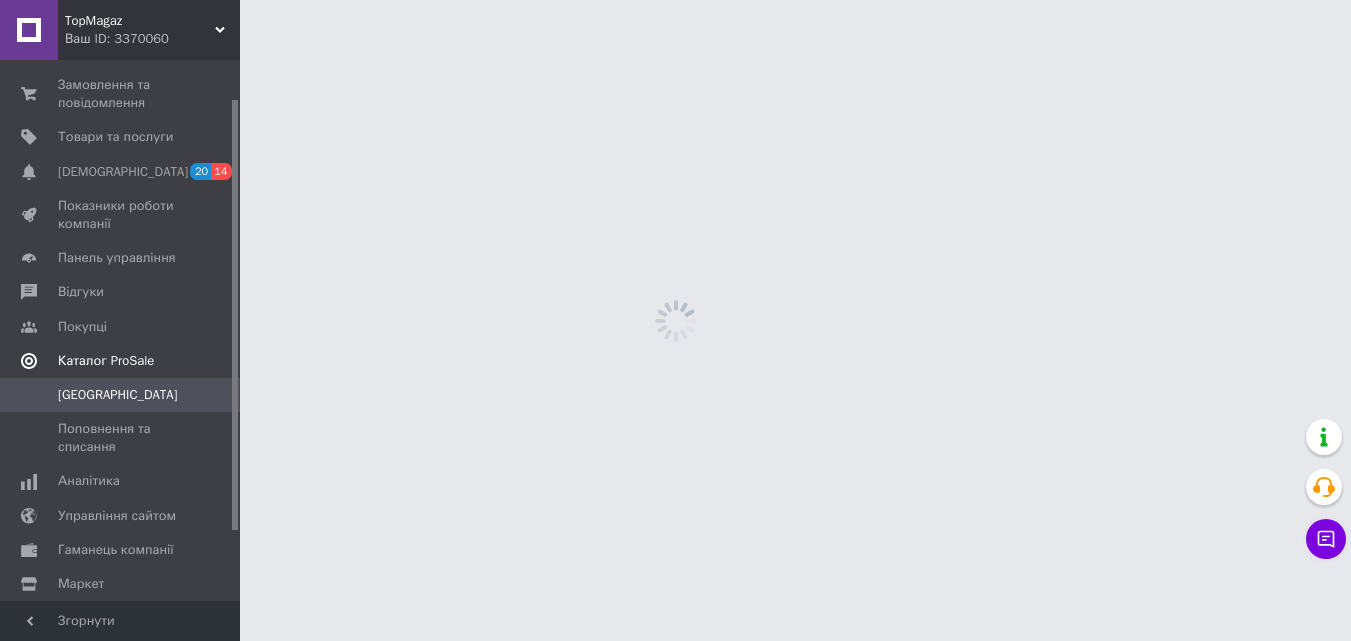 scroll, scrollTop: 0, scrollLeft: 0, axis: both 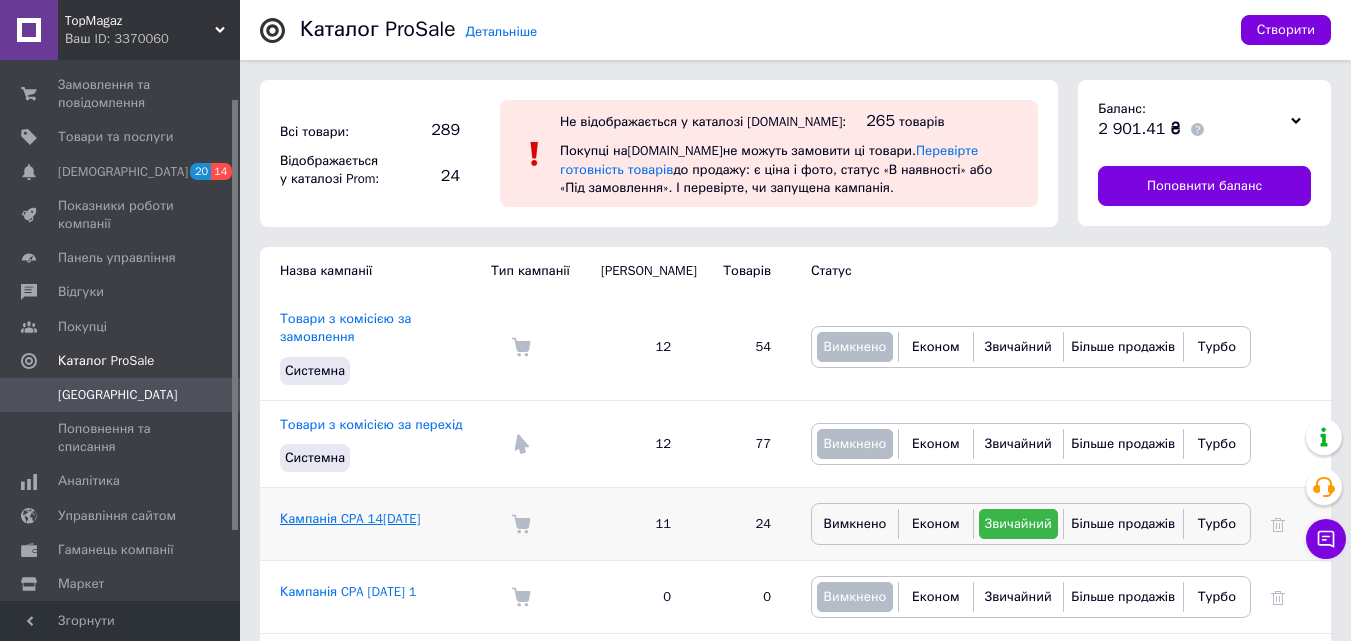 click on "Кампанія CPA 14.07.2020 1" at bounding box center [350, 518] 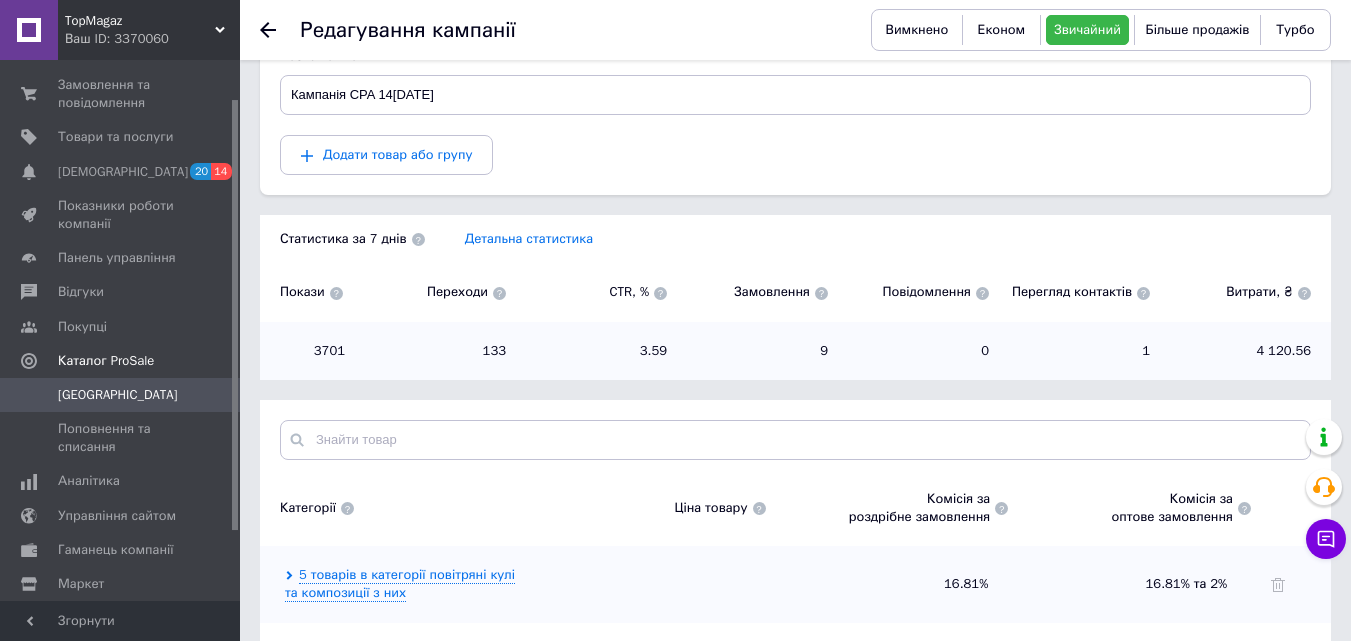 scroll, scrollTop: 139, scrollLeft: 0, axis: vertical 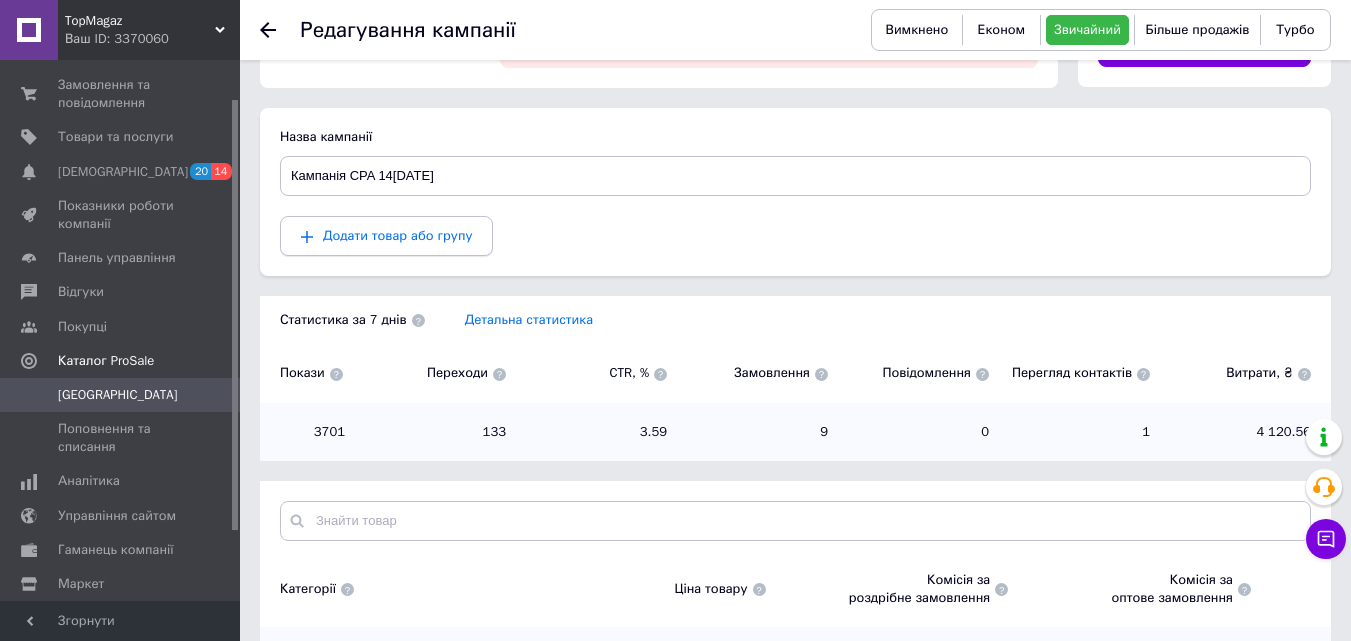 click on "Додати товар або групу" at bounding box center [397, 235] 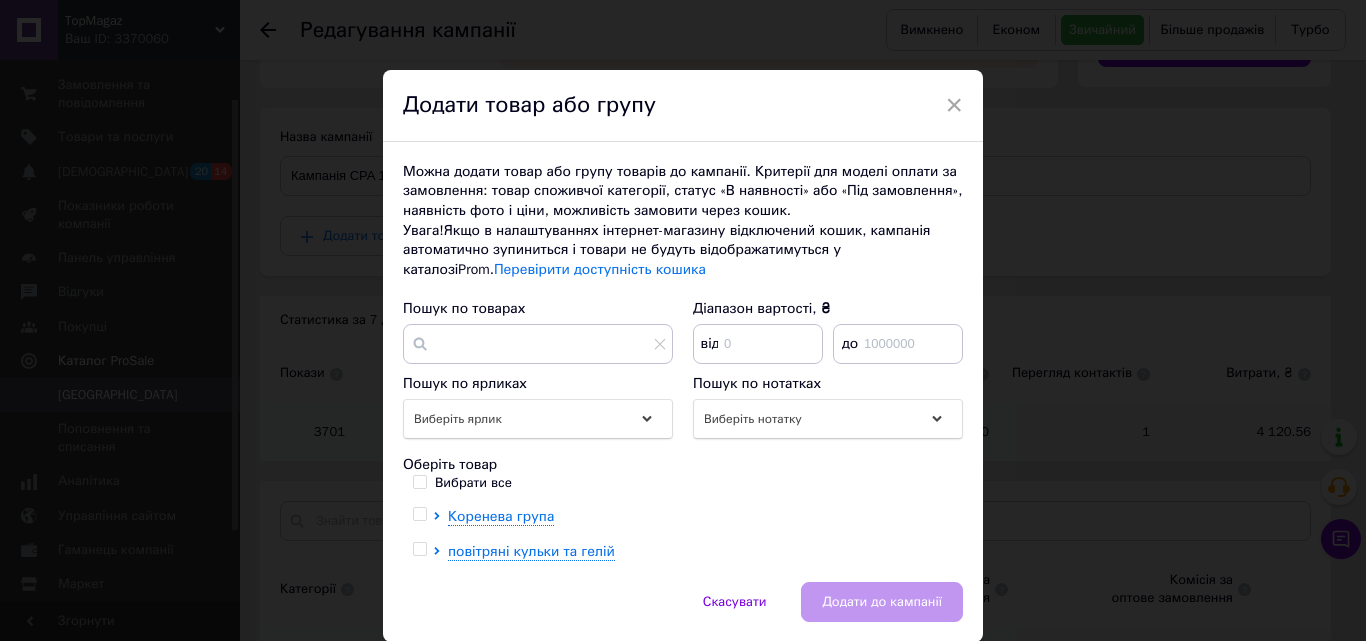 click at bounding box center (419, 514) 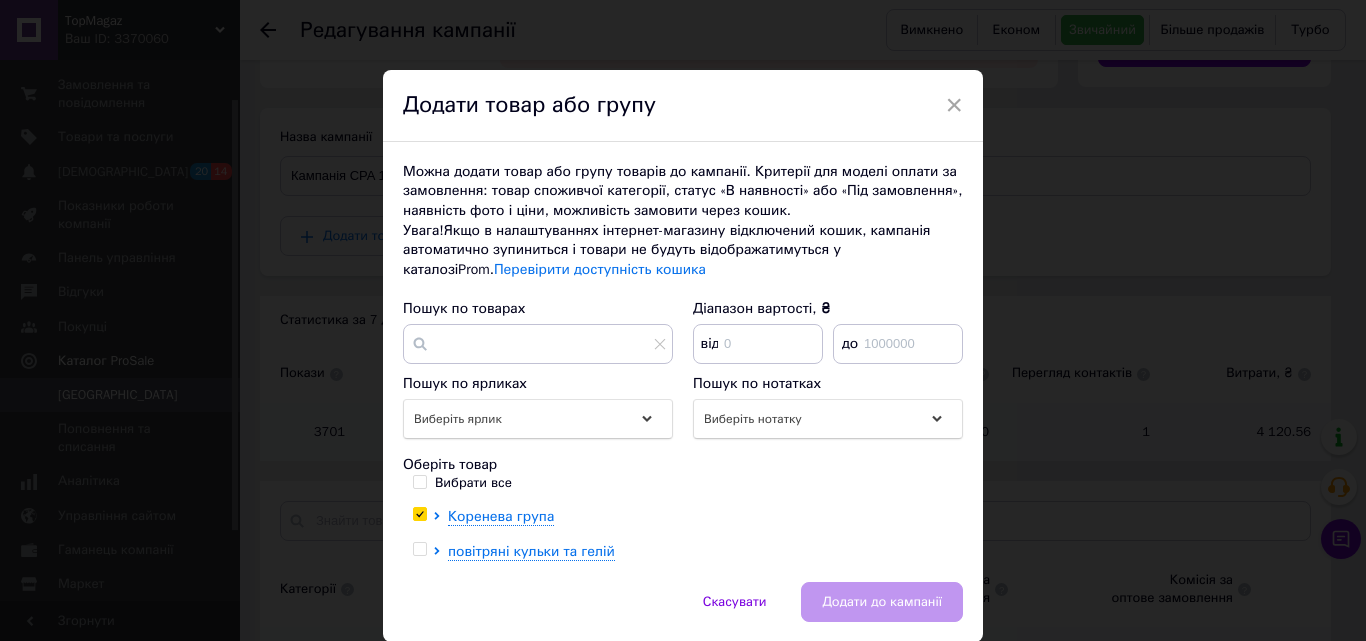 checkbox on "true" 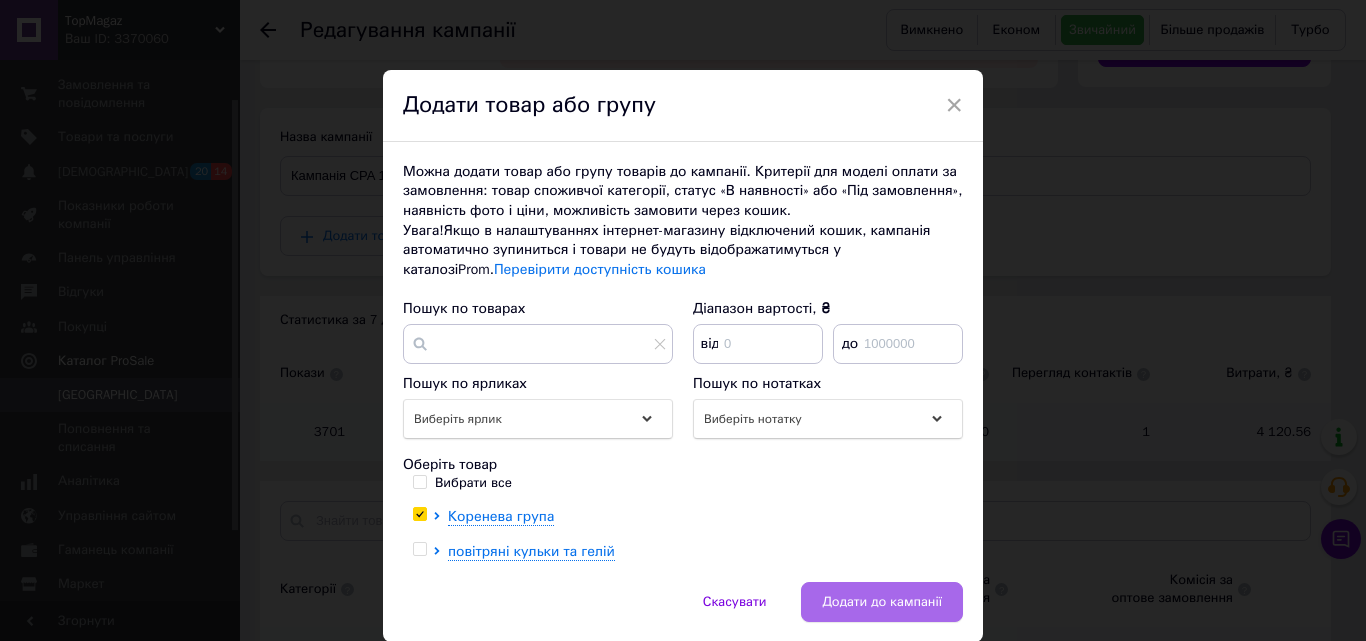 click on "Додати до кампанії" at bounding box center [882, 602] 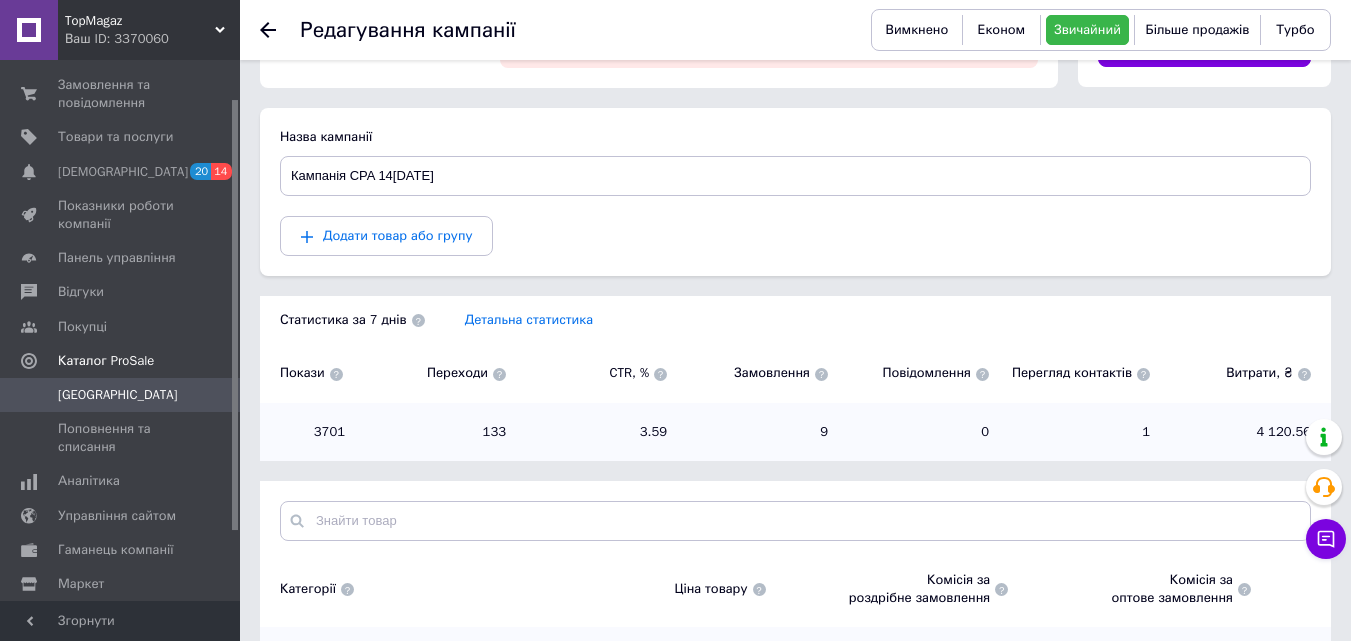 scroll, scrollTop: 389, scrollLeft: 0, axis: vertical 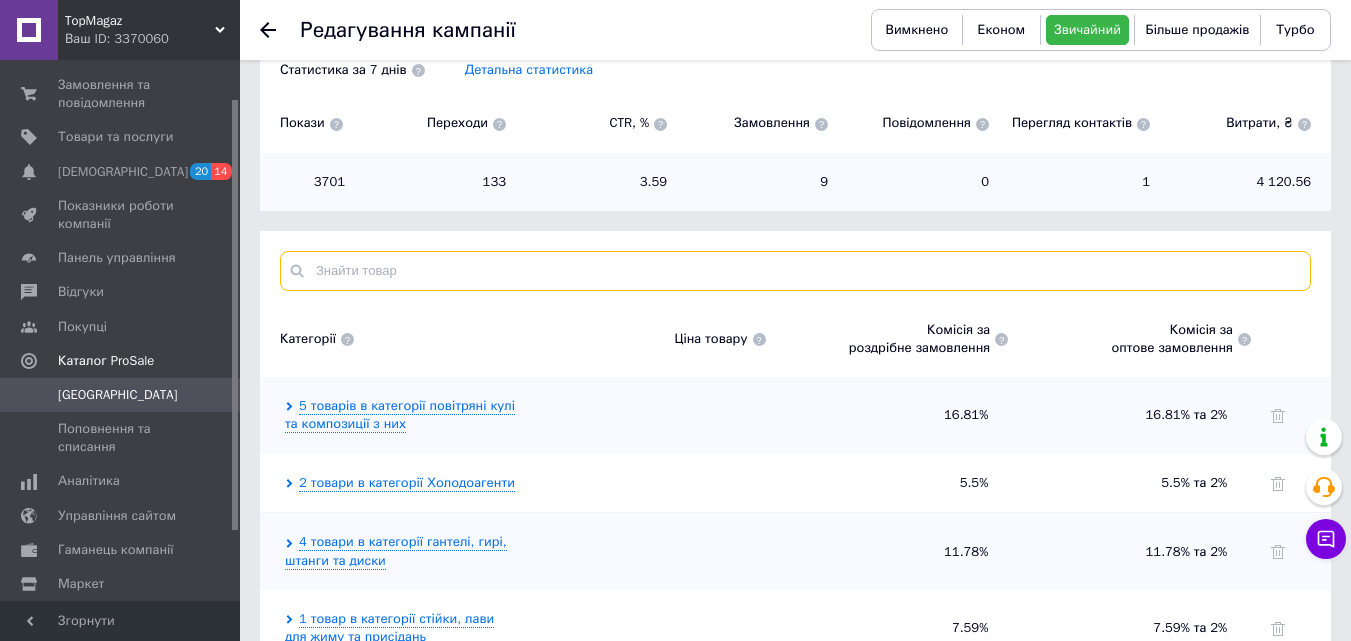 click at bounding box center [795, 271] 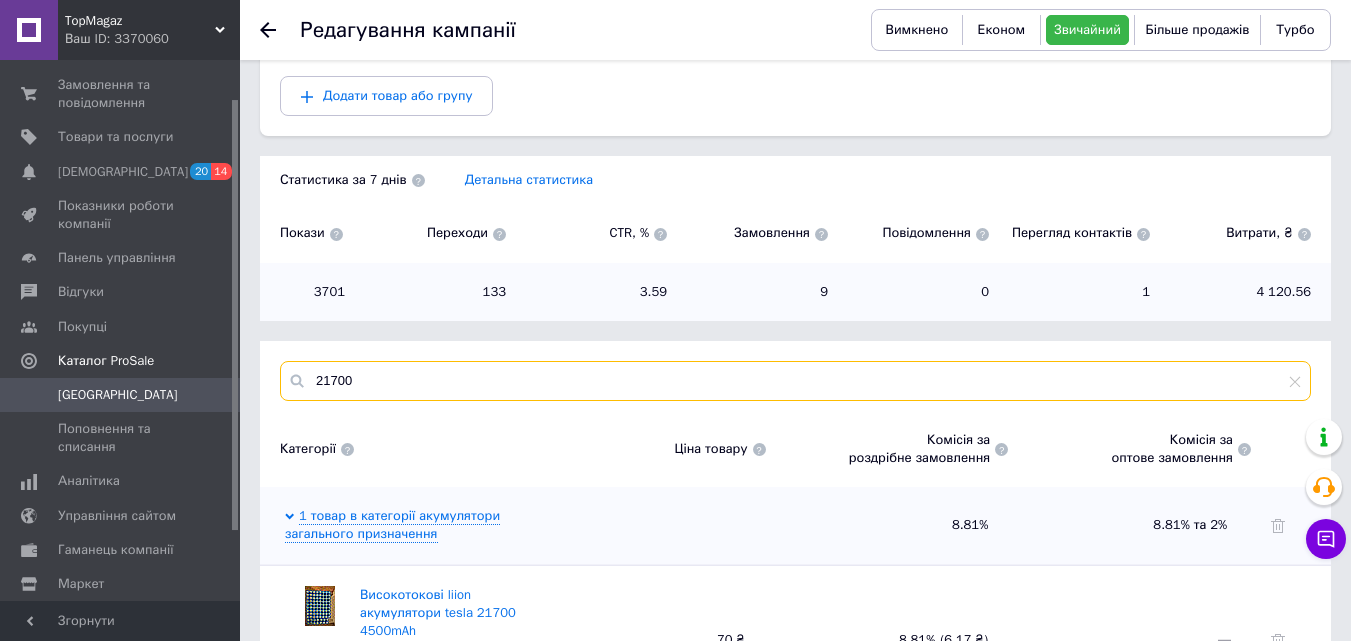 scroll, scrollTop: 389, scrollLeft: 0, axis: vertical 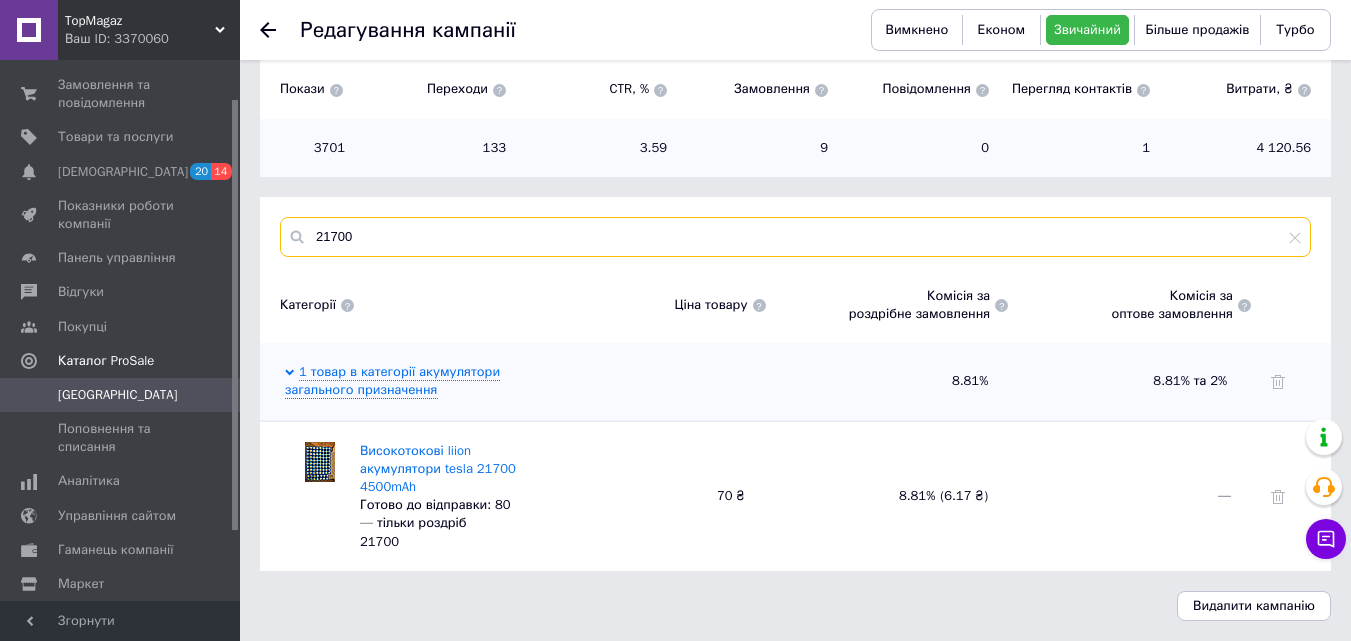 type on "21700" 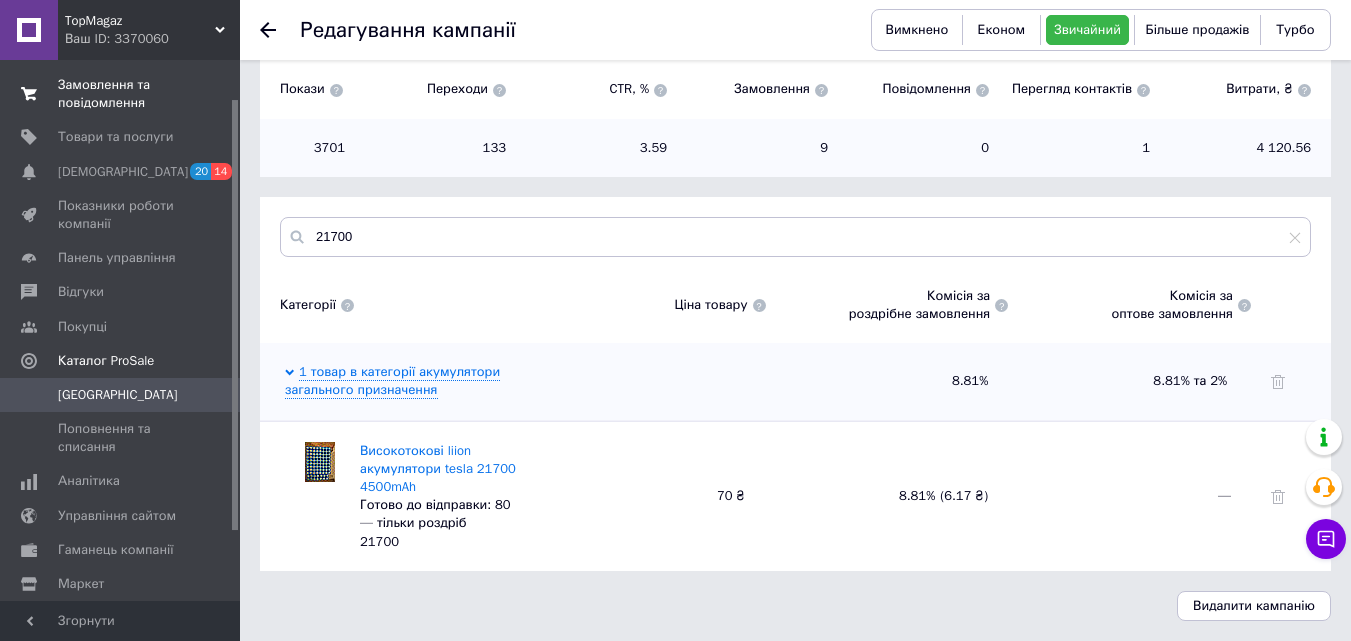 click on "Замовлення та повідомлення" at bounding box center (121, 94) 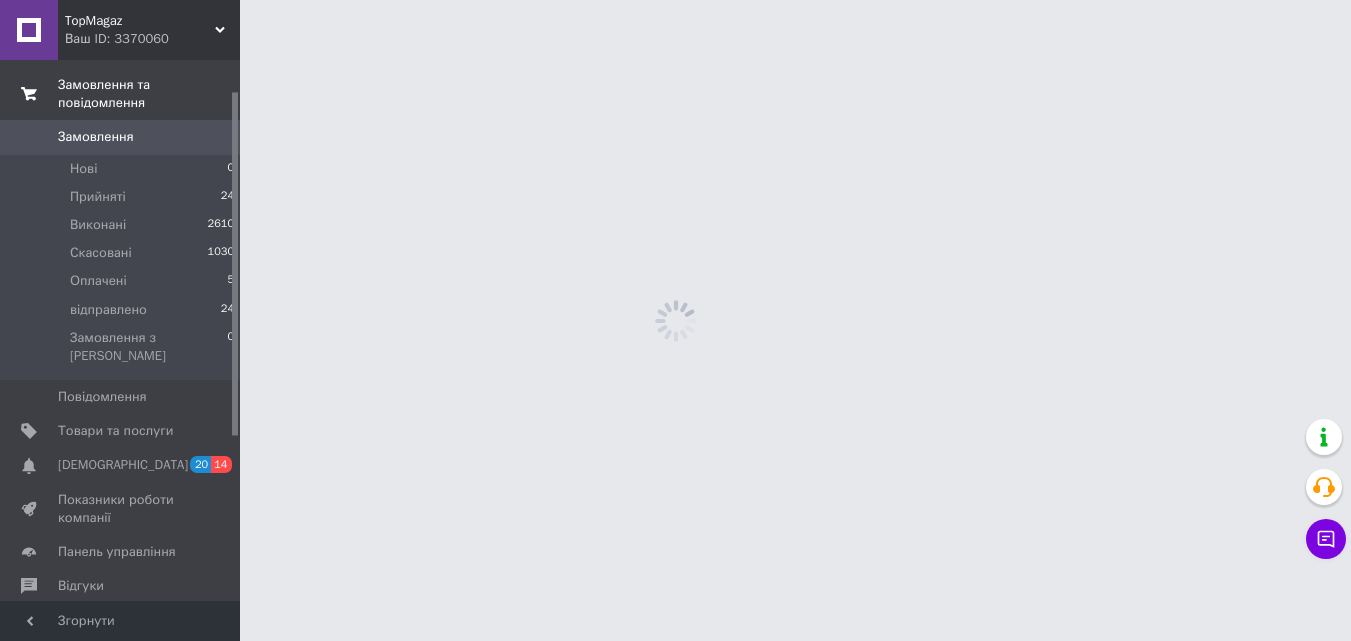 scroll, scrollTop: 0, scrollLeft: 0, axis: both 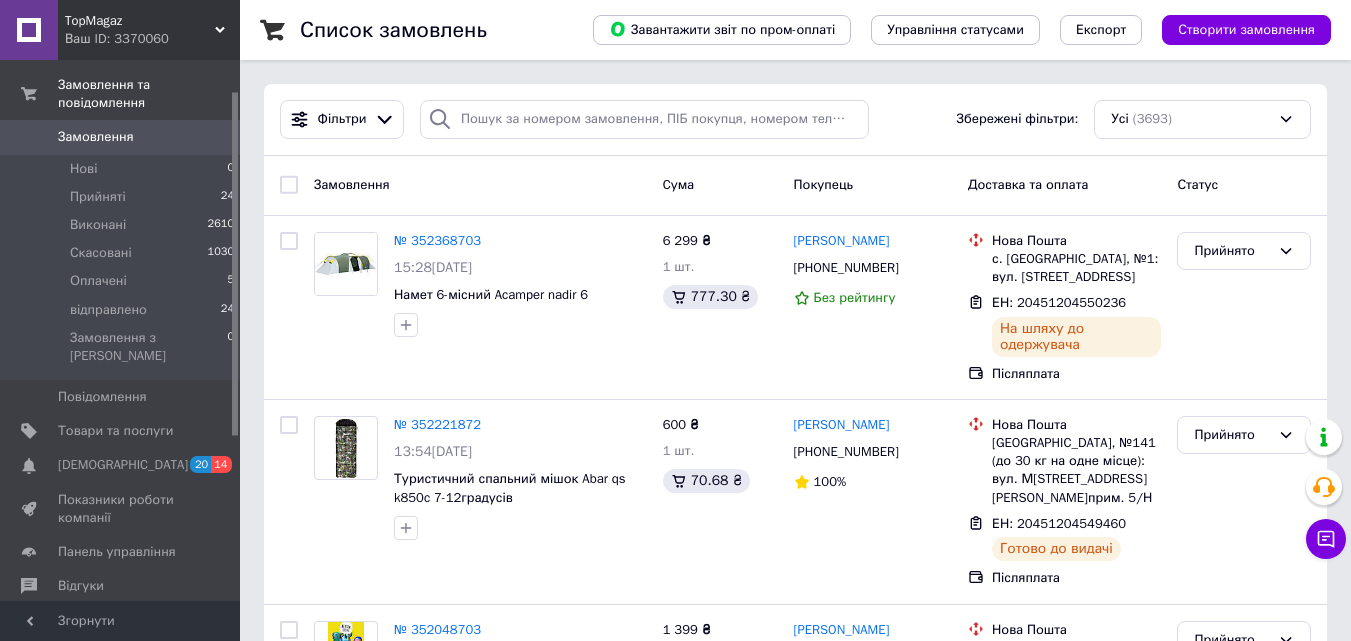 click on "Список замовлень   Завантажити звіт по пром-оплаті Управління статусами Експорт Створити замовлення Фільтри Збережені фільтри: Усі (3693) Замовлення Cума Покупець Доставка та оплата Статус № 352368703 15:28, 12.07.2025 Намет 6-місний Acamper nadir 6 6 299 ₴ 1 шт. 777.30 ₴ Инна Коряк +380957372428 Без рейтингу Нова Пошта с. Великі Сорочинці, №1: вул. Миргородська, 4а ЕН: 20451204550236 На шляху до одержувача Післяплата Прийнято № 352221872 13:54, 11.07.2025 Туристичний спальний мішок Abar qs k850c 7-12градусів 600 ₴ 1 шт. 70.68 ₴ Олександр Карпук +380676850878 100% Нова Пошта ЕН: 20451204549460 Готово до видачі Післяплата Прийнято 1 шт." at bounding box center [795, 9681] 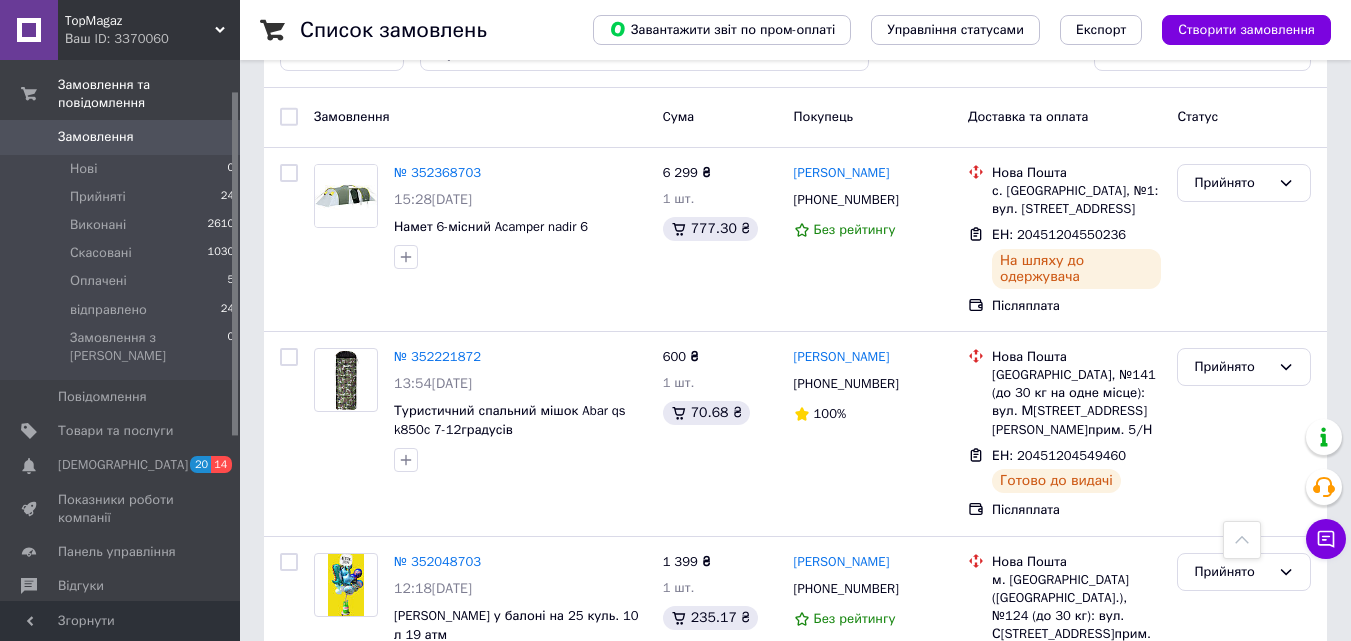 scroll, scrollTop: 0, scrollLeft: 0, axis: both 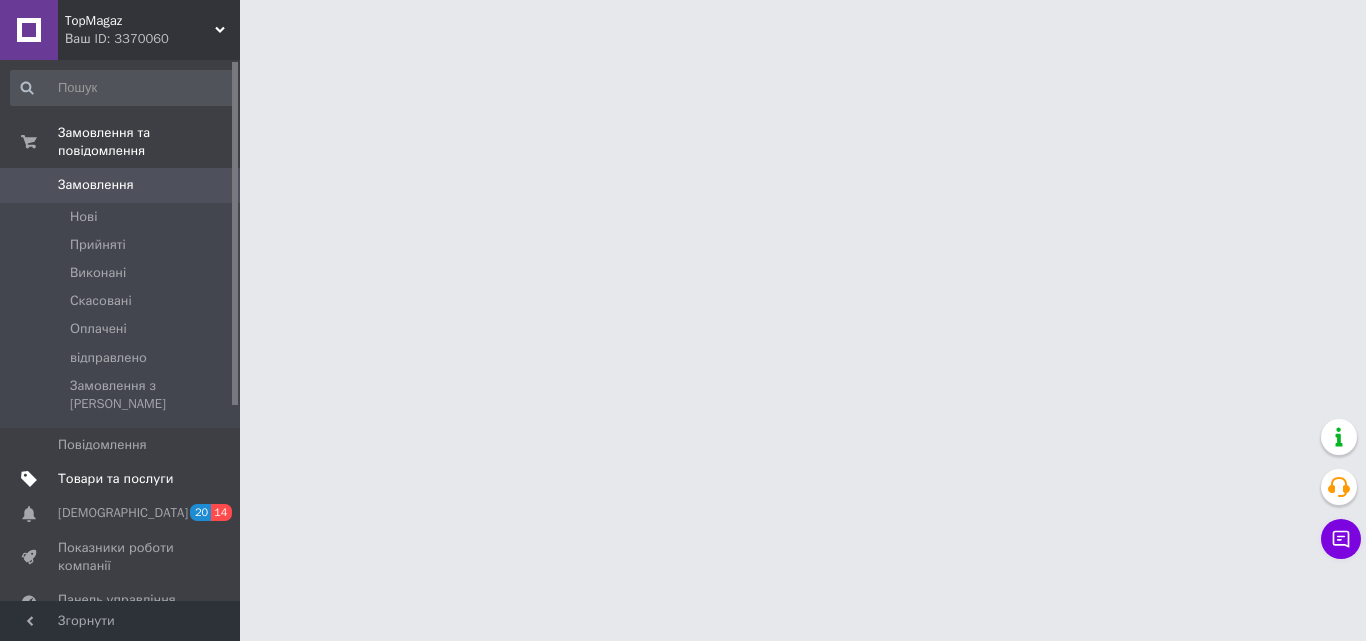 click on "Товари та послуги" at bounding box center (115, 479) 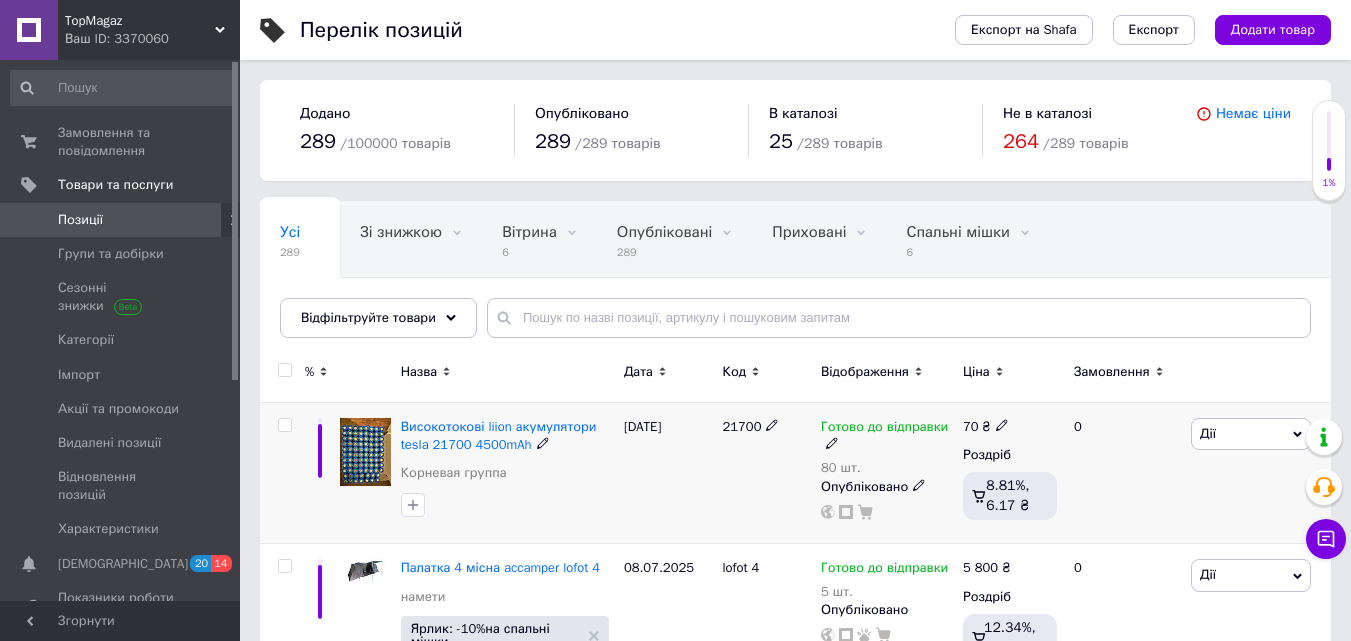 click at bounding box center (365, 452) 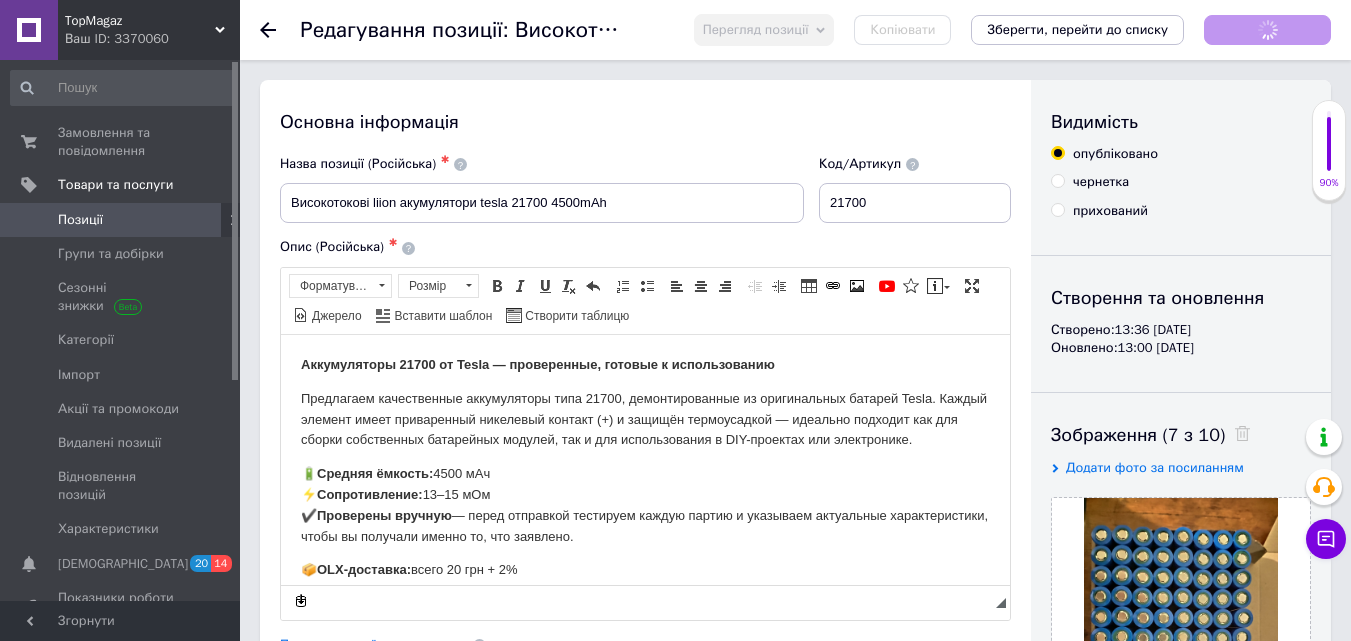 scroll, scrollTop: 0, scrollLeft: 0, axis: both 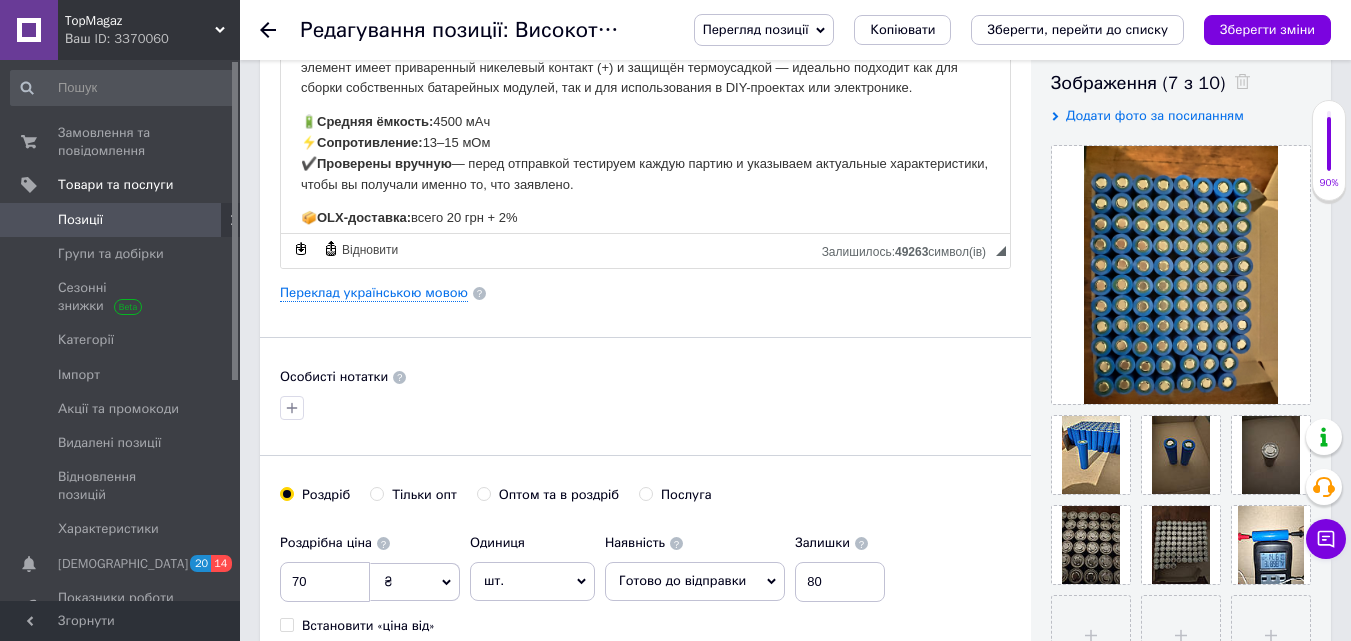 click on "Позиції" at bounding box center (121, 220) 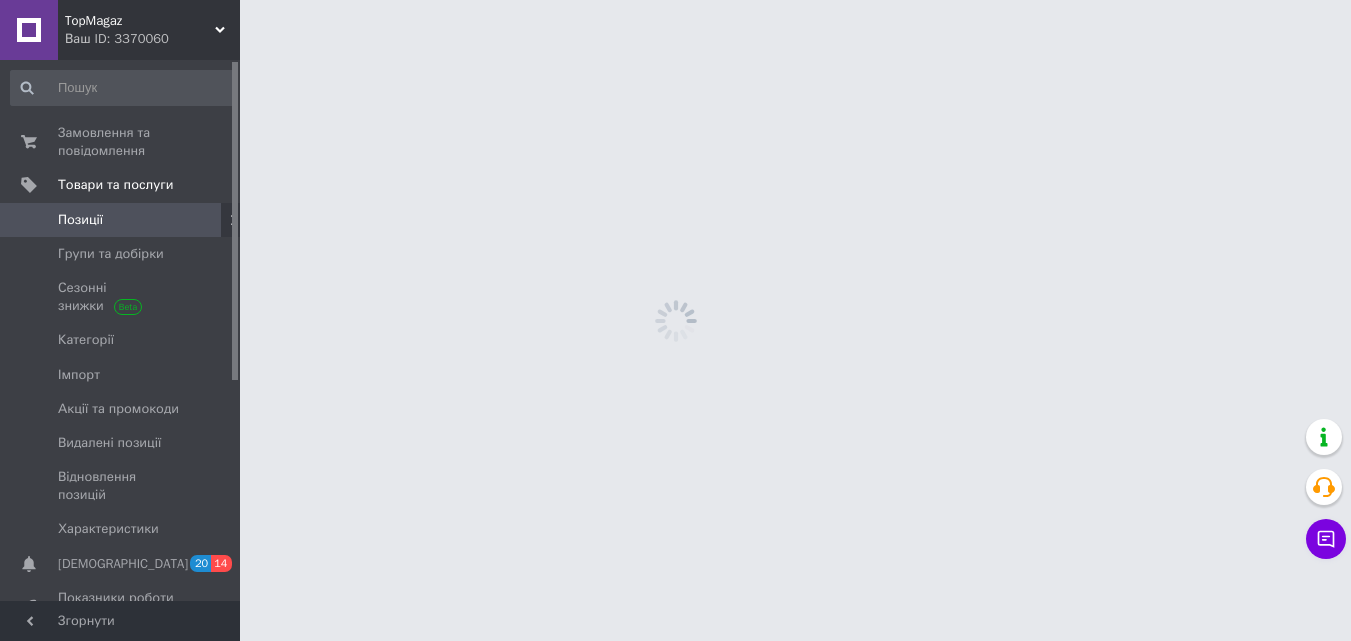 scroll, scrollTop: 0, scrollLeft: 0, axis: both 